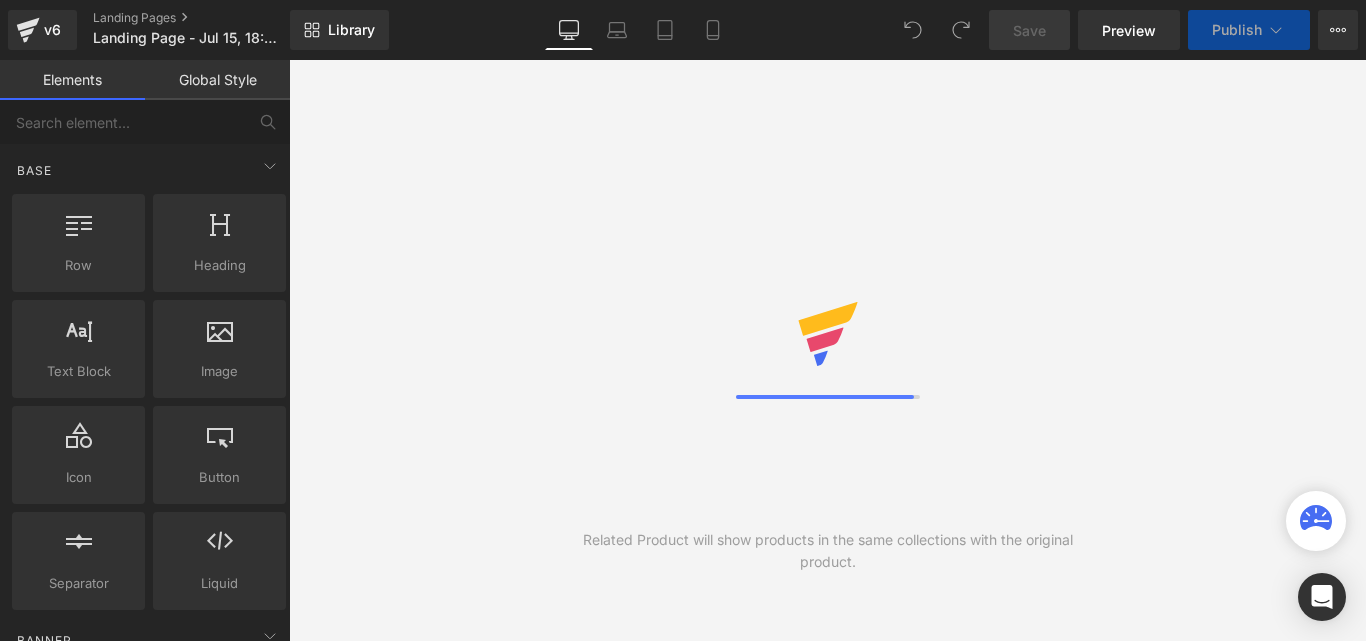 scroll, scrollTop: 0, scrollLeft: 0, axis: both 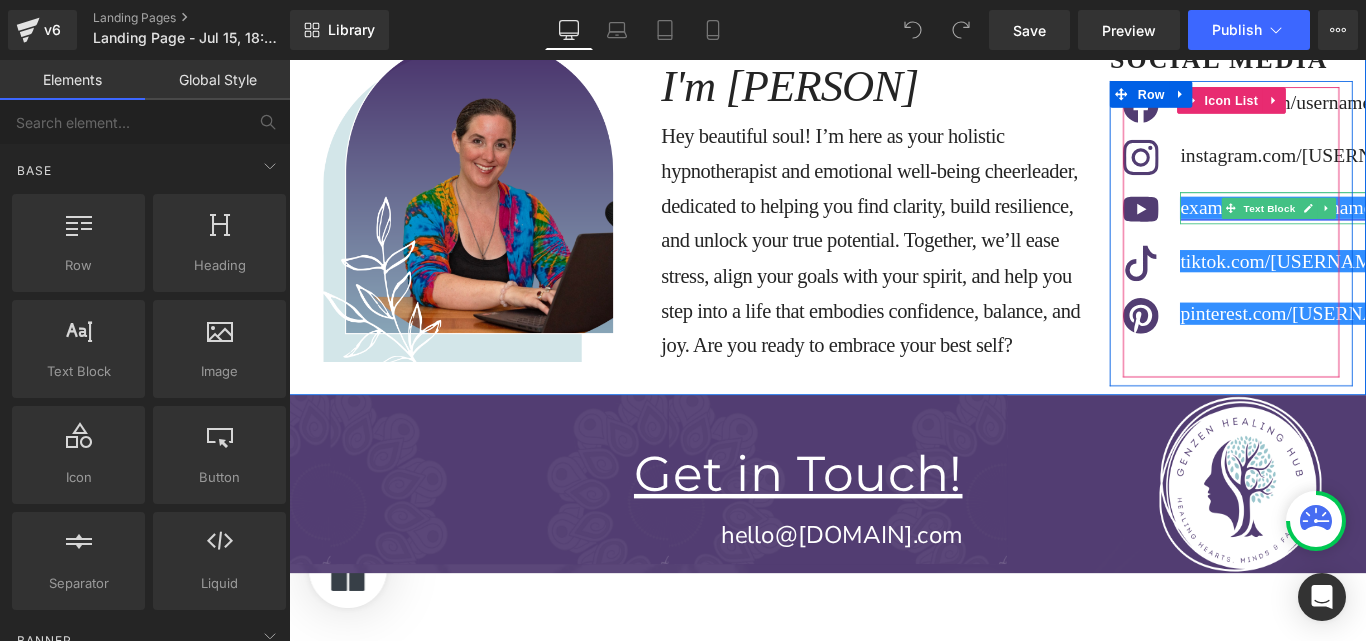 click on "youtube.com/username" at bounding box center [1401, 225] 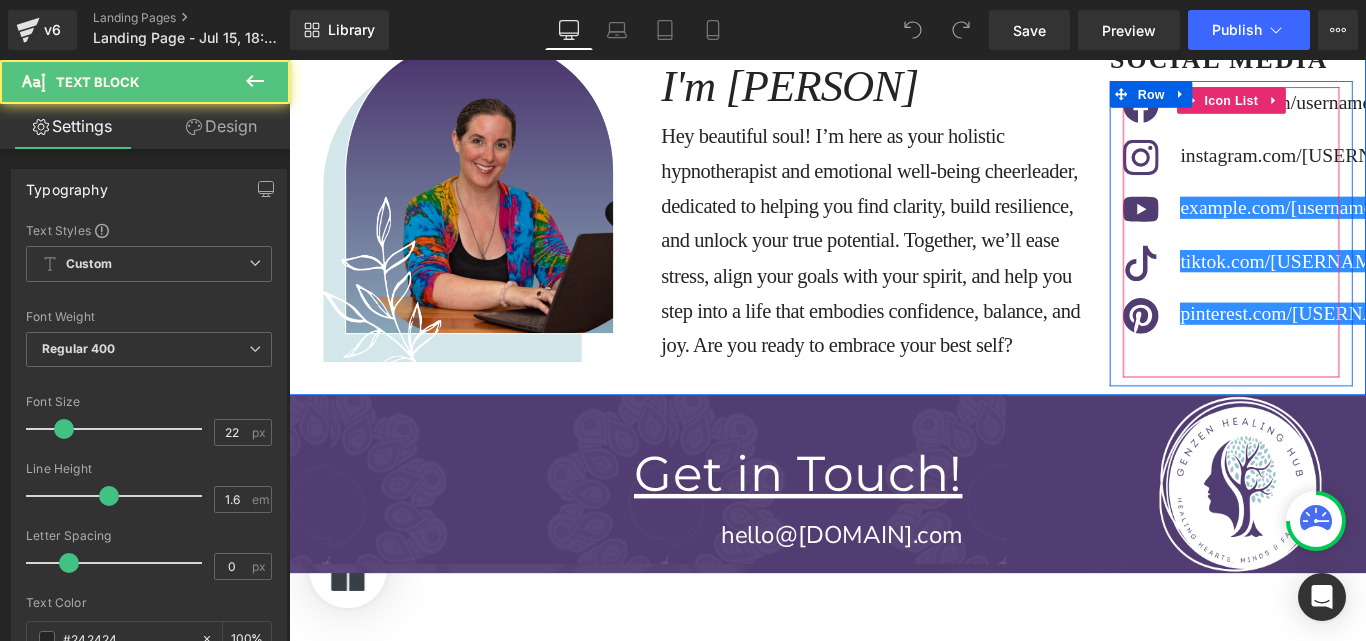 click on "Icon" at bounding box center [1258, 293] 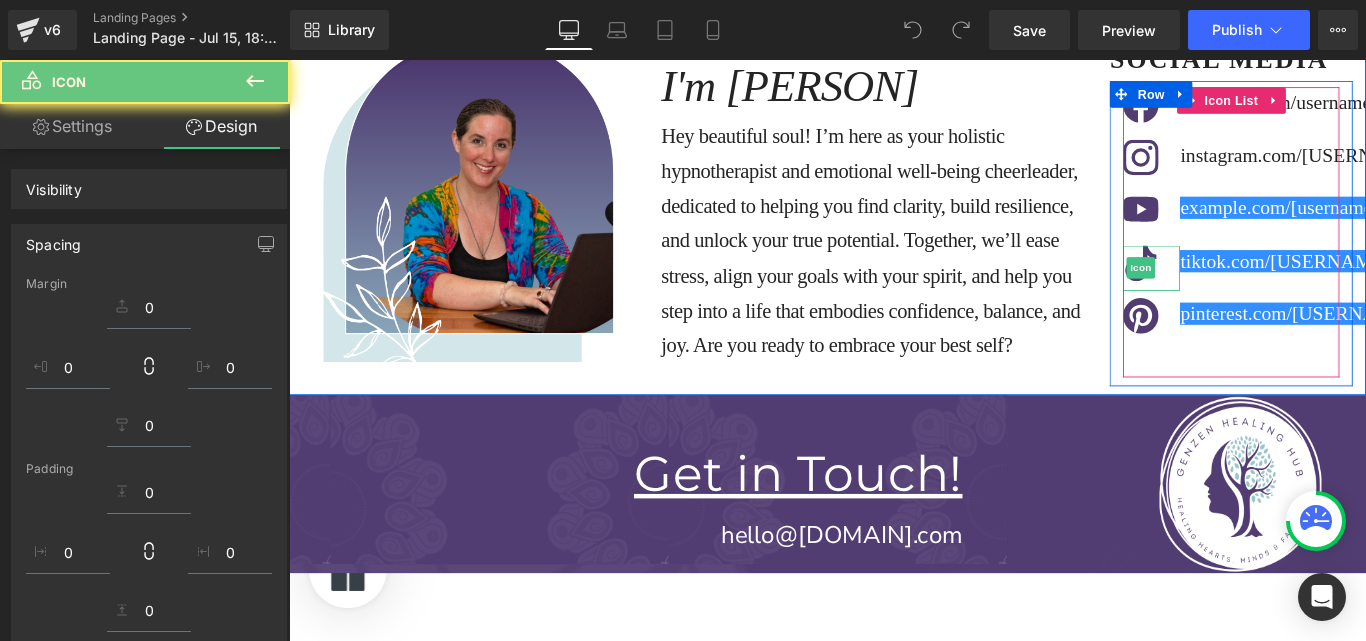 click on "Icon
facebook.com/username
Text Block
Icon
instagram.com/username Text Block
Icon
youtube.com/username Text Block
Icon
tiktok.com/username Text Block
Icon" at bounding box center (1347, 253) 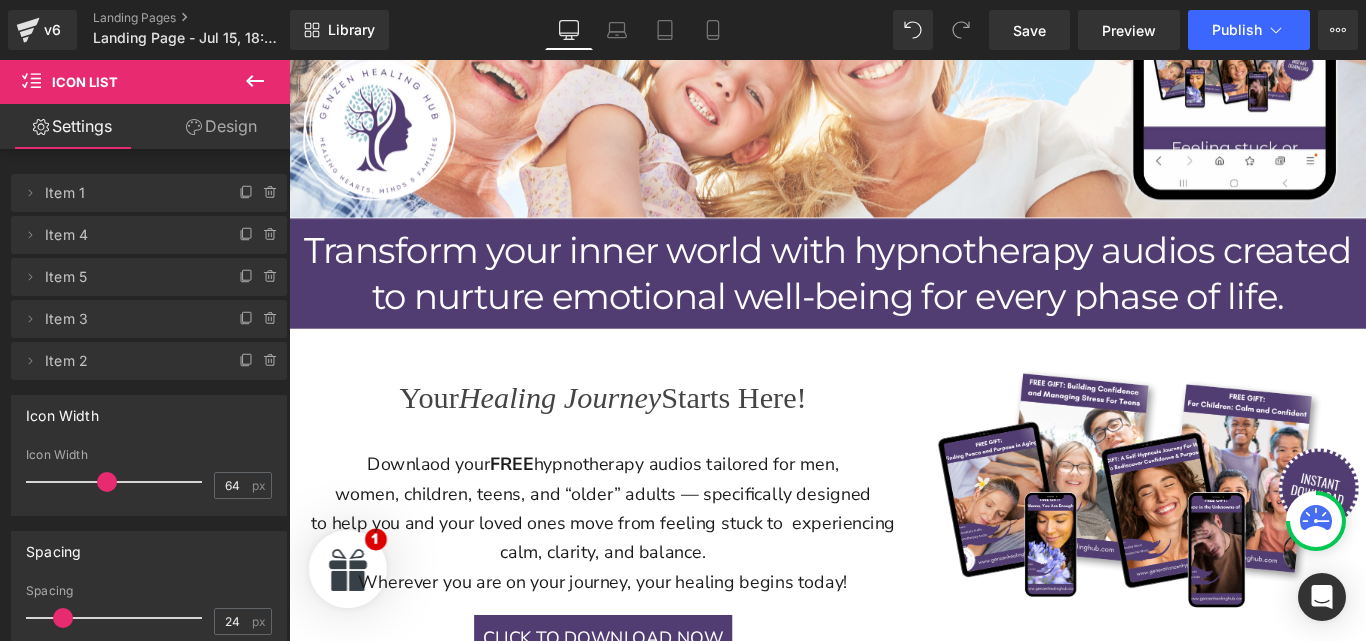 scroll, scrollTop: 0, scrollLeft: 0, axis: both 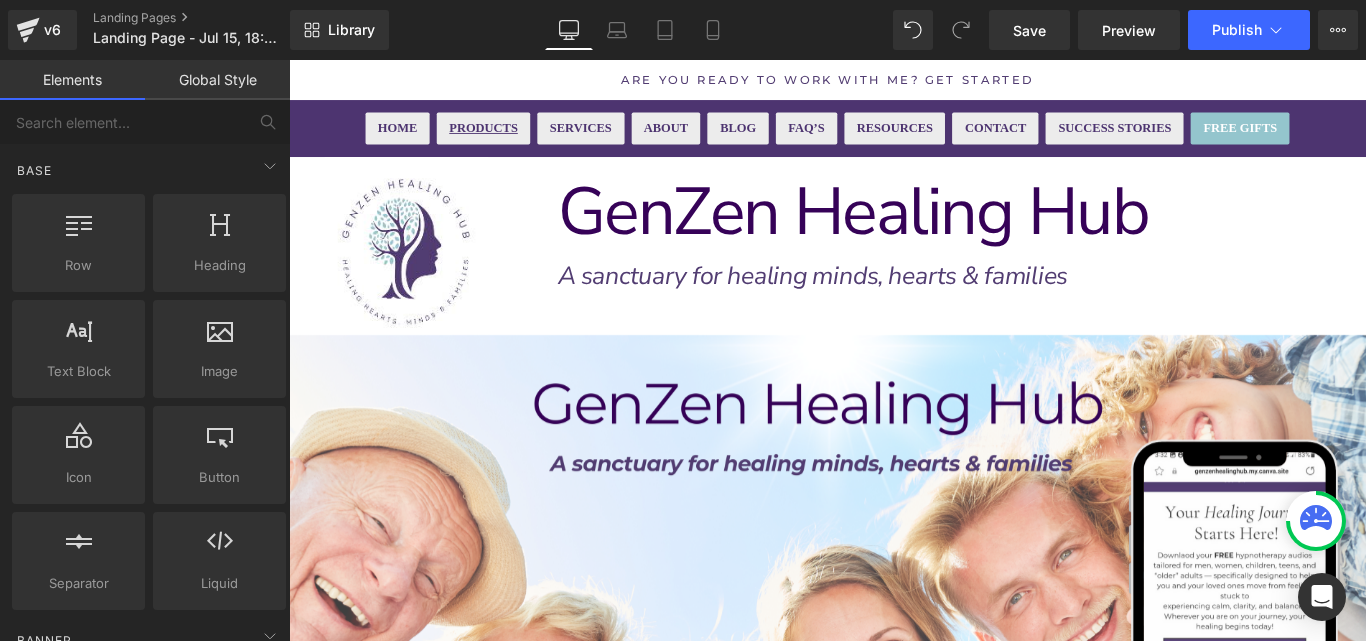 click on "PRODUCTS" at bounding box center [507, 136] 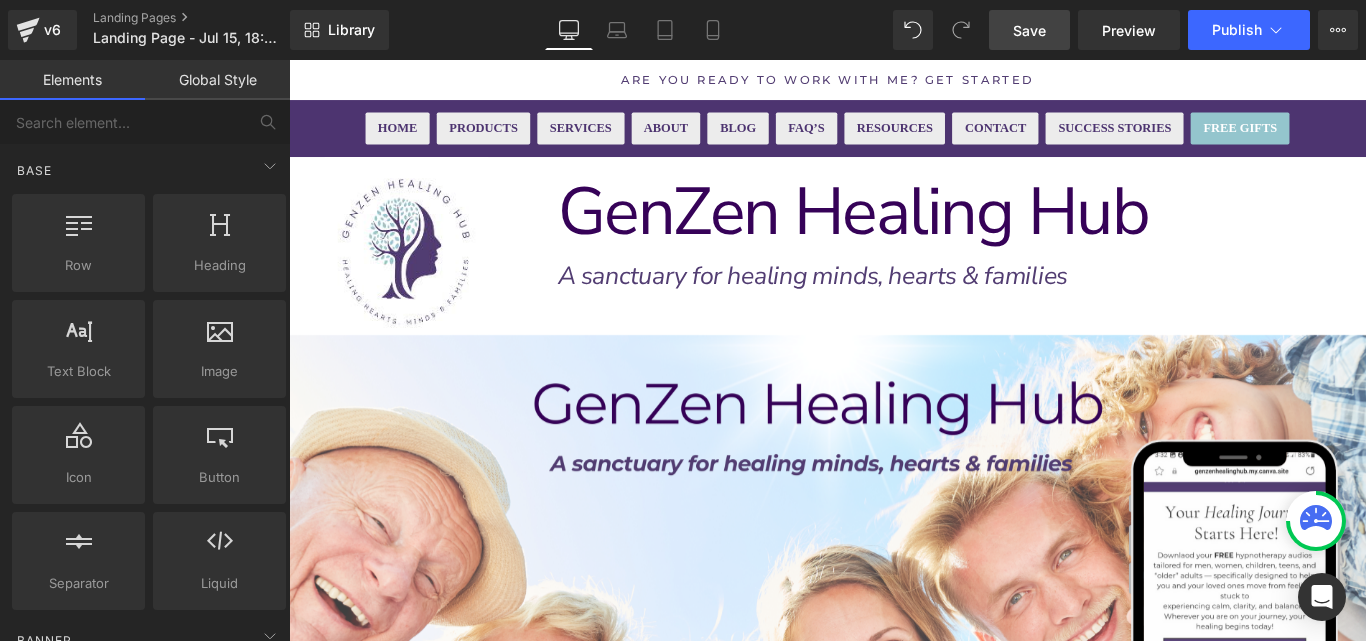 click on "Save" at bounding box center [1029, 30] 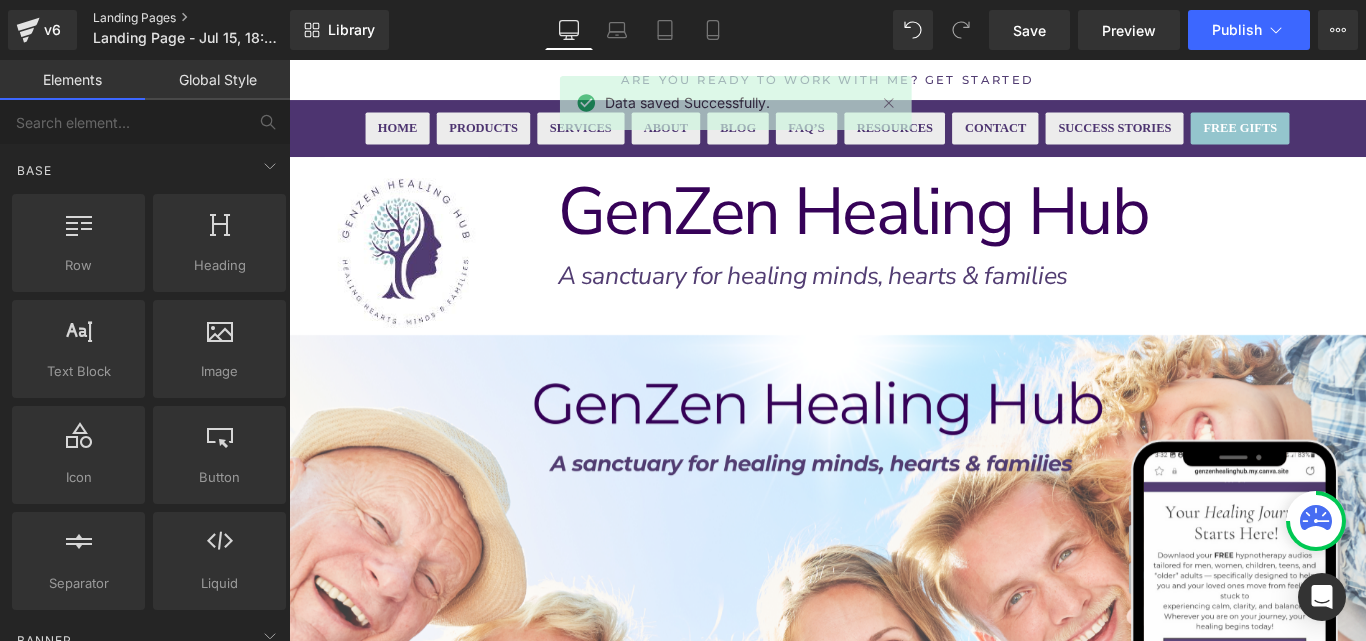 click on "Landing Pages" at bounding box center (208, 18) 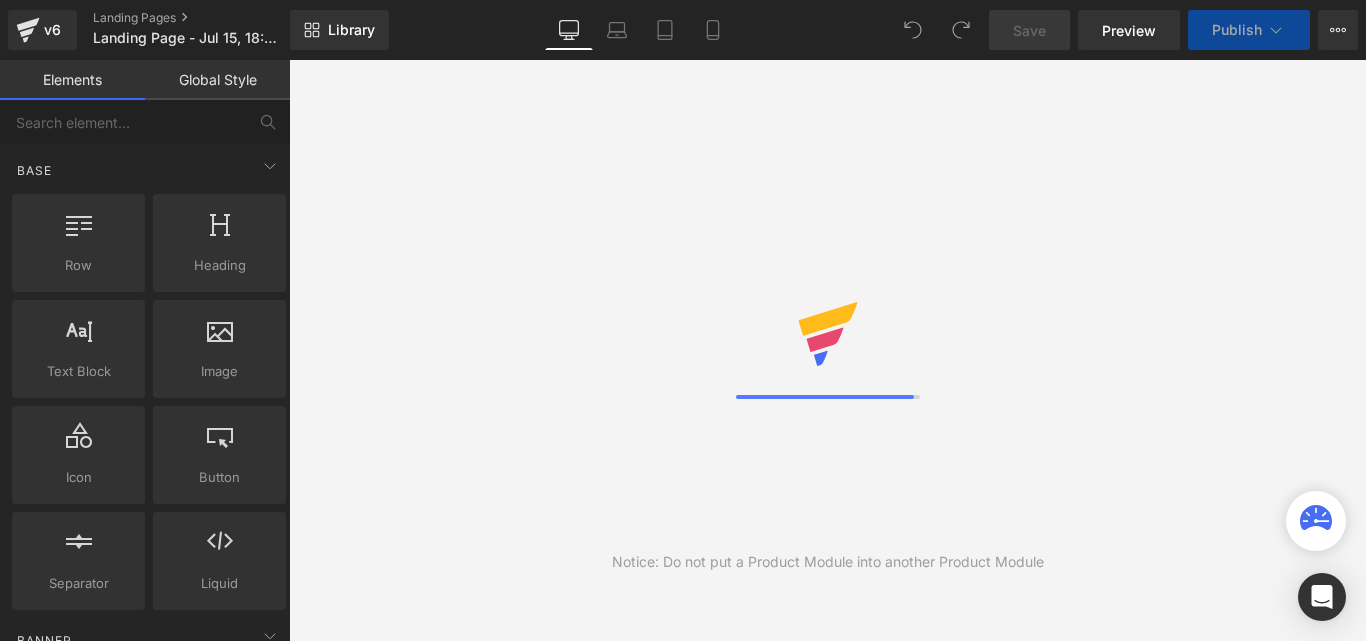 scroll, scrollTop: 0, scrollLeft: 0, axis: both 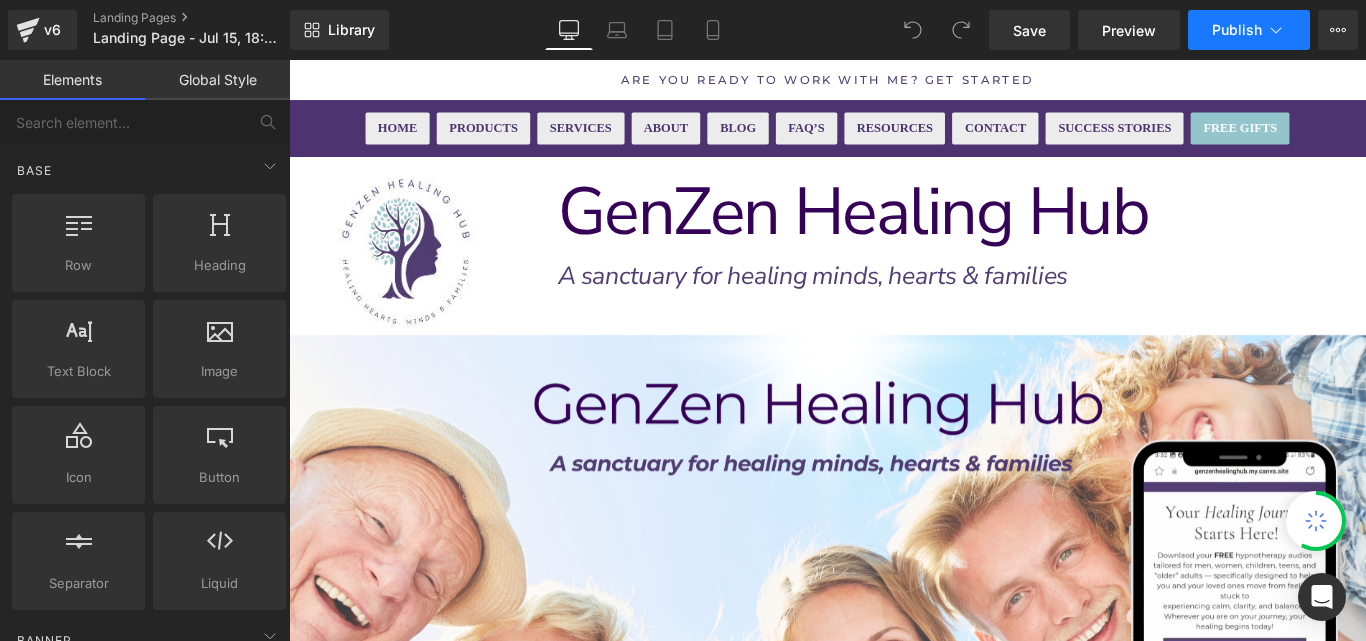 click on "Publish" at bounding box center [1237, 30] 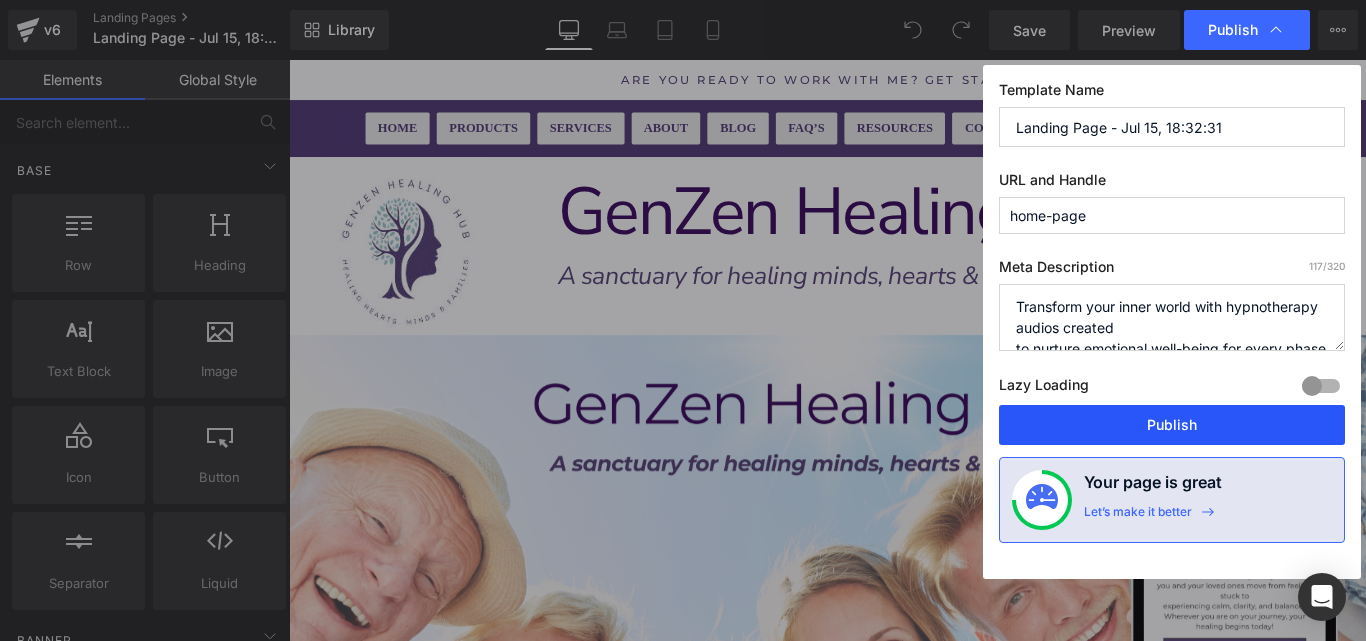 click on "Publish" at bounding box center (1172, 425) 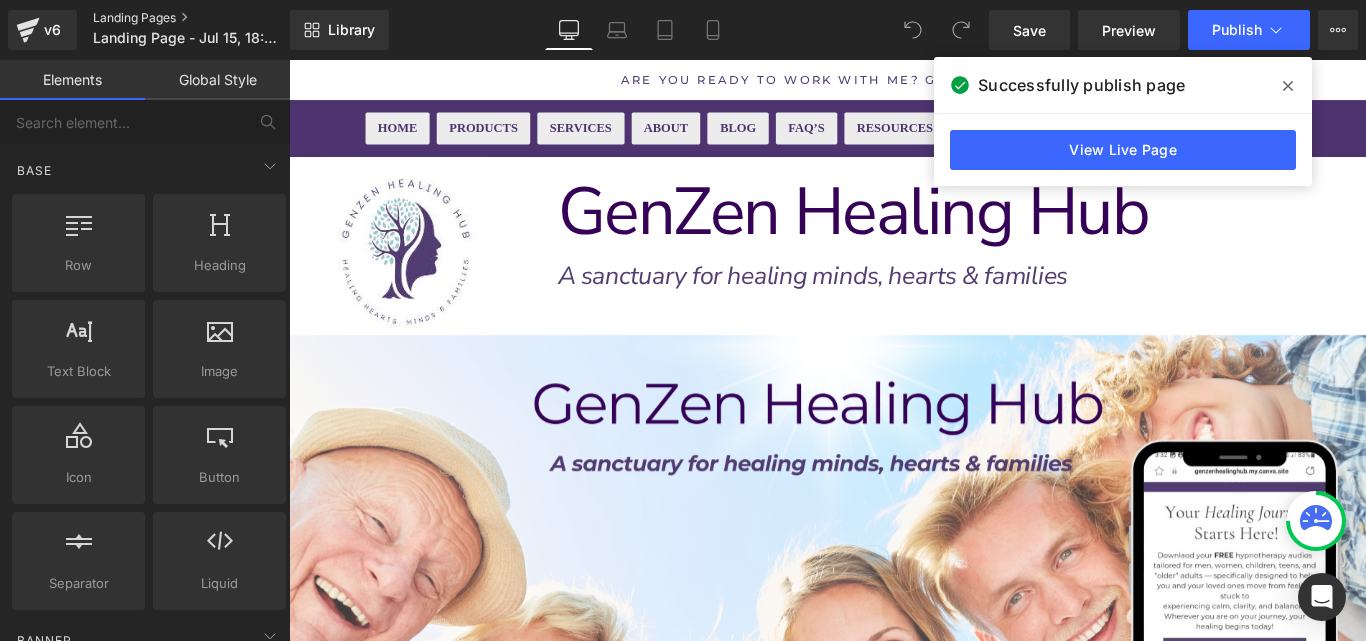 click on "Landing Pages" at bounding box center (208, 18) 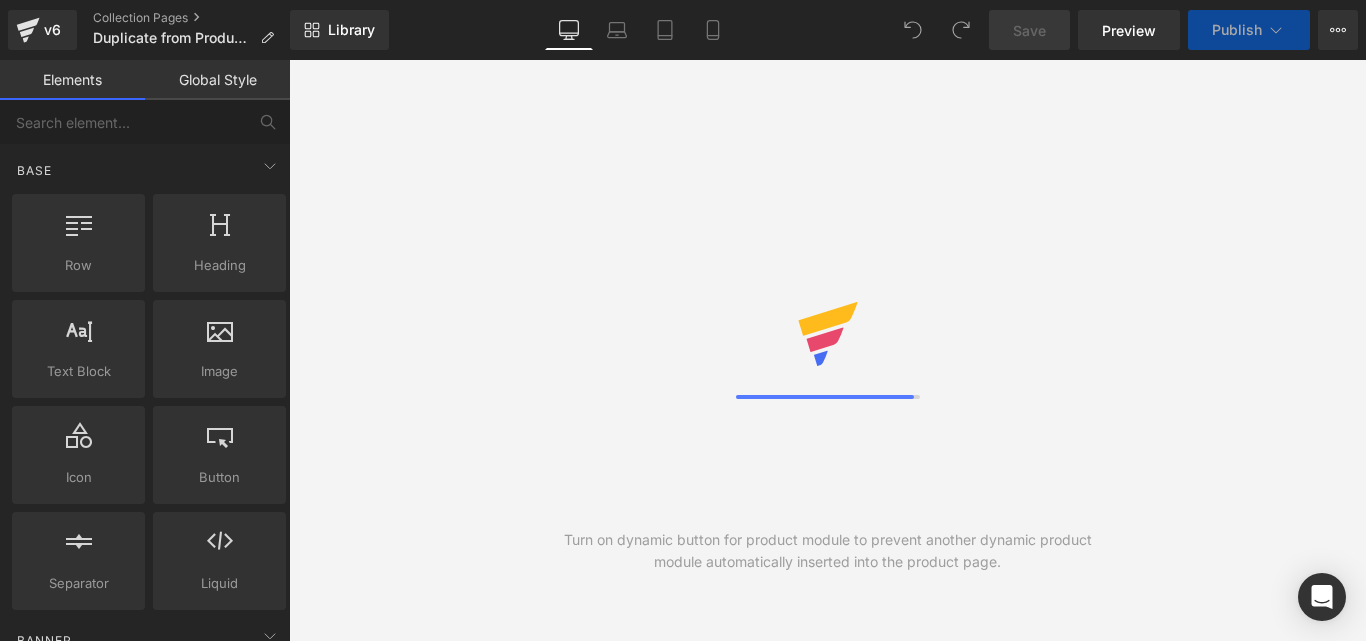 scroll, scrollTop: 0, scrollLeft: 0, axis: both 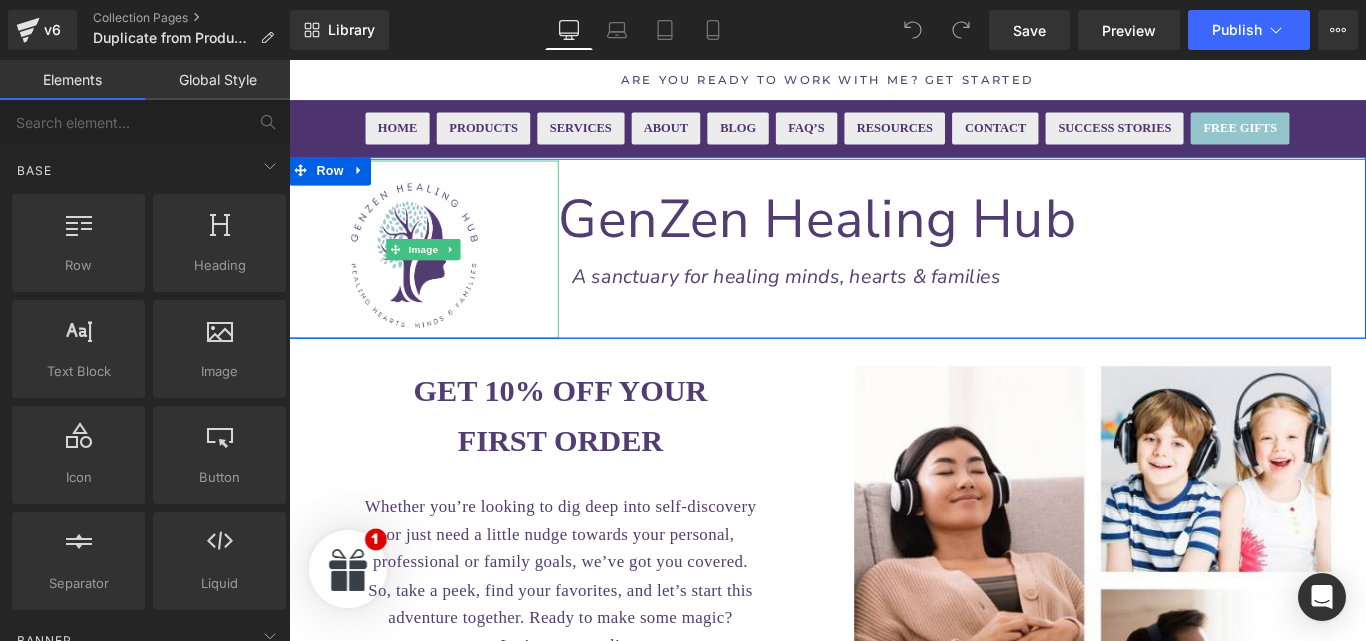 click at bounding box center (440, 273) 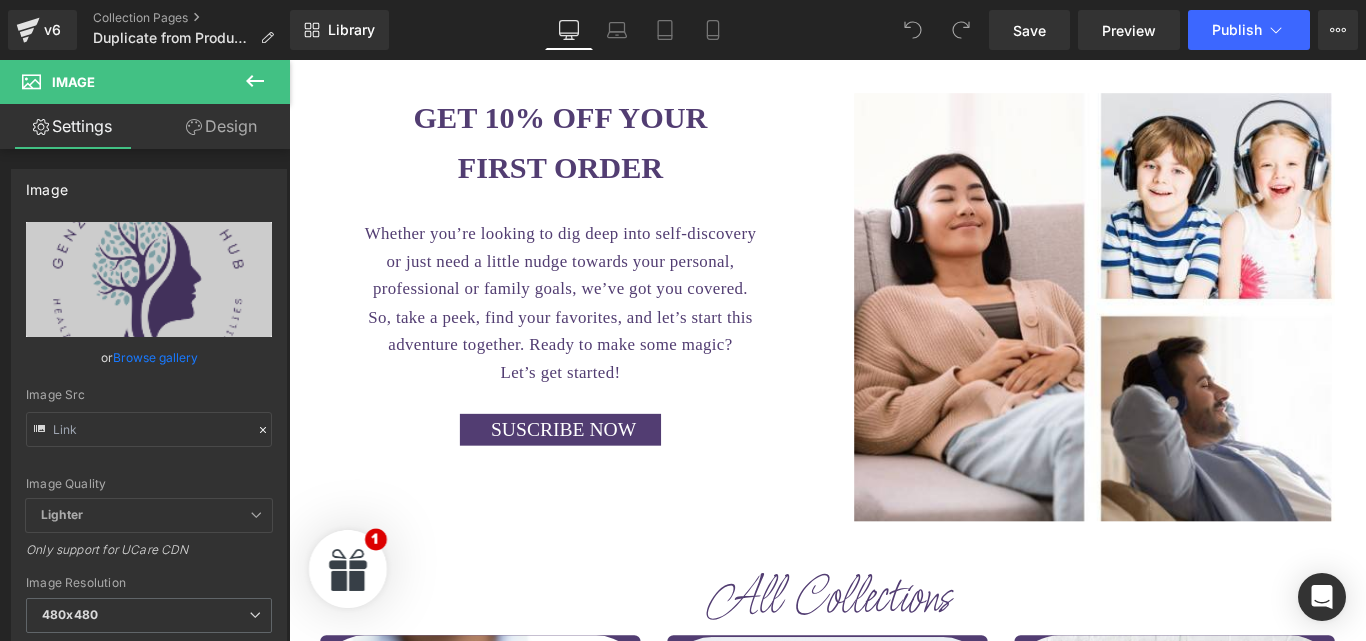 scroll, scrollTop: 0, scrollLeft: 0, axis: both 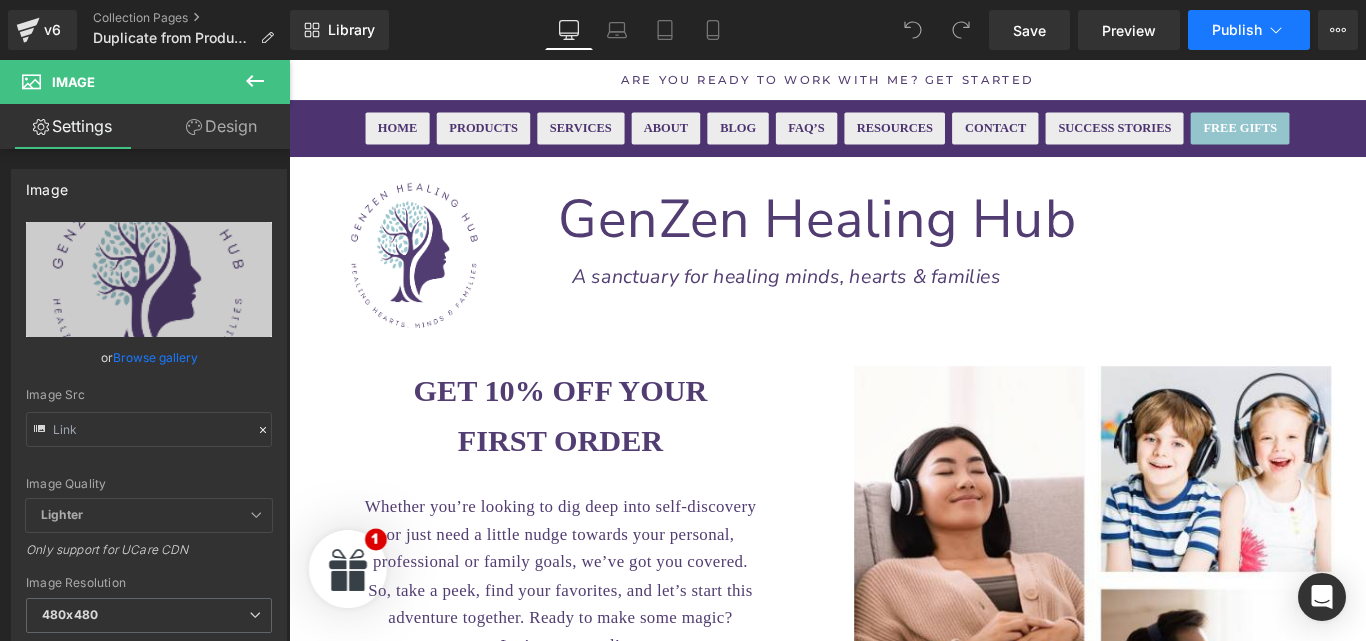 click on "Publish" at bounding box center (1237, 30) 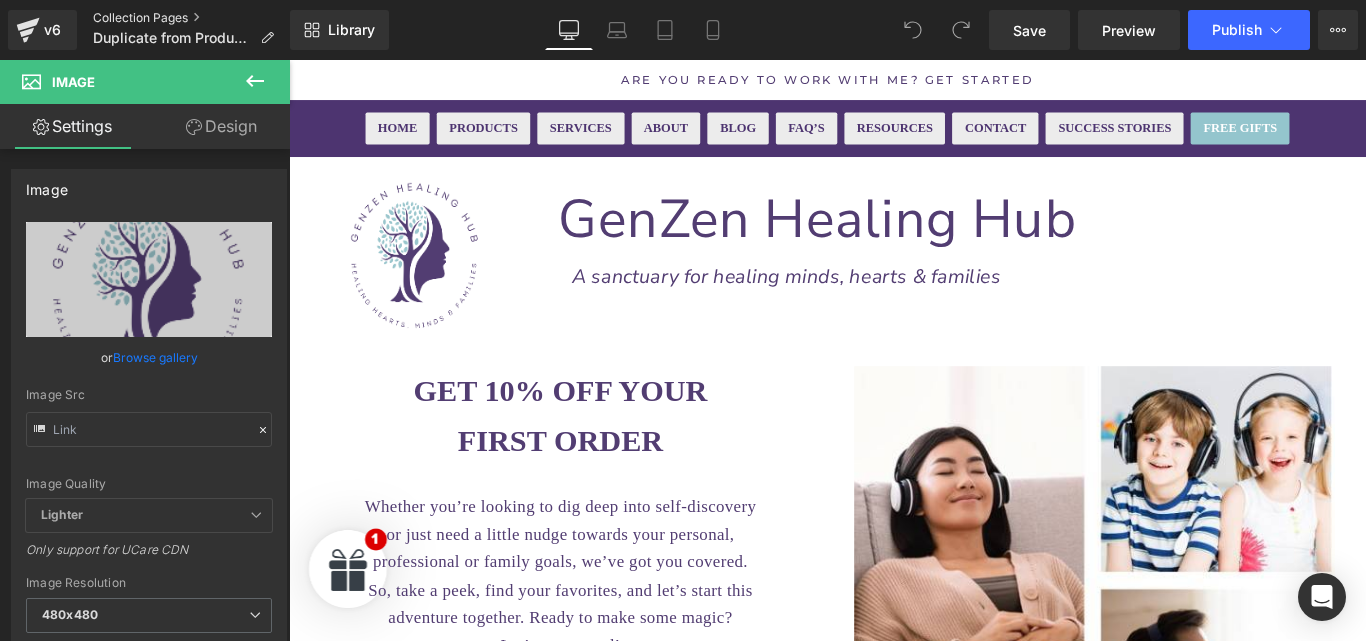 click on "Collection Pages" at bounding box center (191, 18) 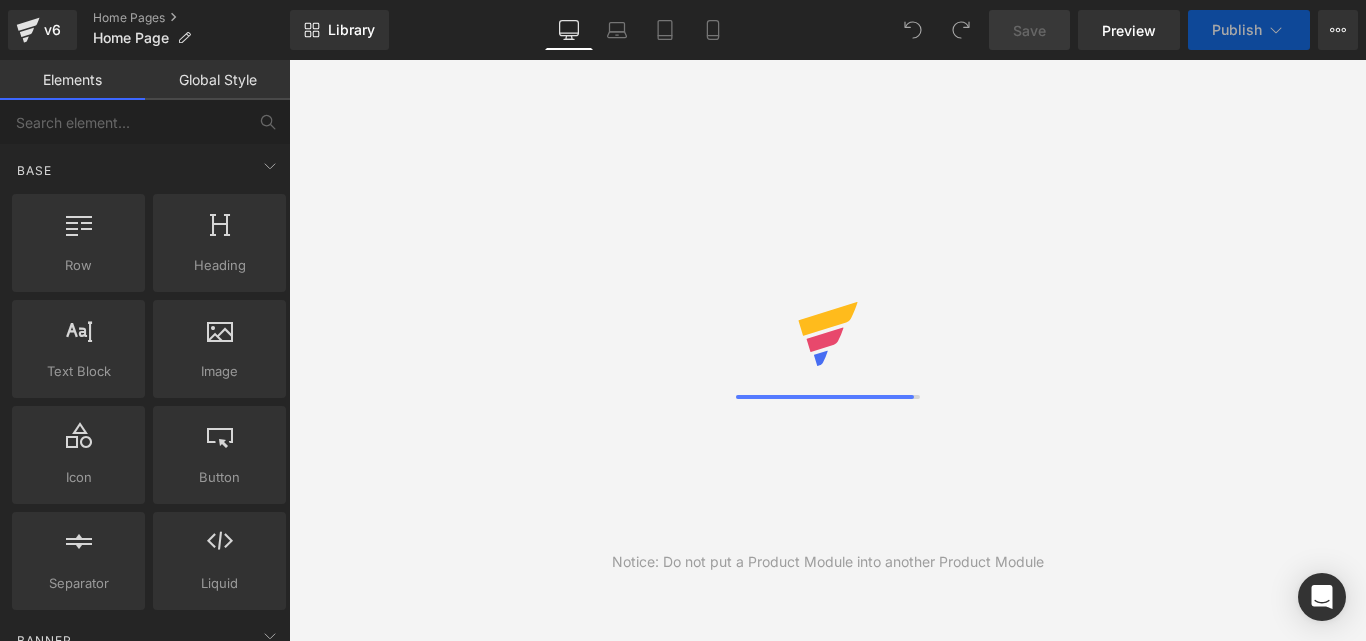 scroll, scrollTop: 0, scrollLeft: 0, axis: both 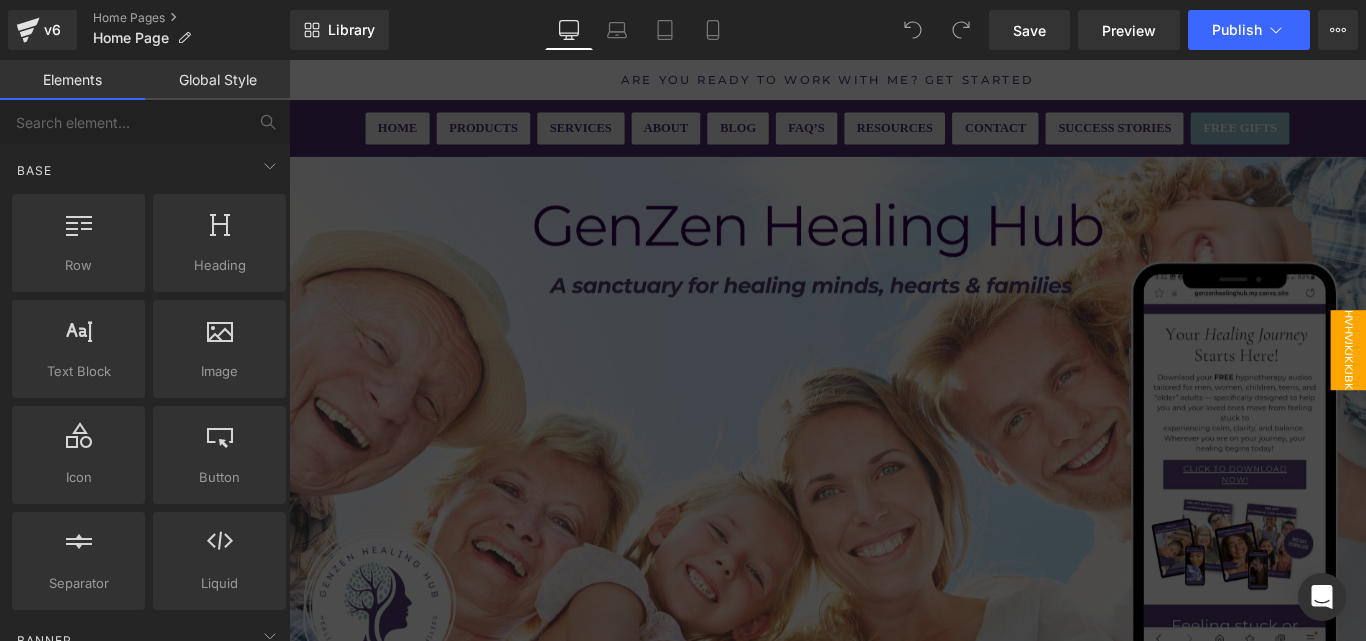click at bounding box center [894, 386] 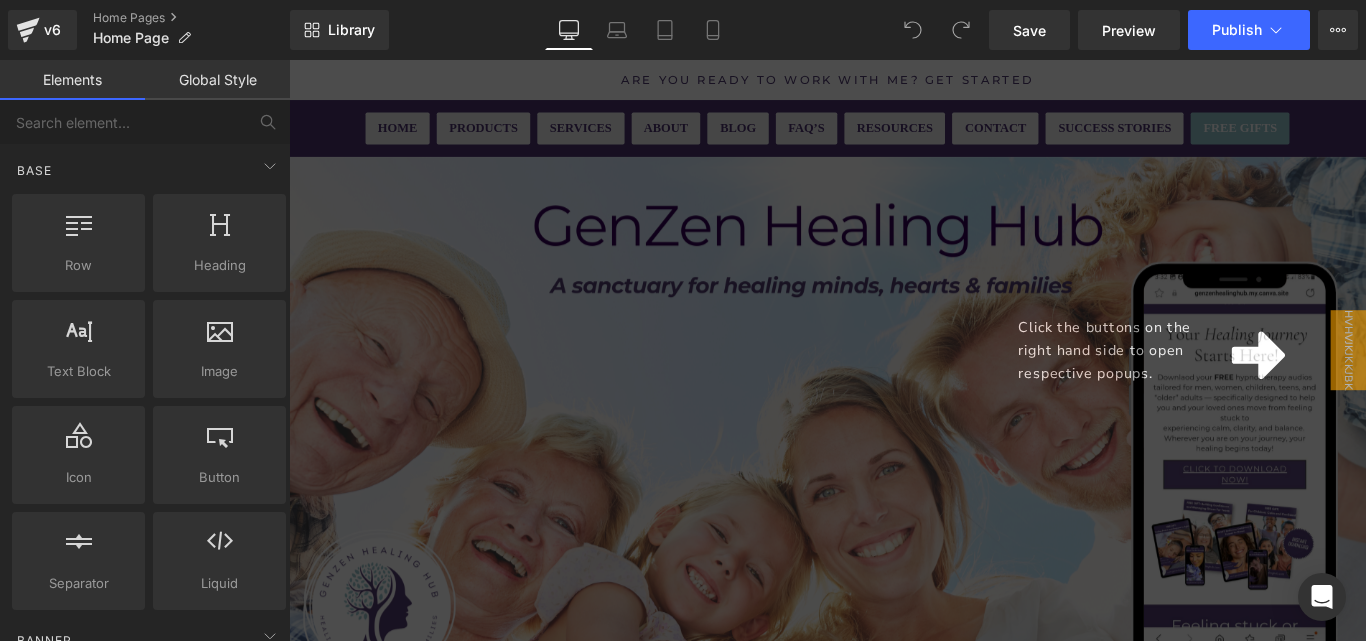 click on "Click the buttons on the right hand side to open respective popups." at bounding box center [1205, 386] 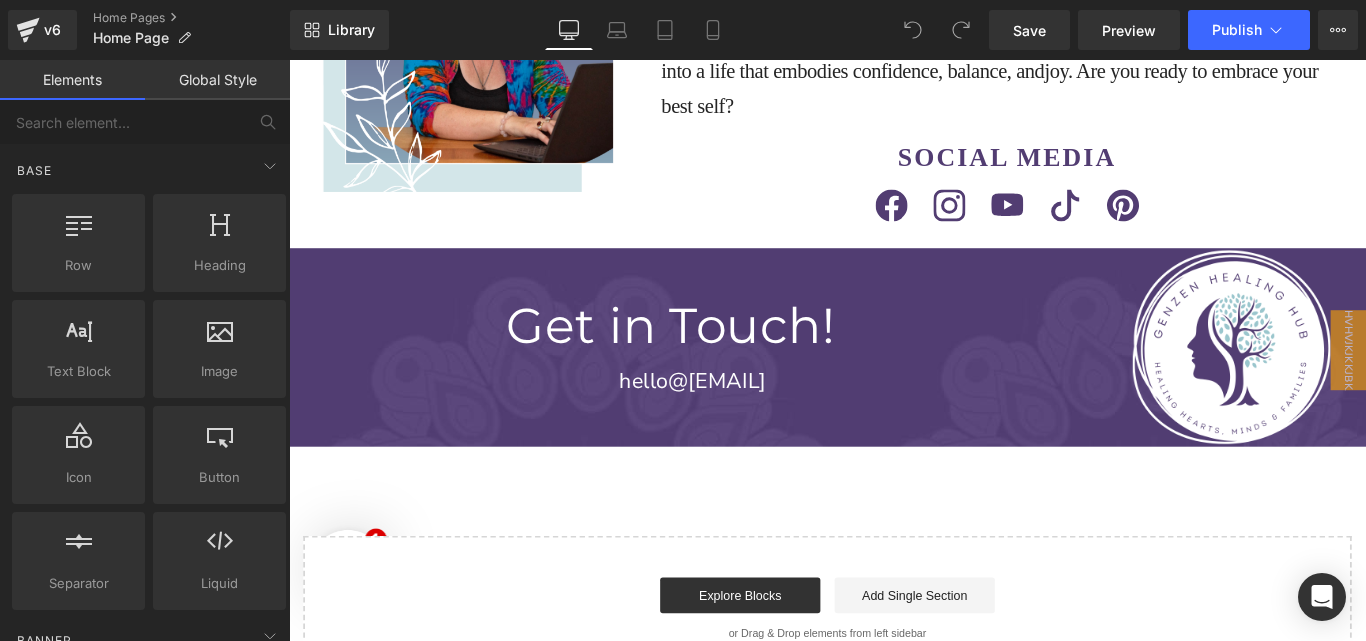 scroll, scrollTop: 14669, scrollLeft: 0, axis: vertical 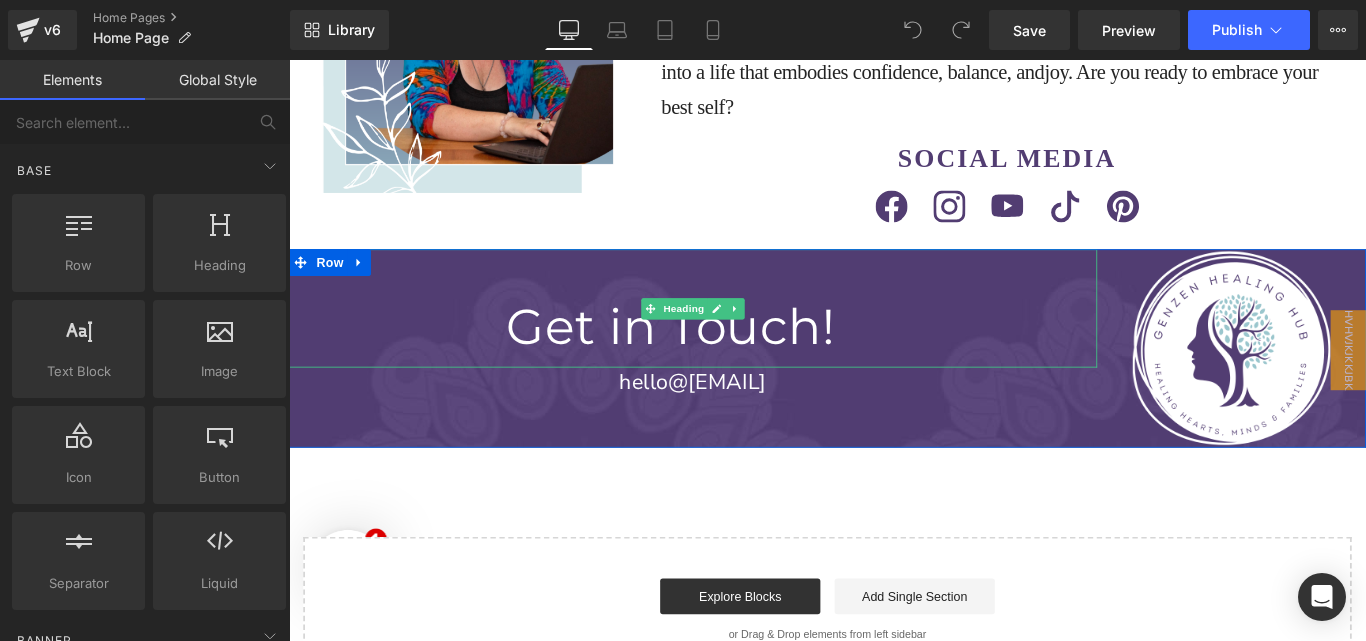 click on "Get in Touch!" at bounding box center (718, 360) 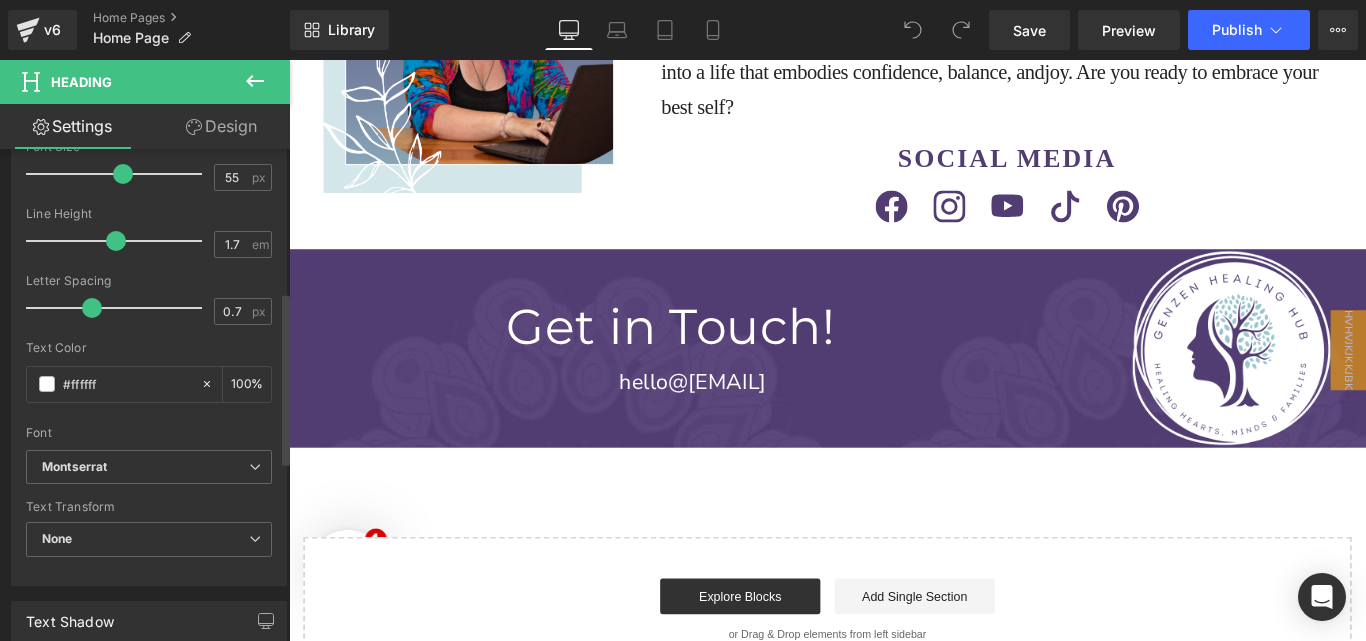 scroll, scrollTop: 409, scrollLeft: 0, axis: vertical 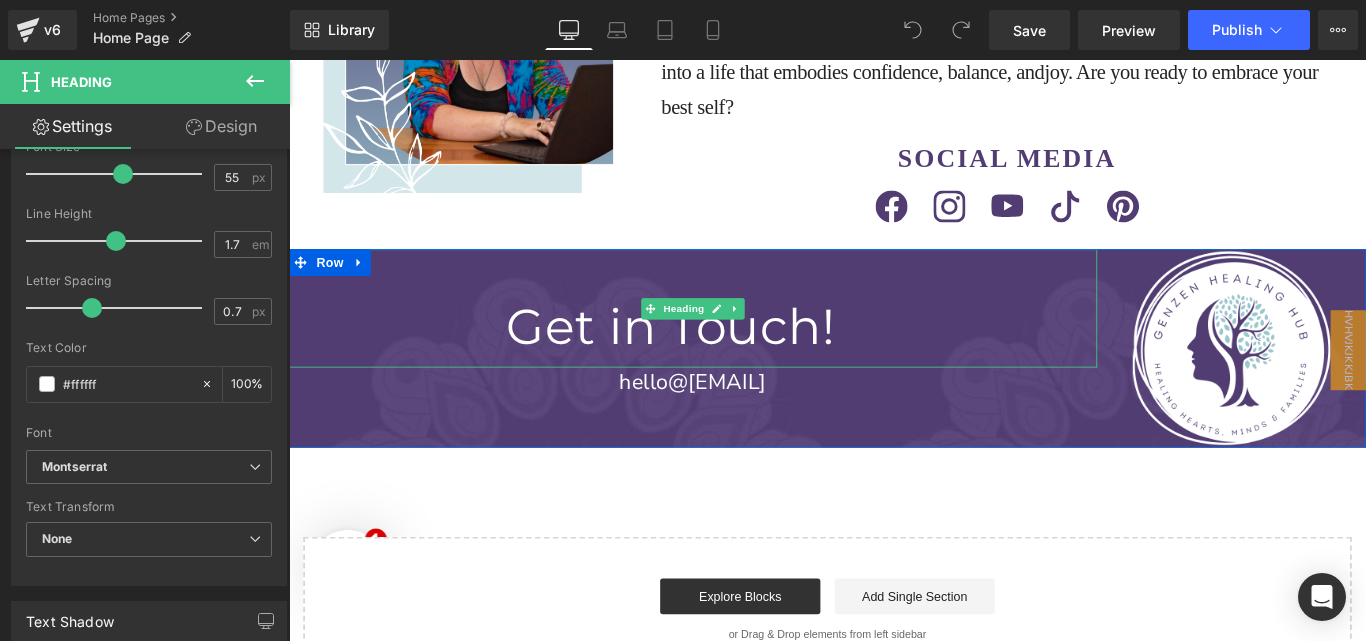 click on "Get in Touch!" at bounding box center [718, 360] 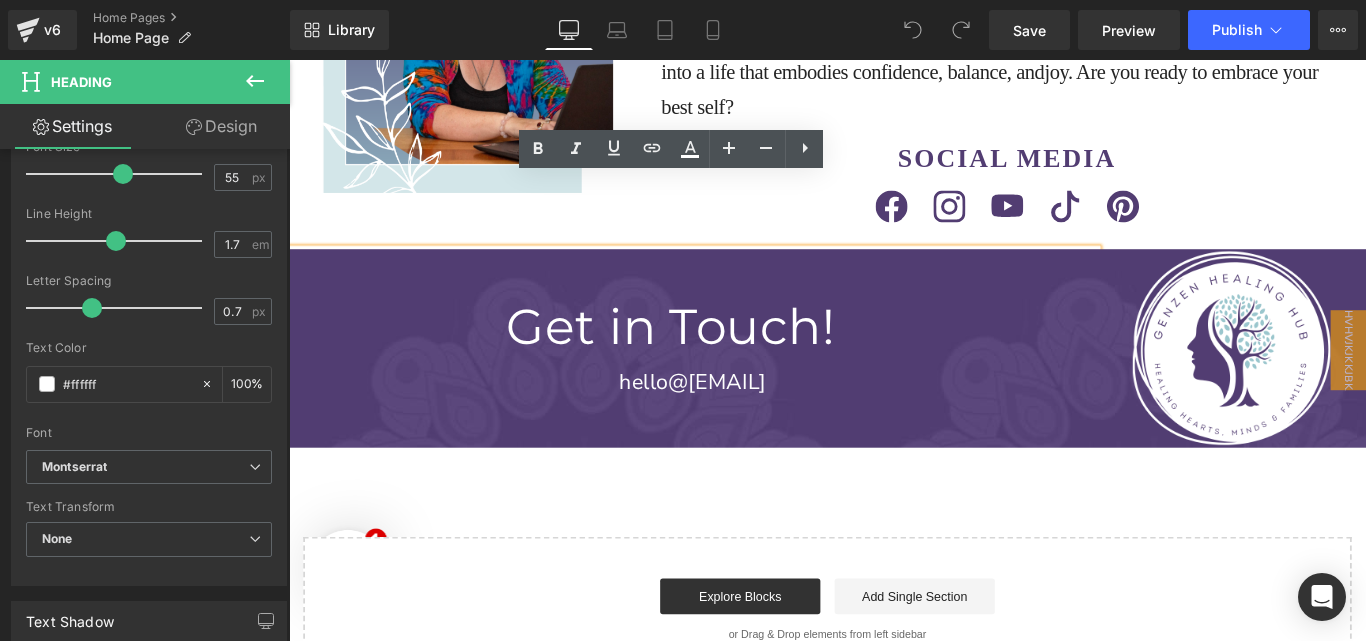 click on "Get in Touch!" at bounding box center [718, 360] 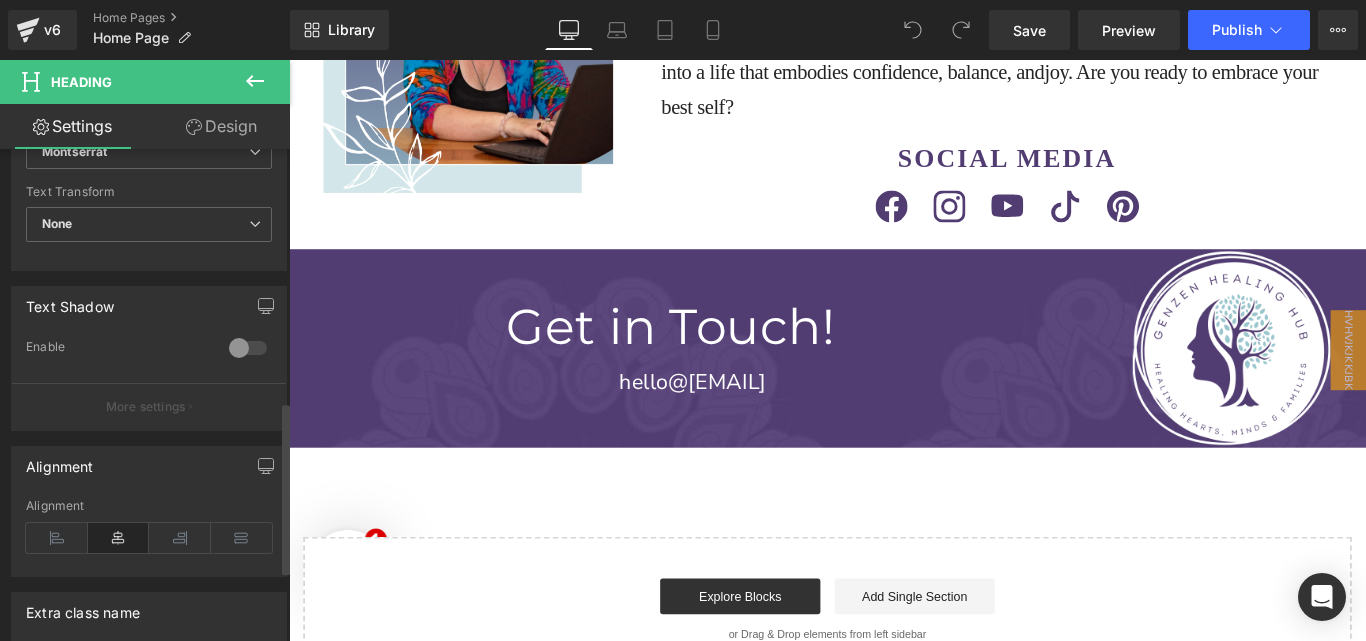 scroll, scrollTop: 723, scrollLeft: 0, axis: vertical 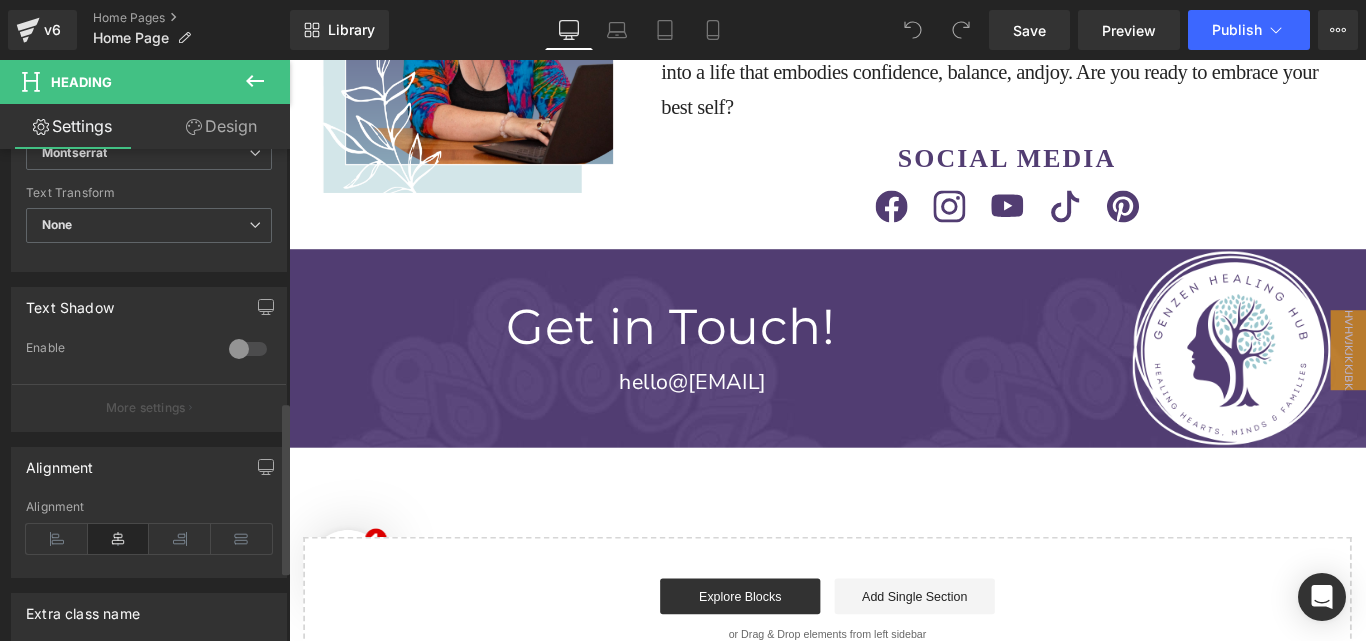 click at bounding box center [248, 349] 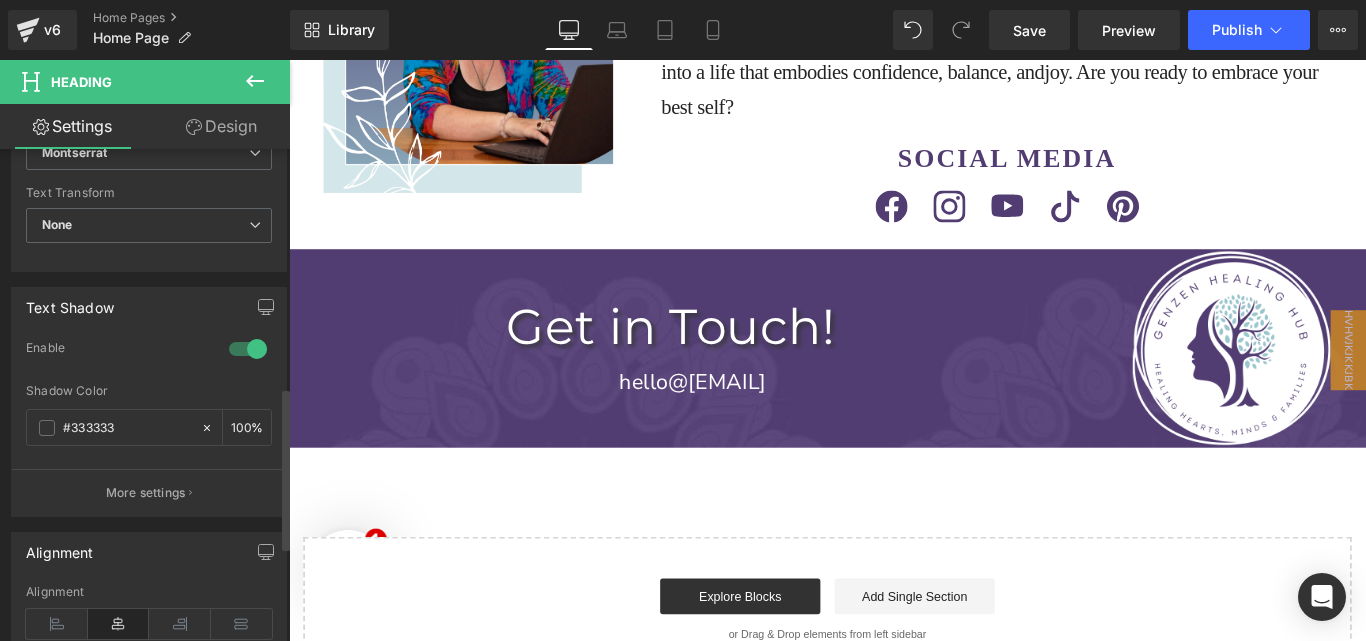 click at bounding box center [248, 349] 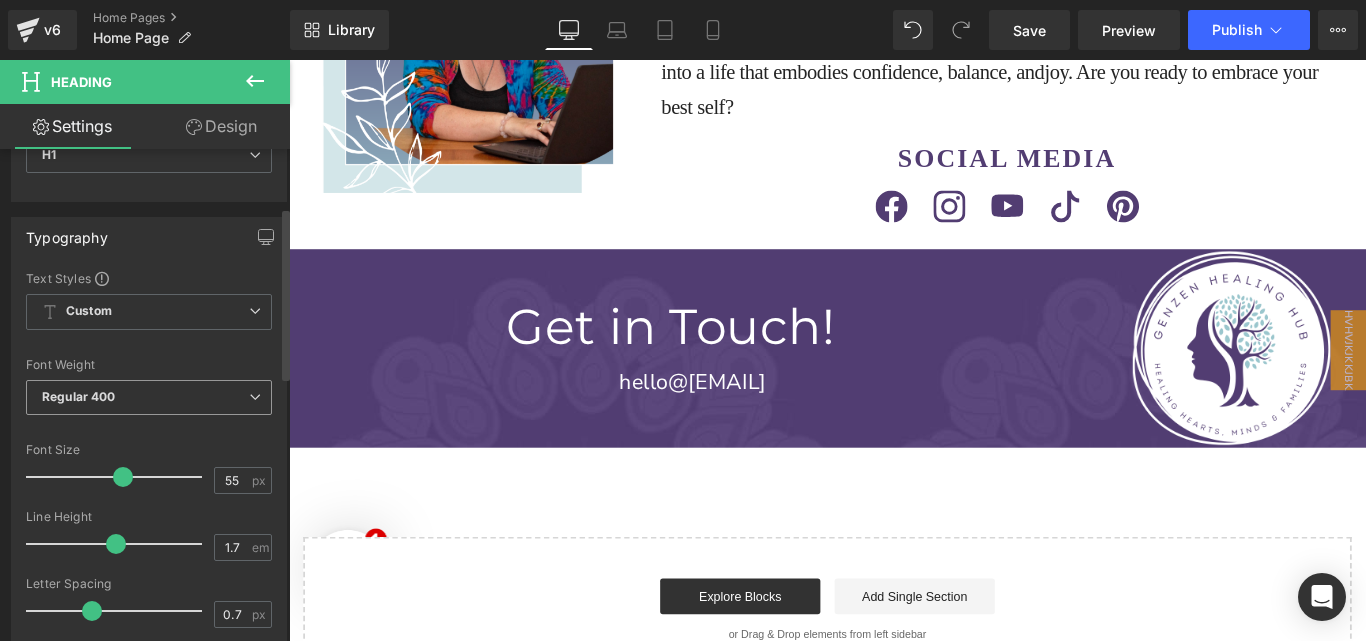 scroll, scrollTop: 90, scrollLeft: 0, axis: vertical 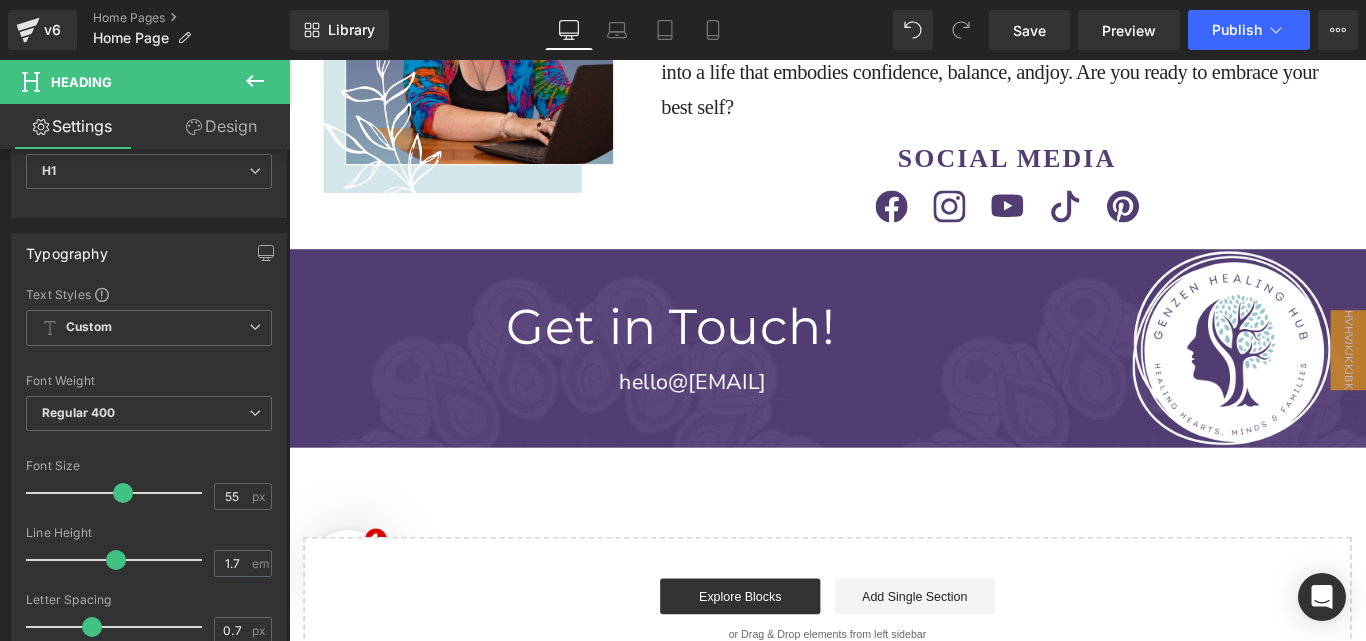 click on "Design" at bounding box center (221, 126) 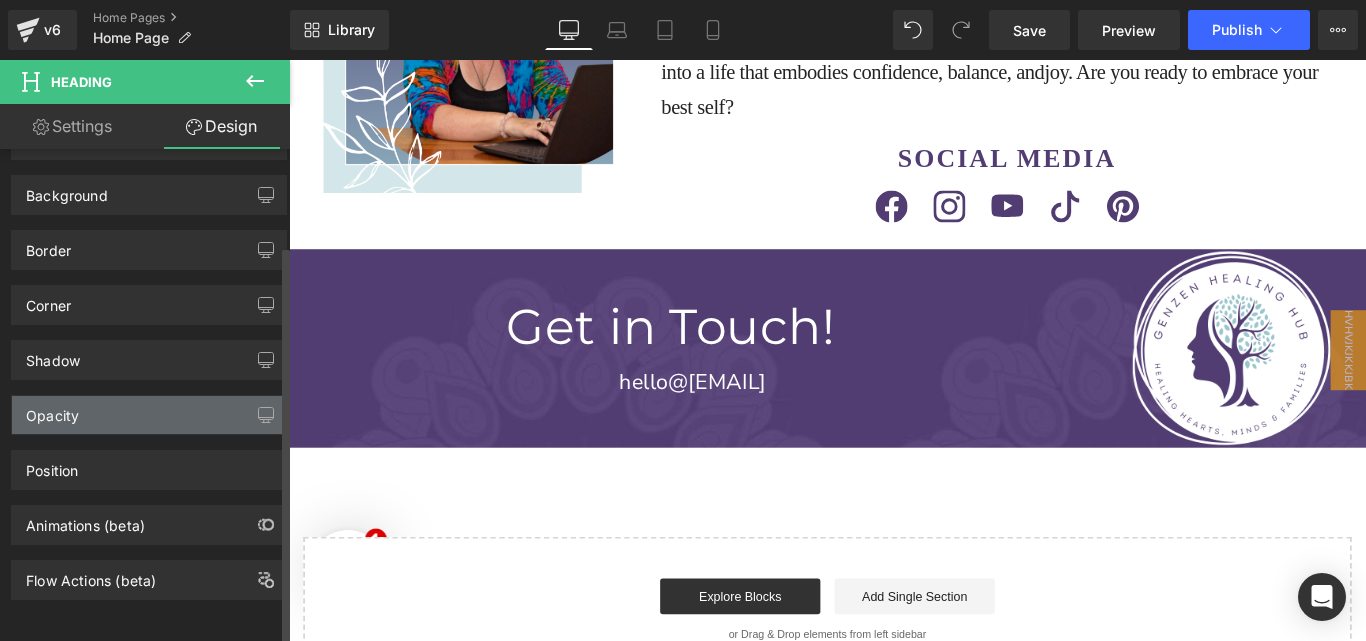 scroll, scrollTop: 0, scrollLeft: 0, axis: both 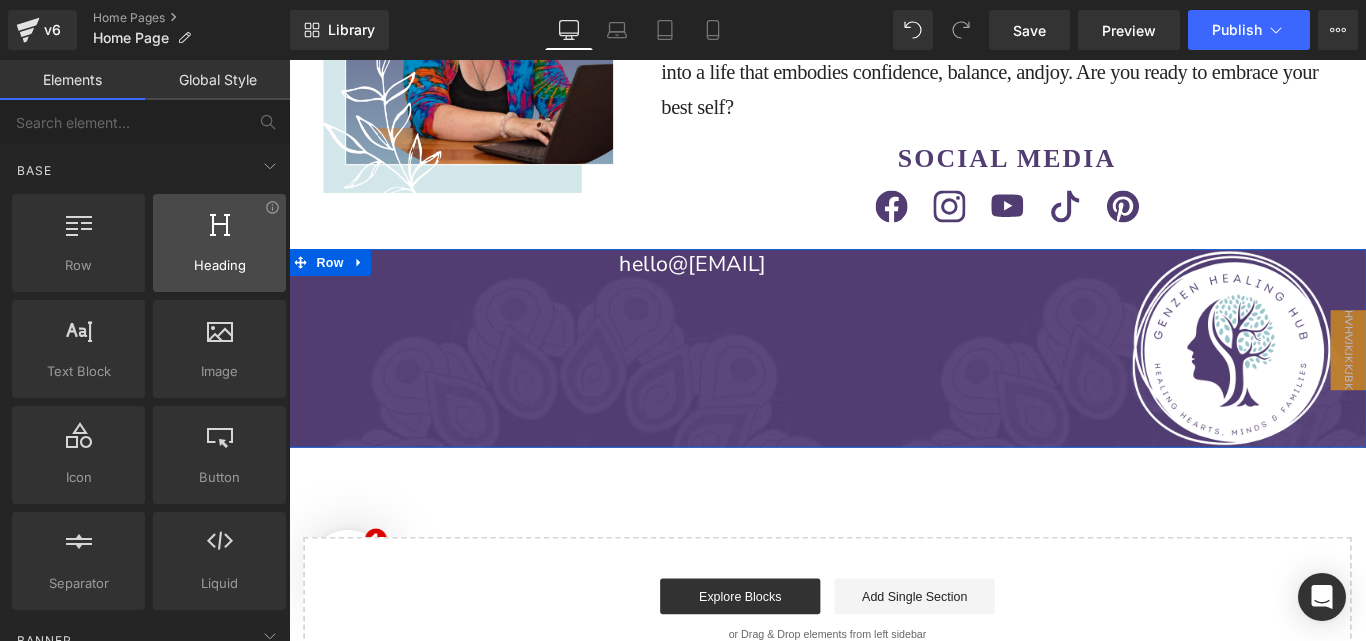 click on "Row  rows, columns, layouts, div Heading  headings, titles, h1,h2,h3,h4,h5,h6 Text Block  texts, paragraphs, contents, blocks Image  images, photos, alts, uploads Icon  icons, symbols Button  button, call to action, cta Separator  separators, dividers, horizontal lines Liquid  liquid, custom code, html, javascript, css, reviews, apps, applications, embeded, iframe" at bounding box center (149, 402) 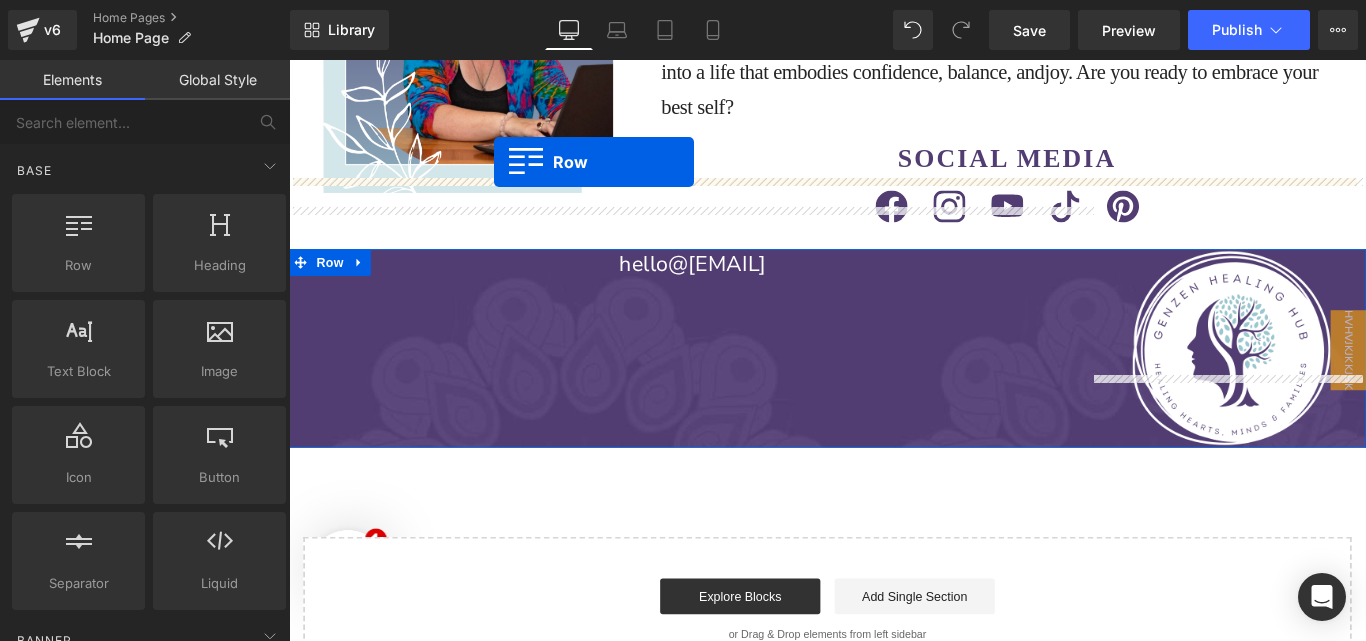 drag, startPoint x: 340, startPoint y: 292, endPoint x: 519, endPoint y: 175, distance: 213.84573 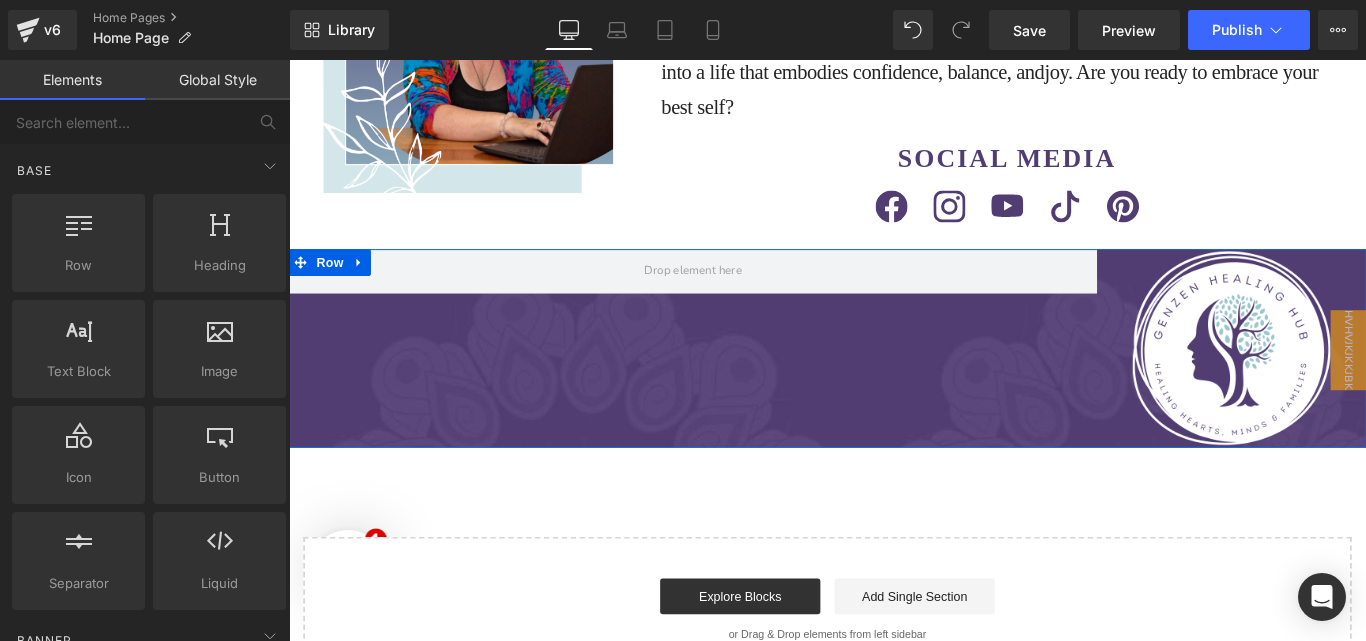 click on "Image         Row" at bounding box center [894, 385] 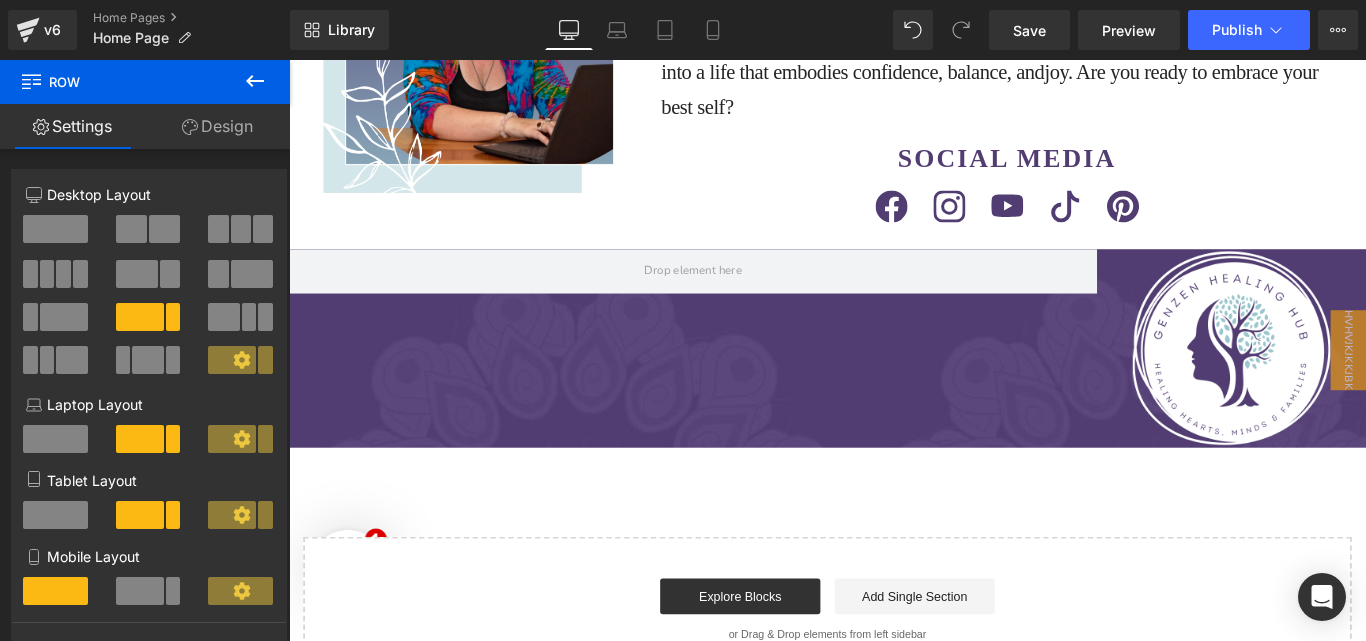click 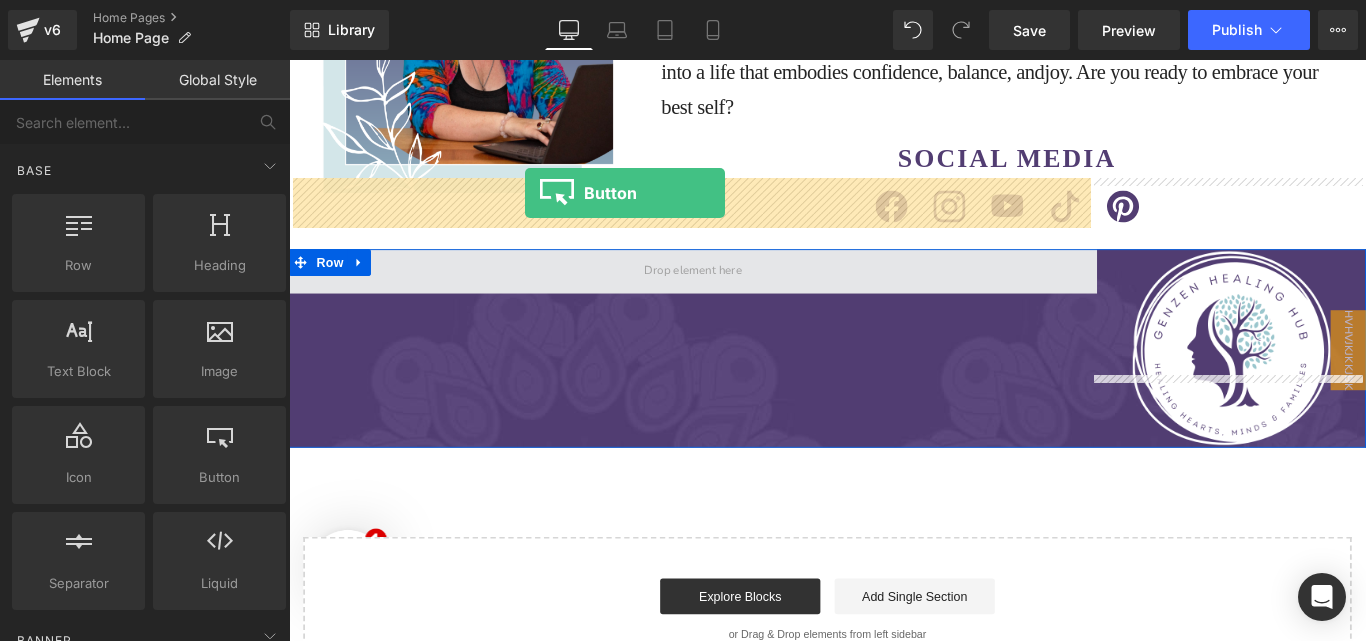 drag, startPoint x: 496, startPoint y: 502, endPoint x: 554, endPoint y: 209, distance: 298.68546 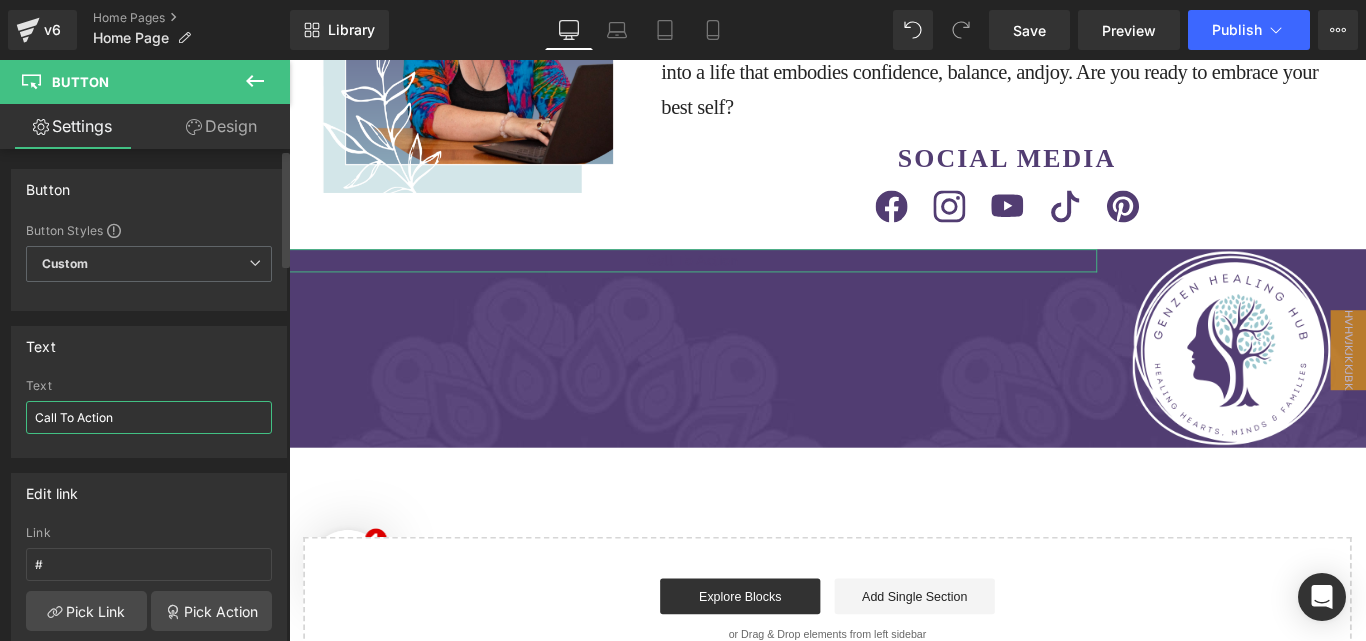 click on "Call To Action" at bounding box center [149, 417] 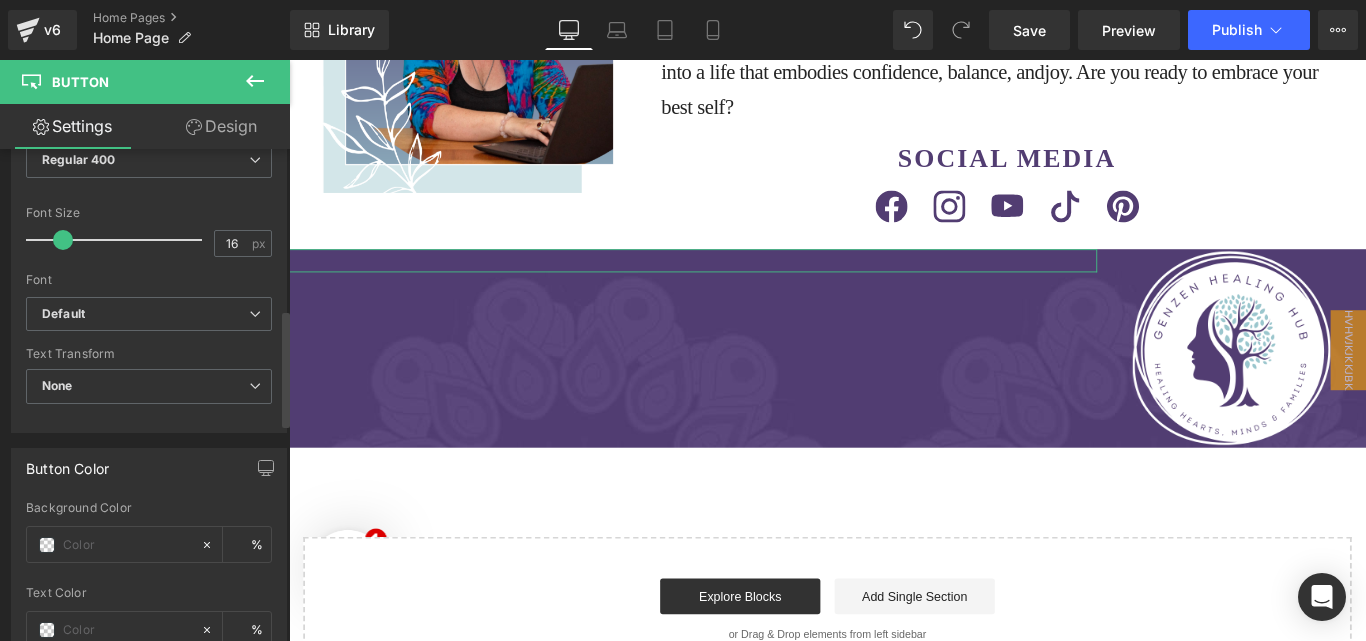 scroll, scrollTop: 680, scrollLeft: 0, axis: vertical 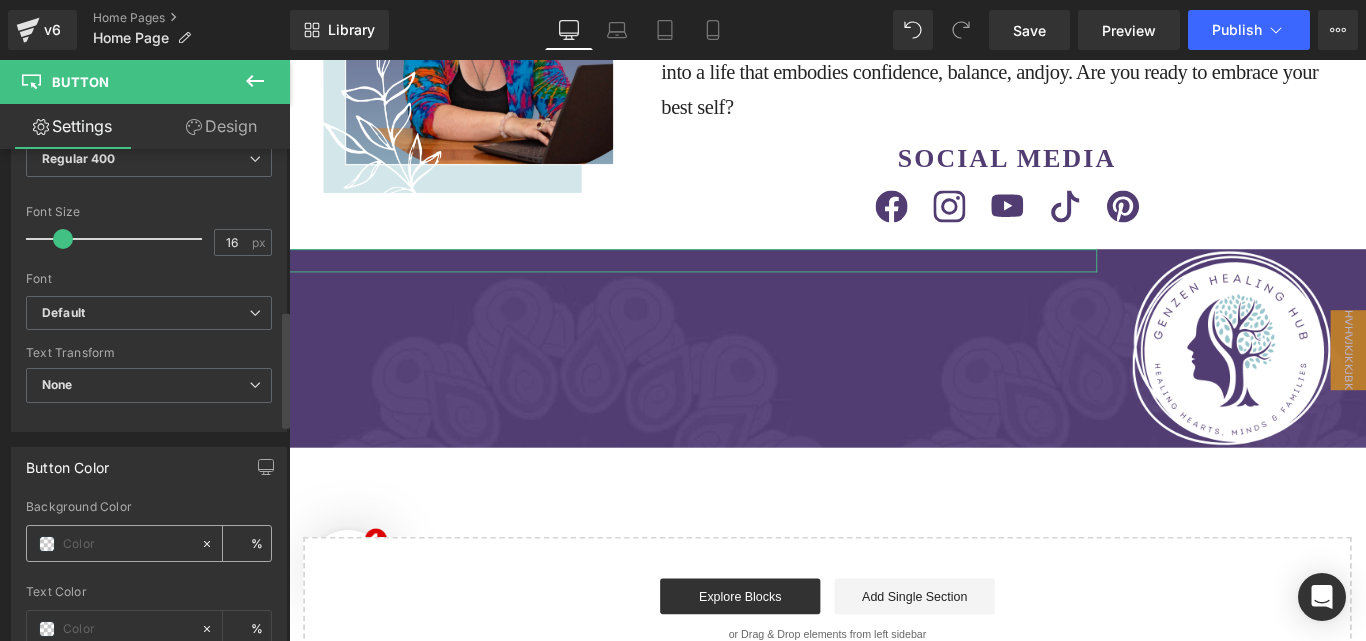 type 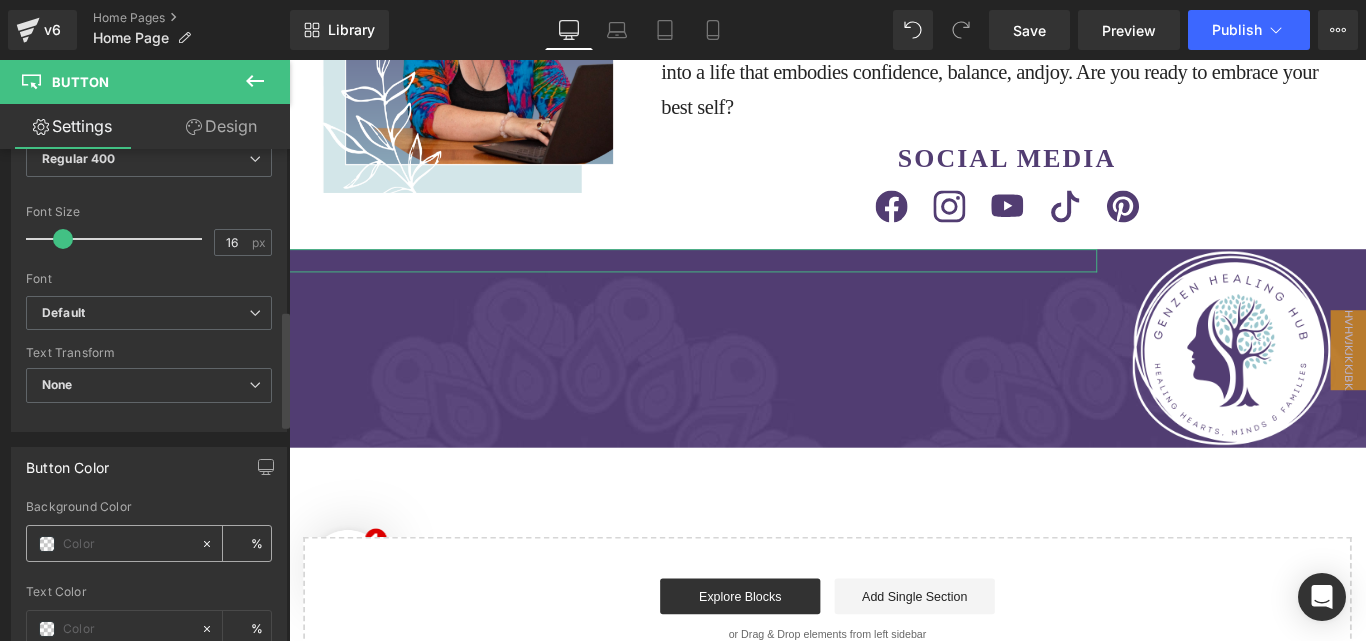 click at bounding box center (127, 544) 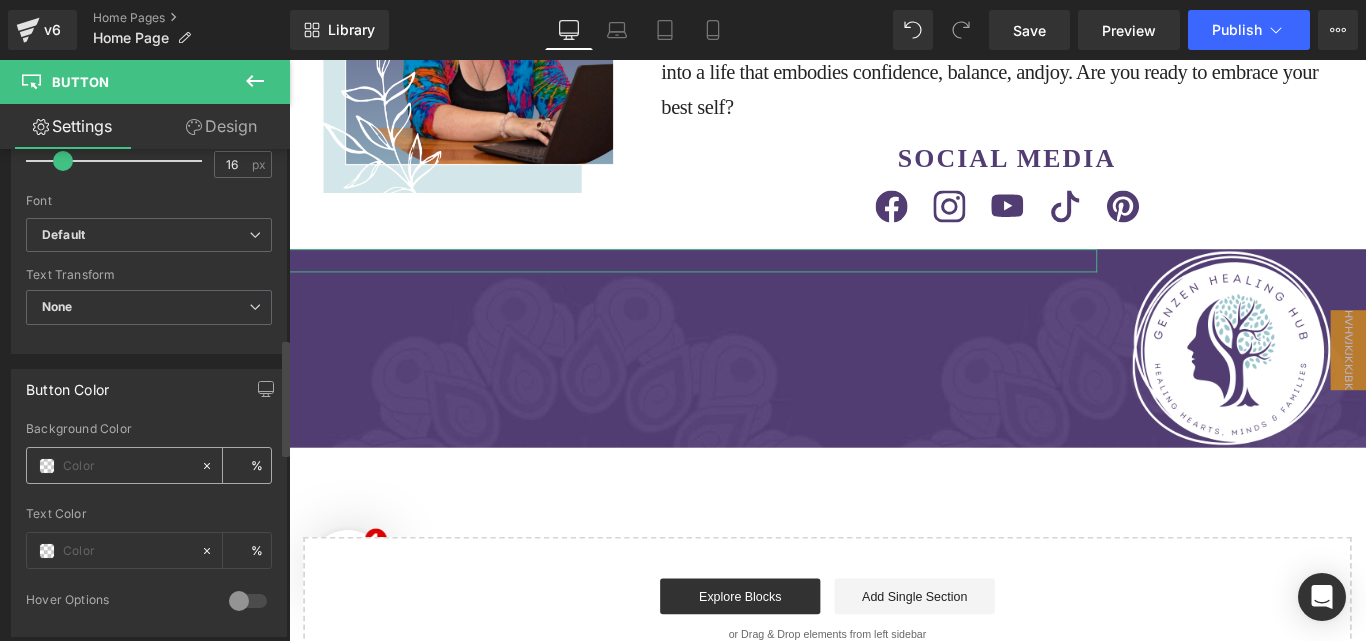 scroll, scrollTop: 800, scrollLeft: 0, axis: vertical 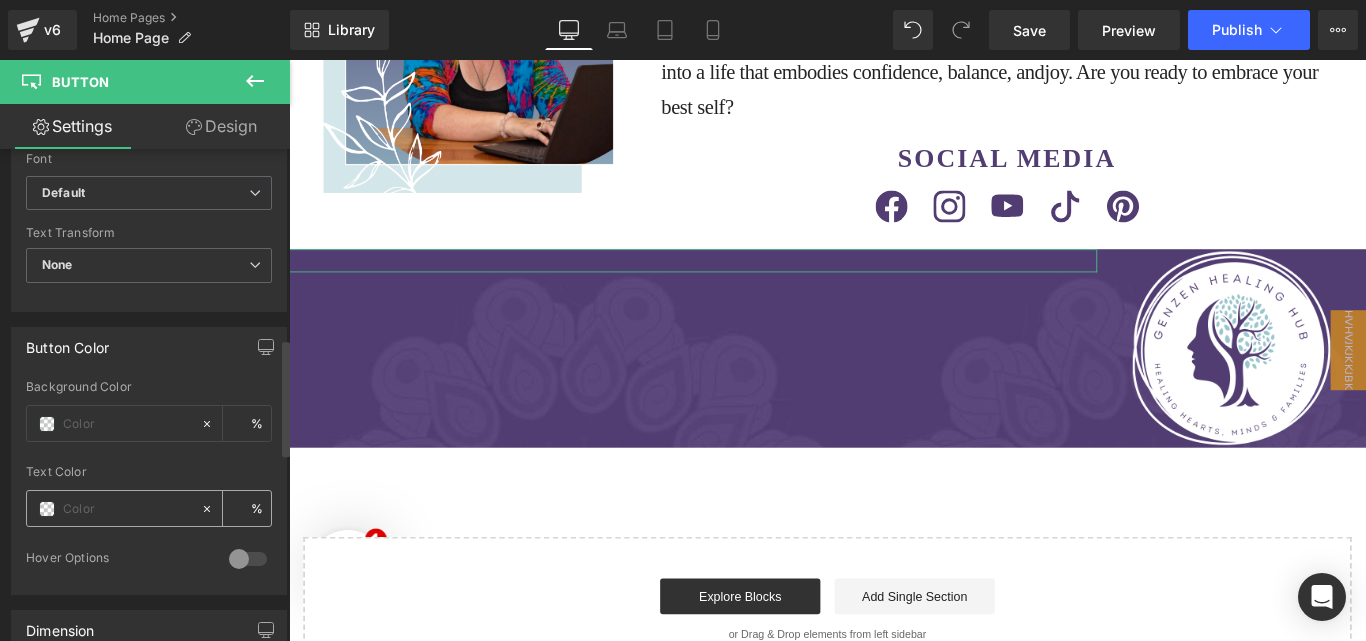 click at bounding box center (127, 509) 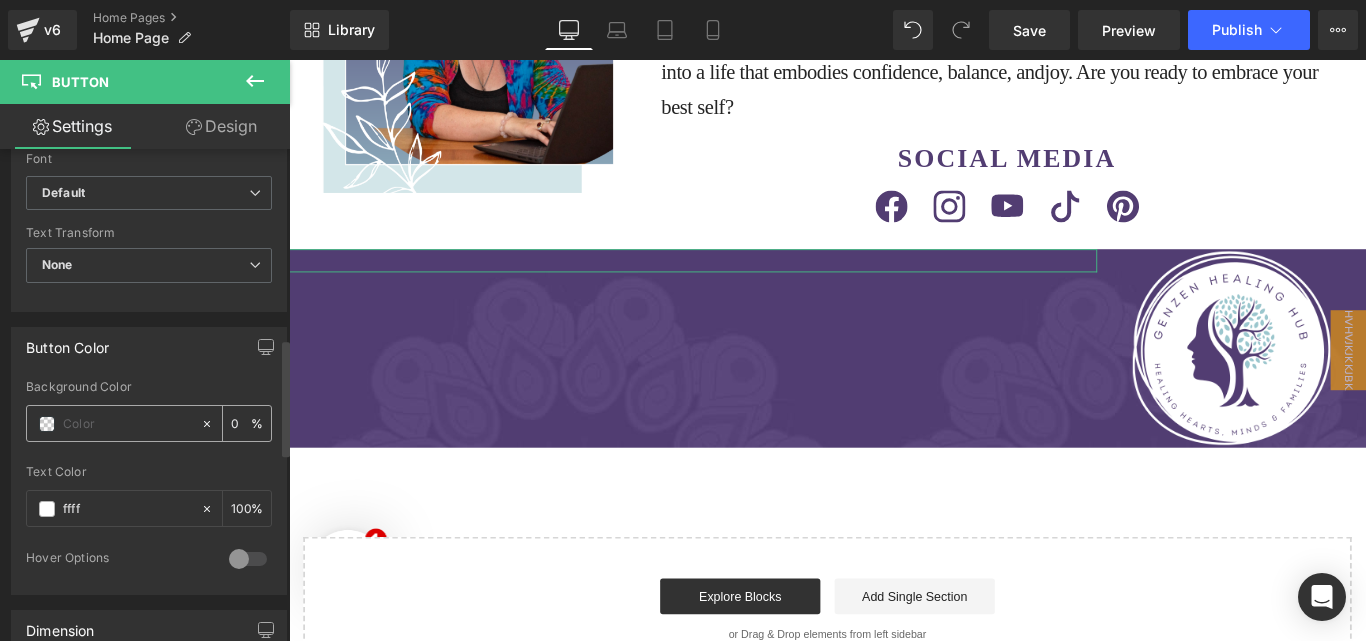 type on "ffff" 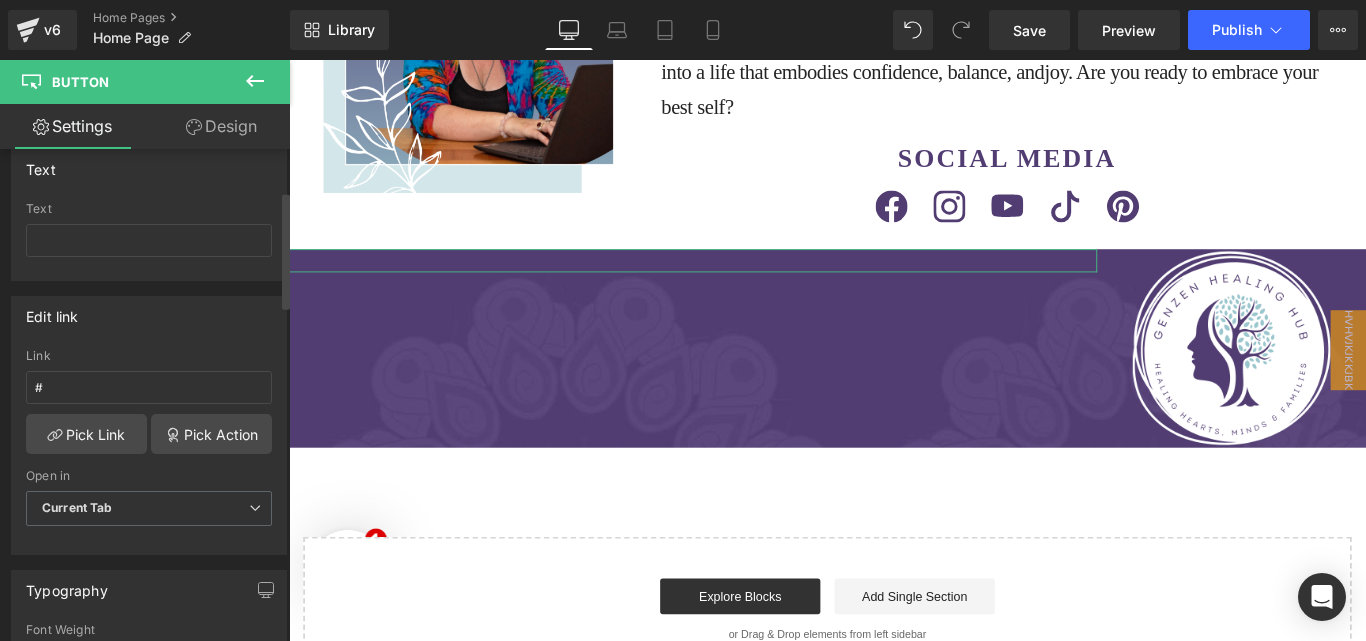 scroll, scrollTop: 177, scrollLeft: 0, axis: vertical 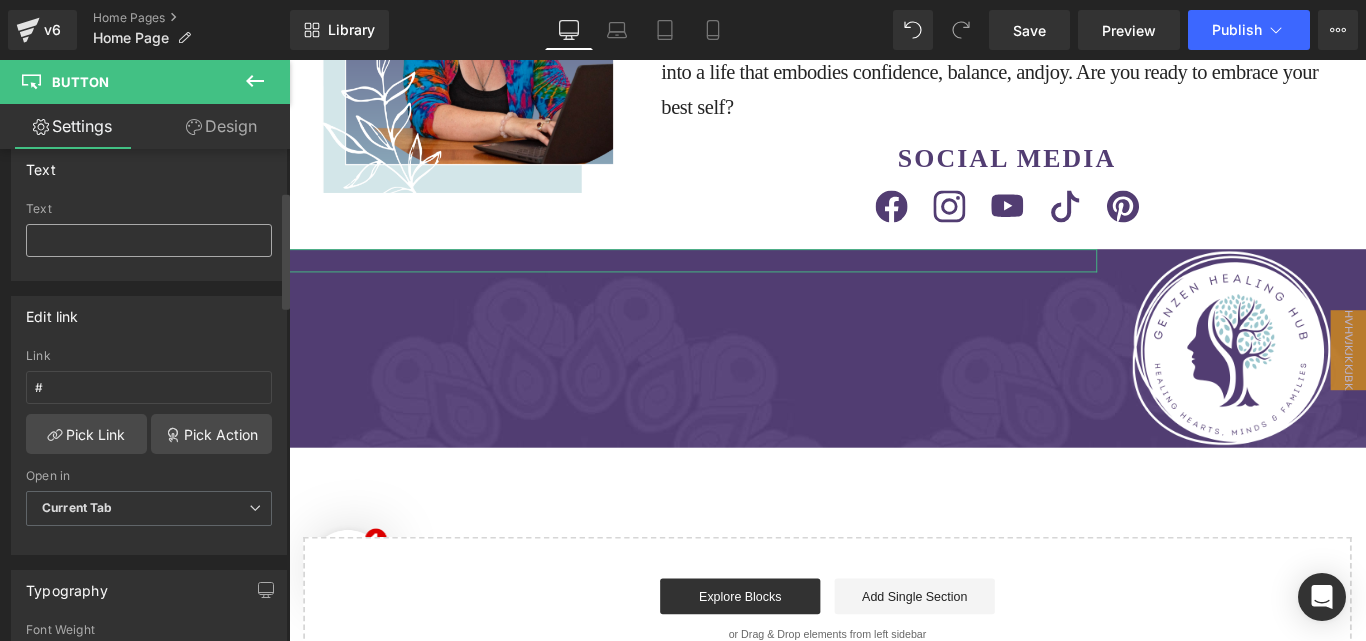 type on "523D72" 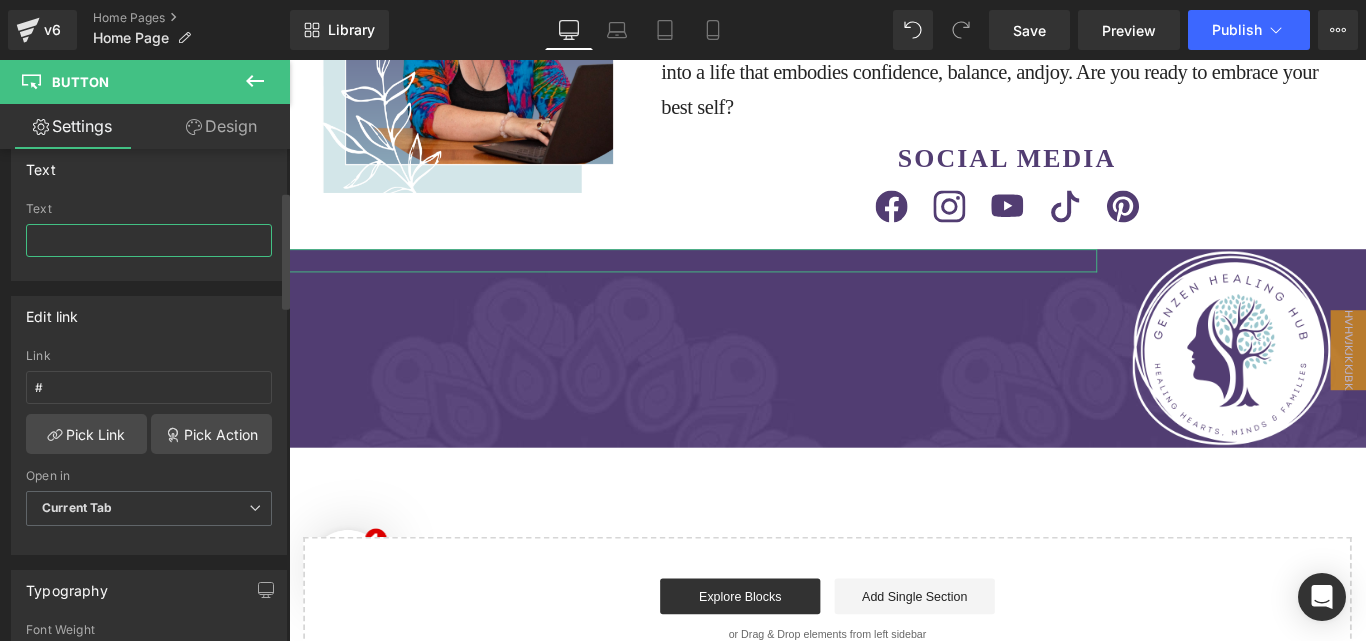 click at bounding box center (149, 240) 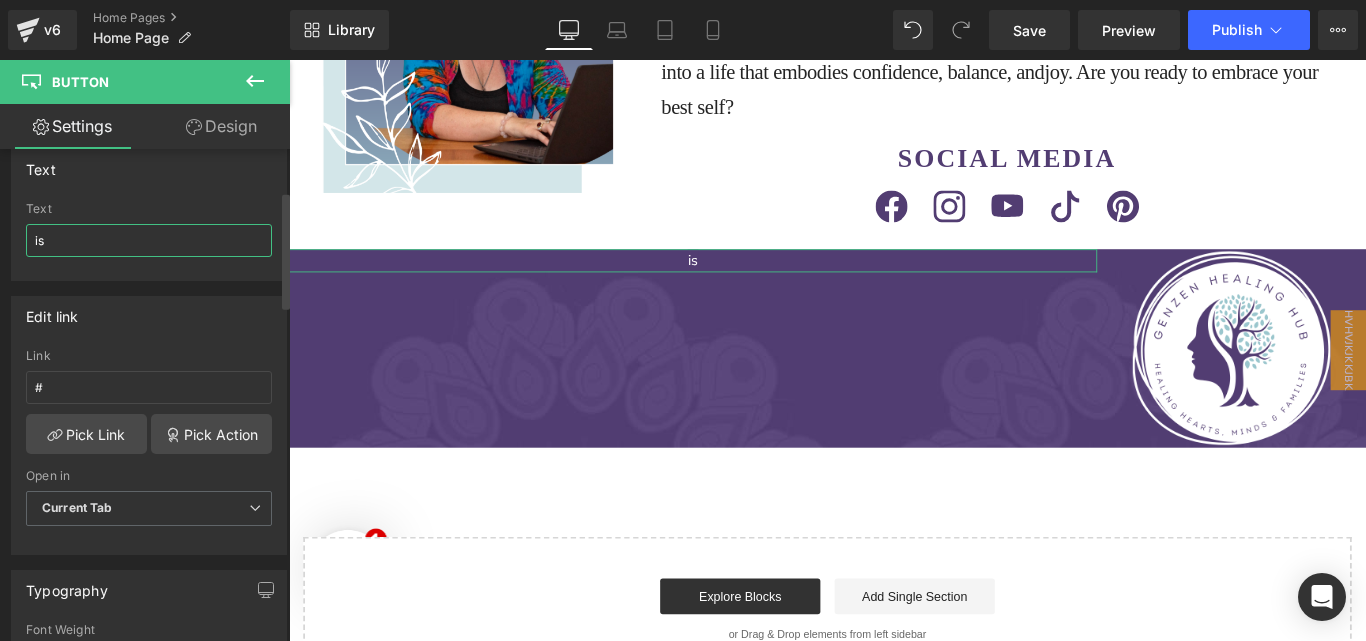 type on "i" 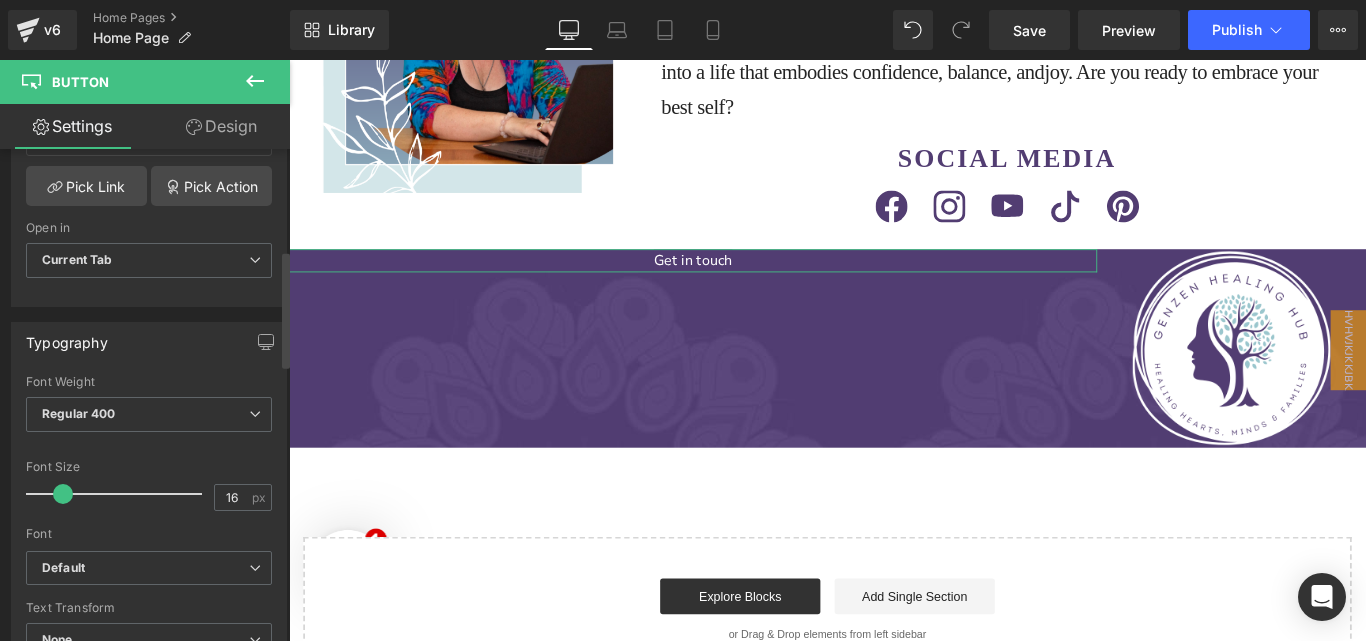 scroll, scrollTop: 426, scrollLeft: 0, axis: vertical 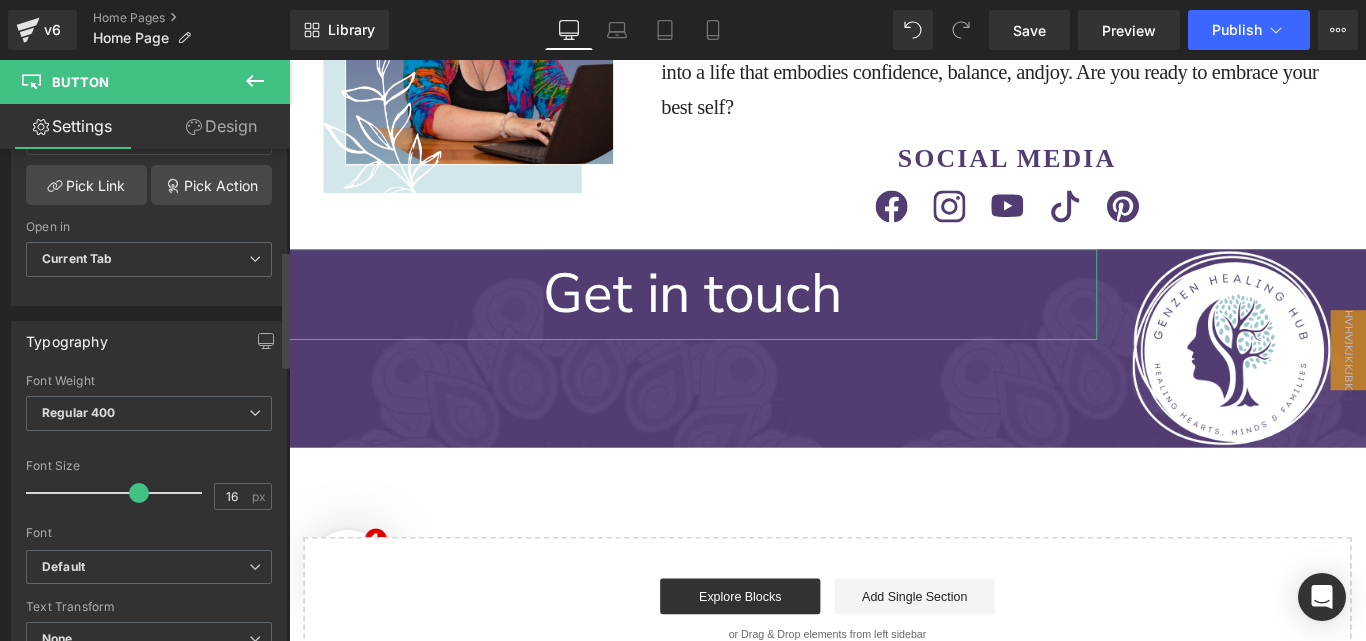 drag, startPoint x: 66, startPoint y: 486, endPoint x: 138, endPoint y: 503, distance: 73.97973 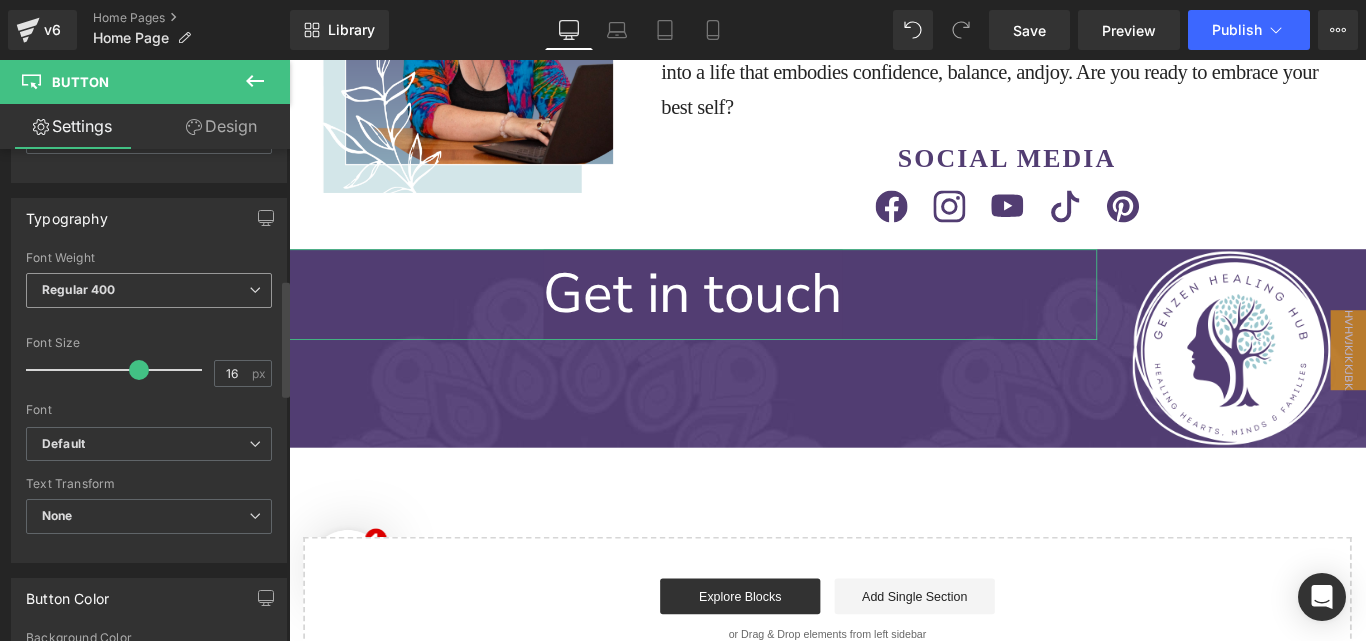 scroll, scrollTop: 550, scrollLeft: 0, axis: vertical 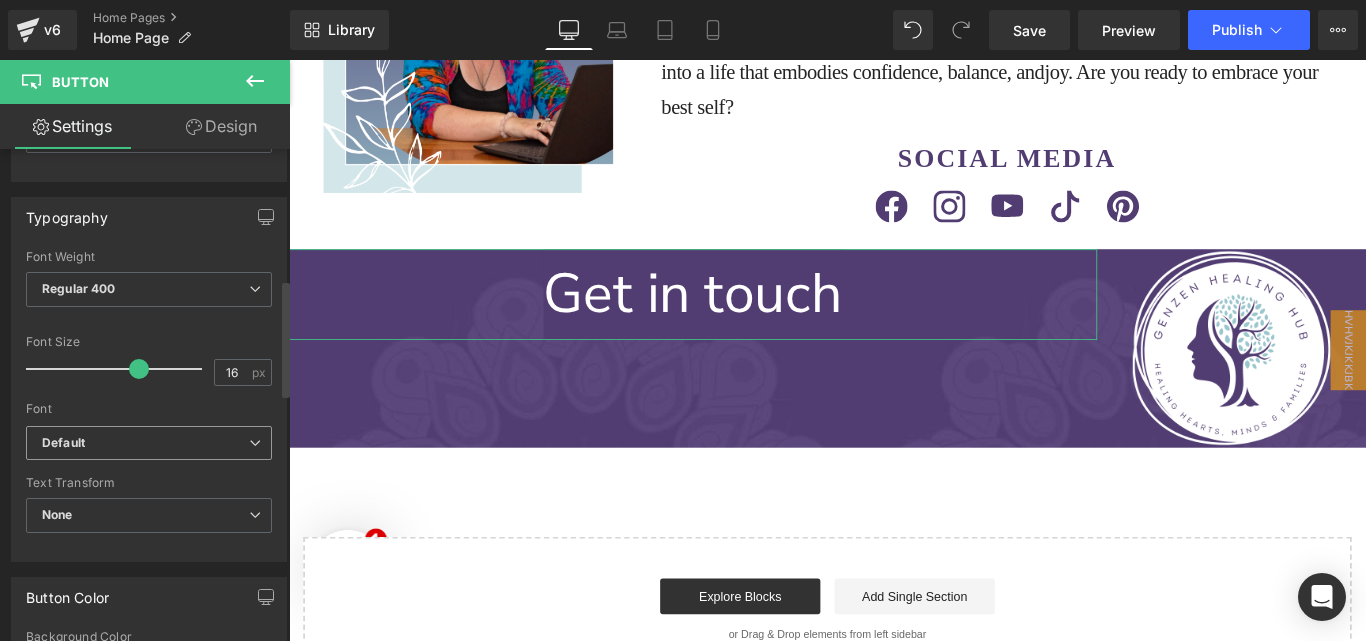 click on "Default" at bounding box center (145, 443) 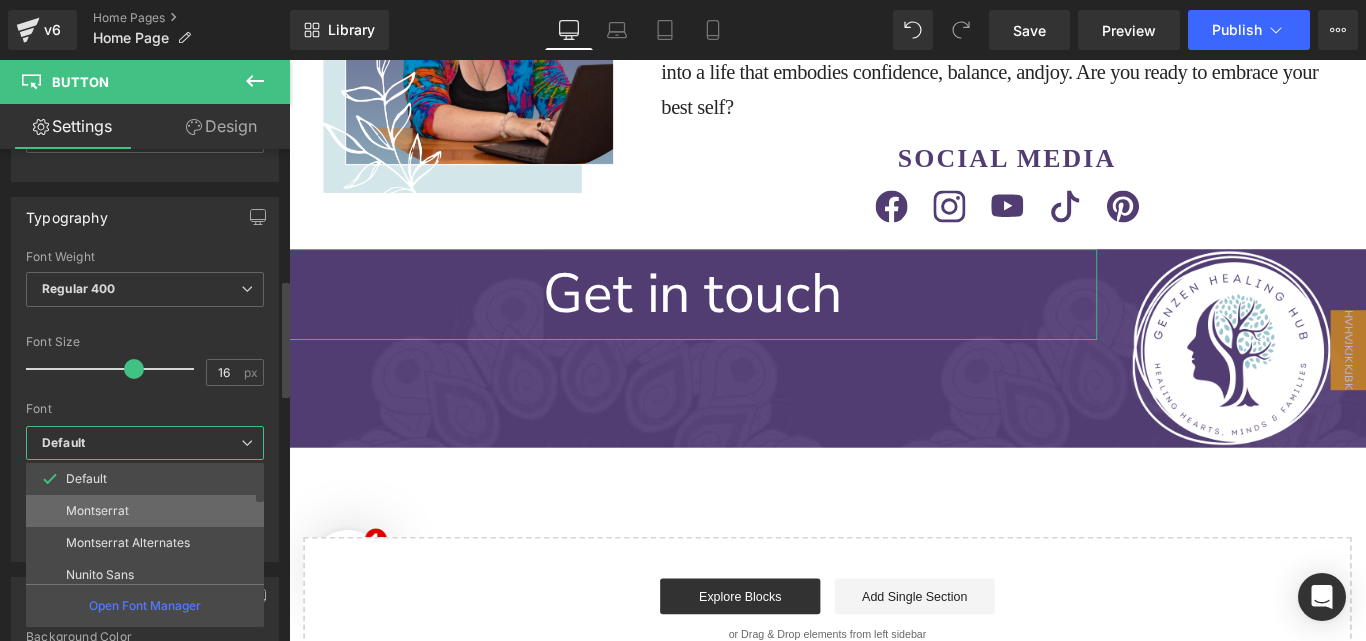 click on "Montserrat" at bounding box center (149, 511) 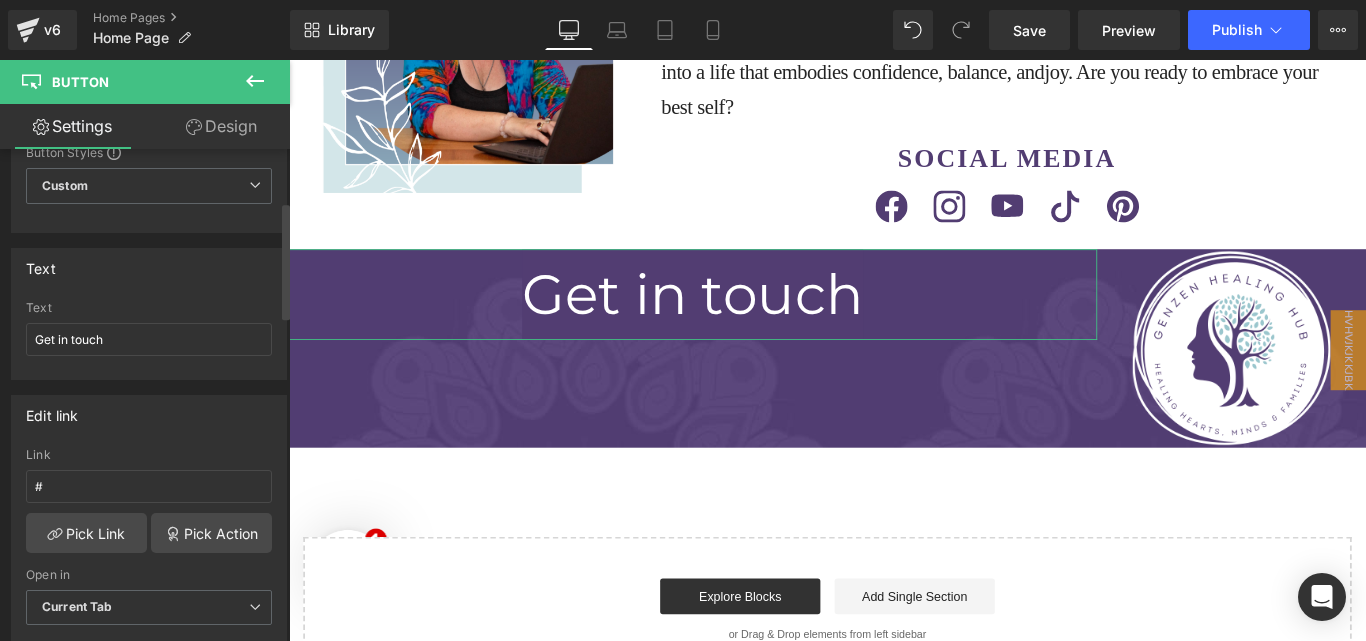 scroll, scrollTop: 0, scrollLeft: 0, axis: both 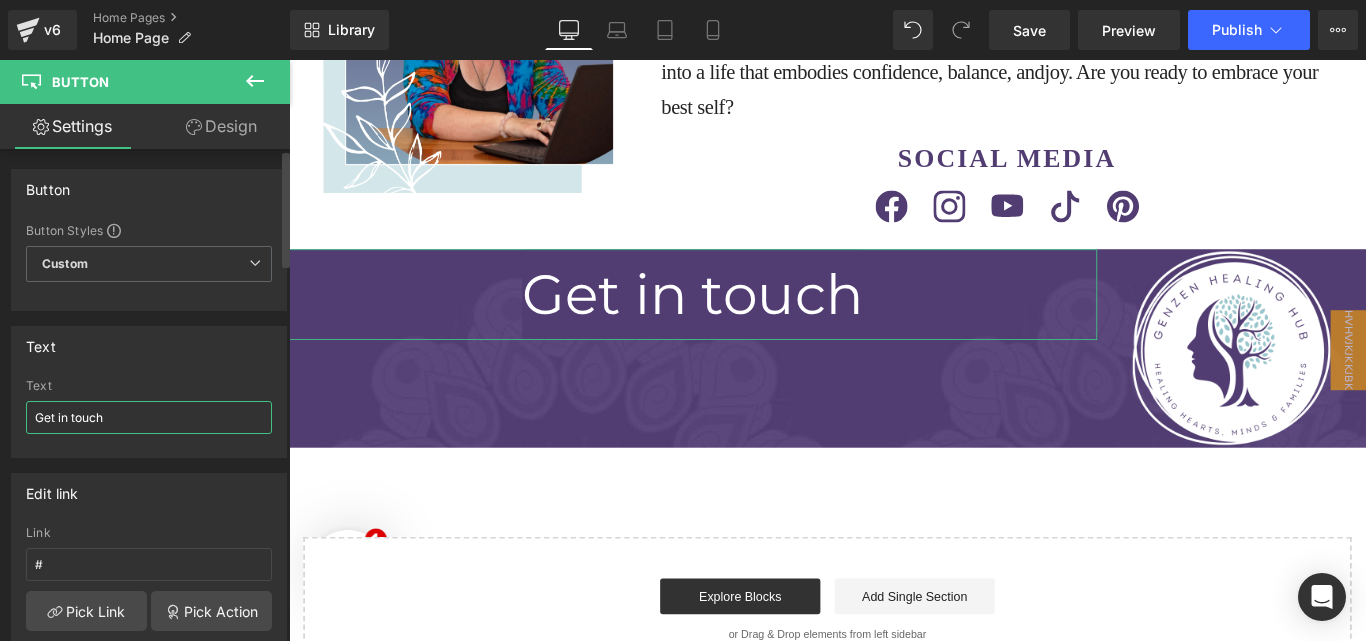 click on "Get in touch" at bounding box center (149, 417) 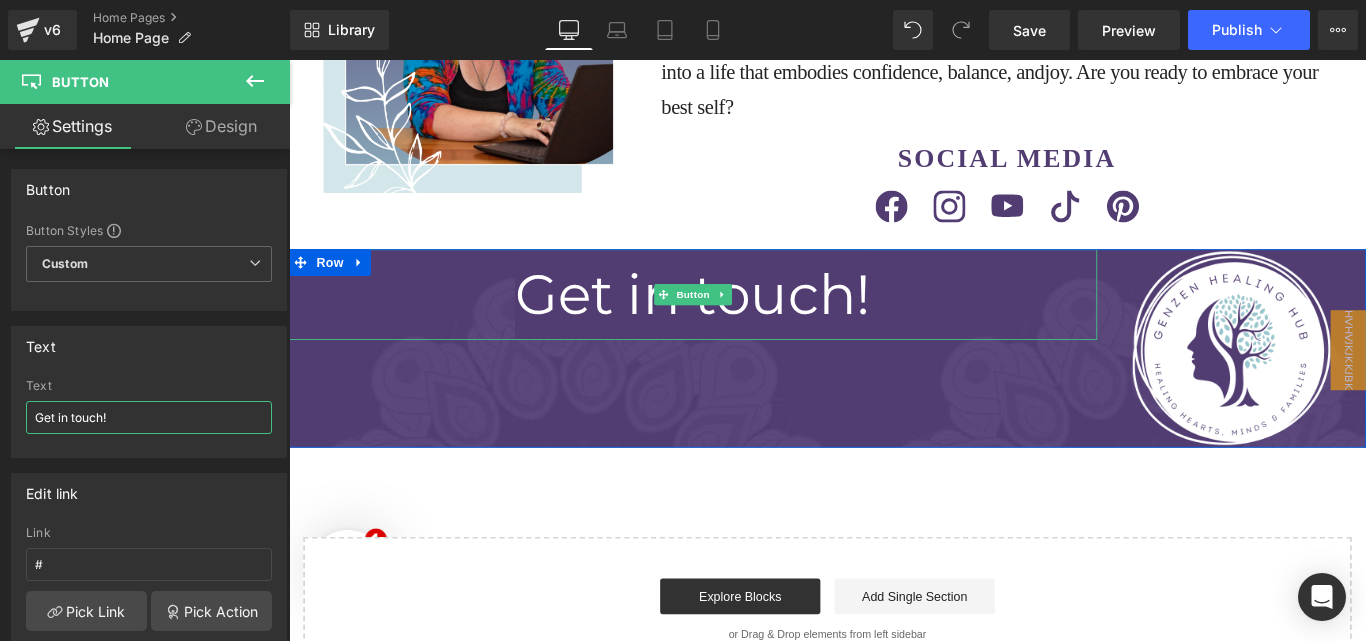 type on "Get in touch!" 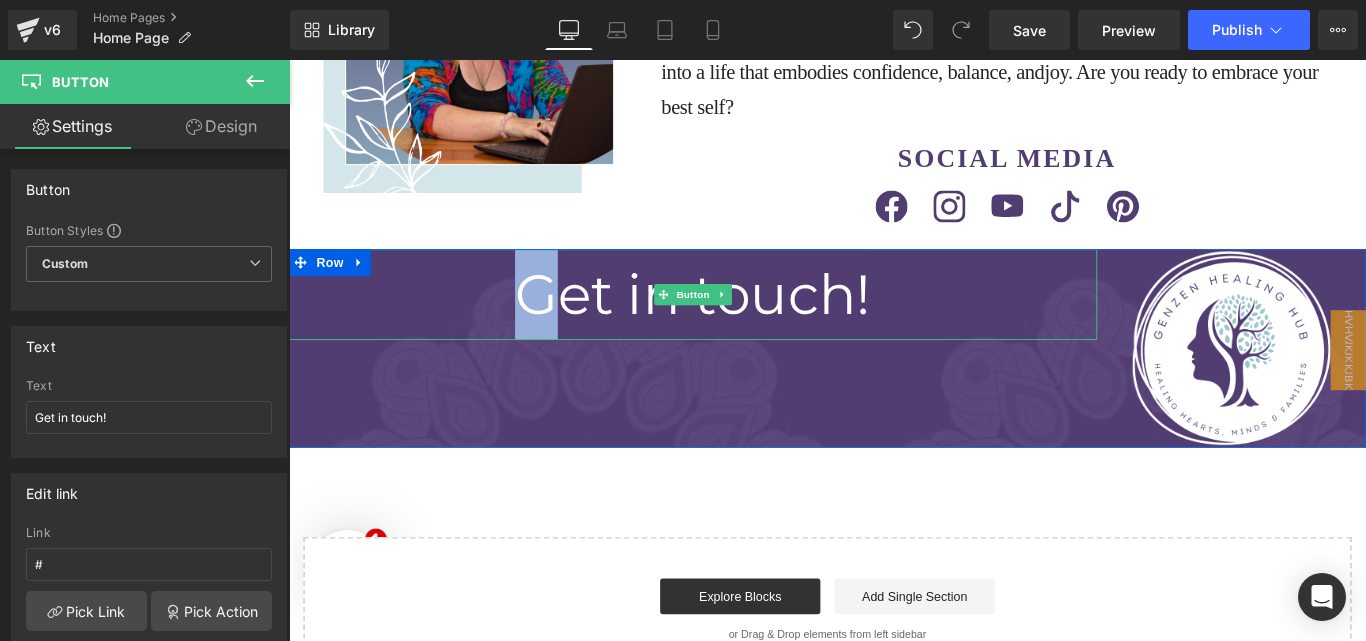 drag, startPoint x: 938, startPoint y: 242, endPoint x: 562, endPoint y: 238, distance: 376.02127 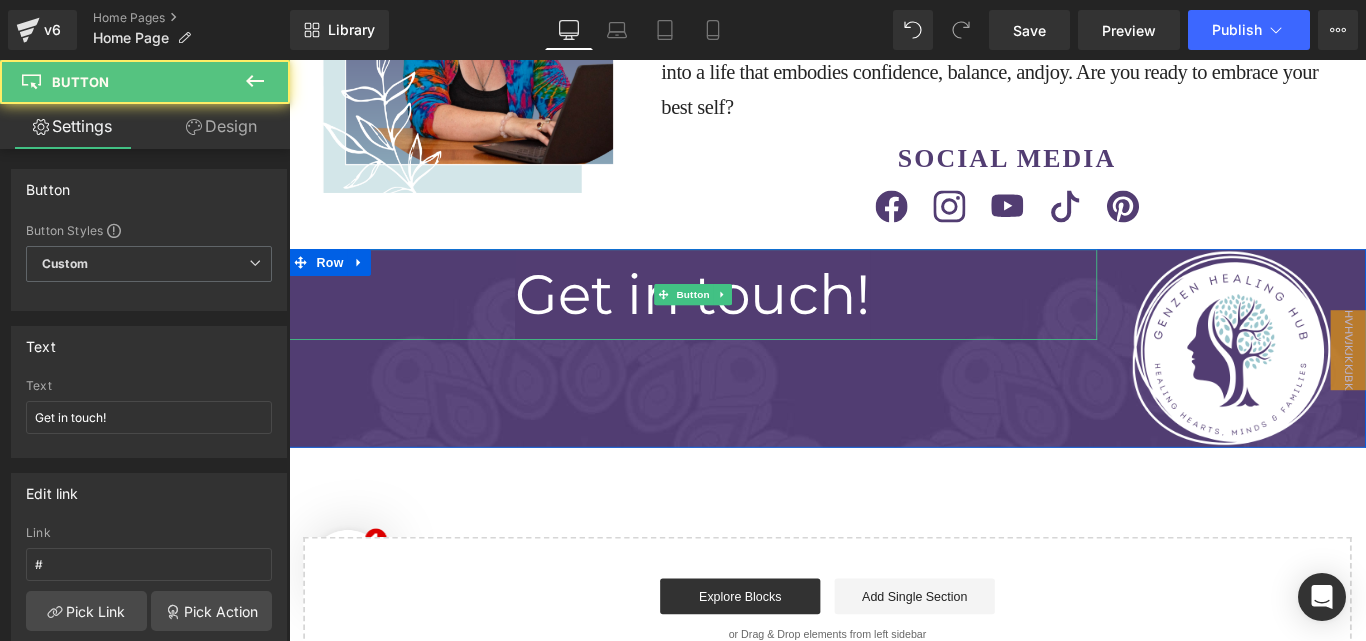 click on "Get in touch!" at bounding box center (742, 324) 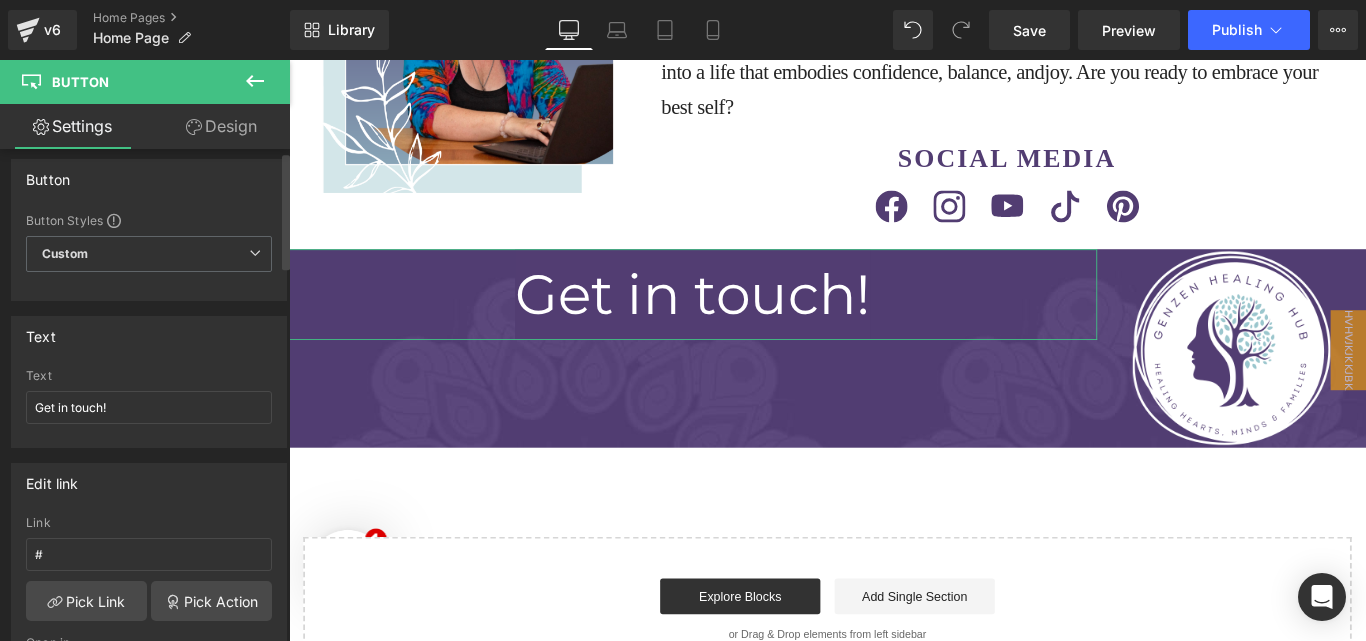 scroll, scrollTop: 11, scrollLeft: 0, axis: vertical 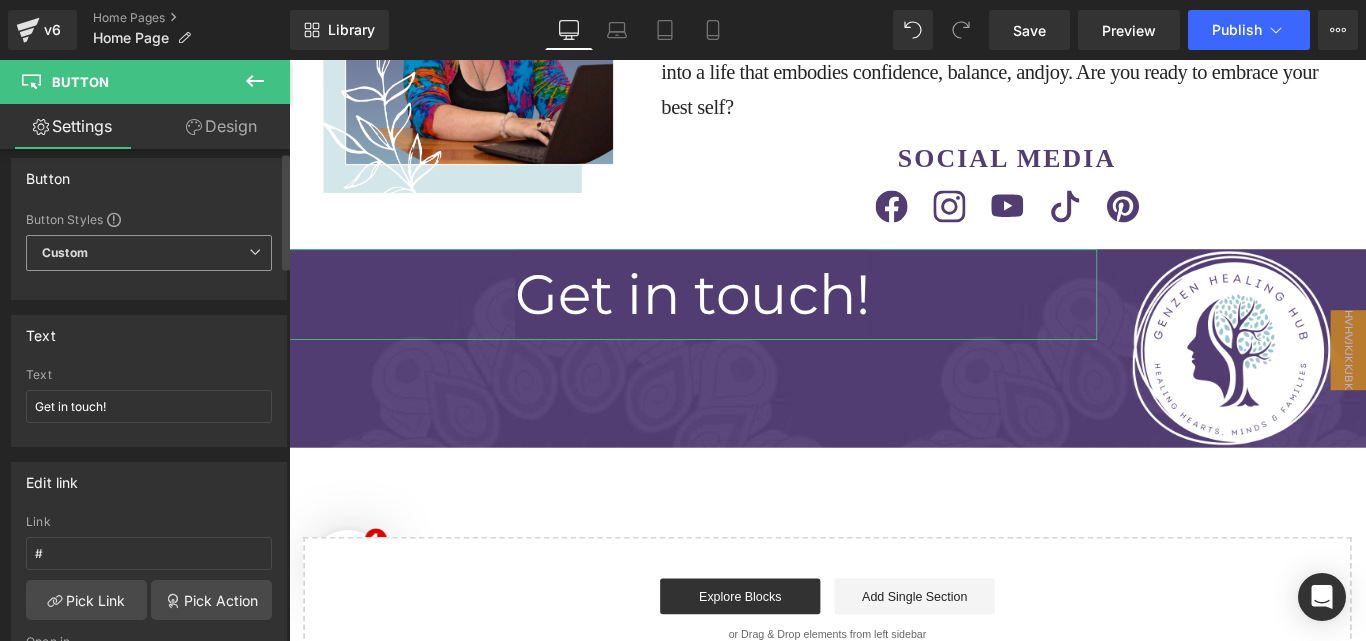 click on "Custom
Setup Global Style" at bounding box center (149, 253) 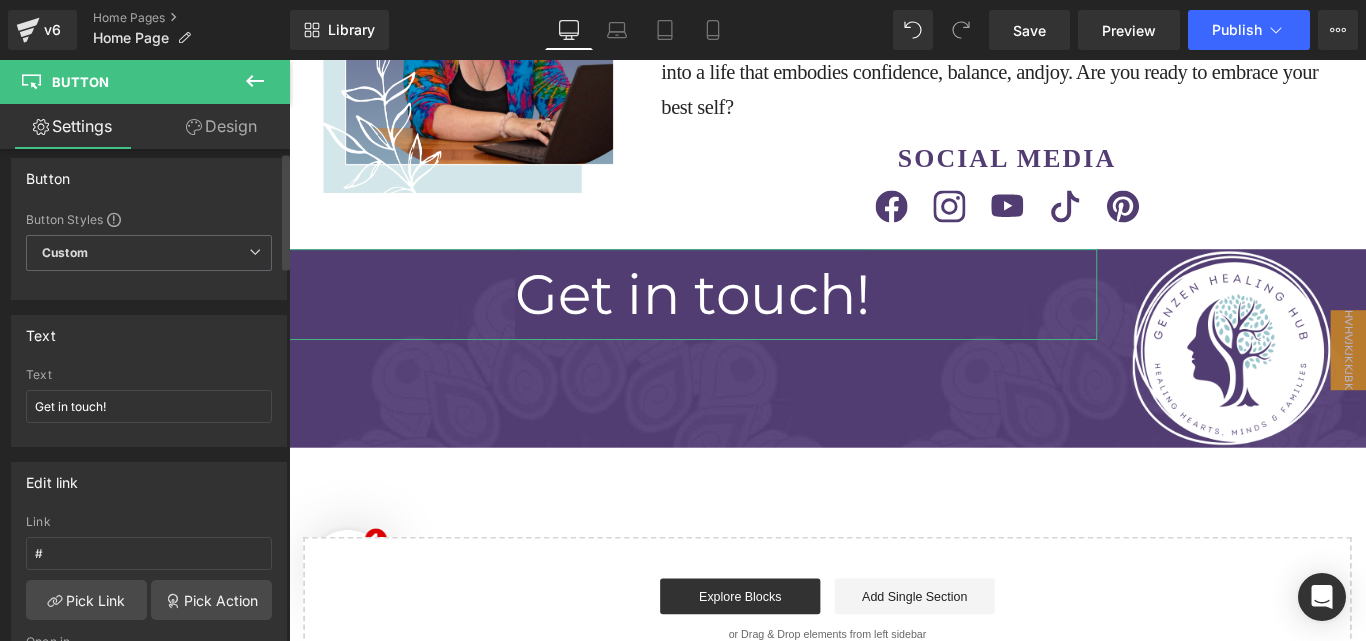 click on "Text Call To Action Text Get in touch!" at bounding box center (149, 381) 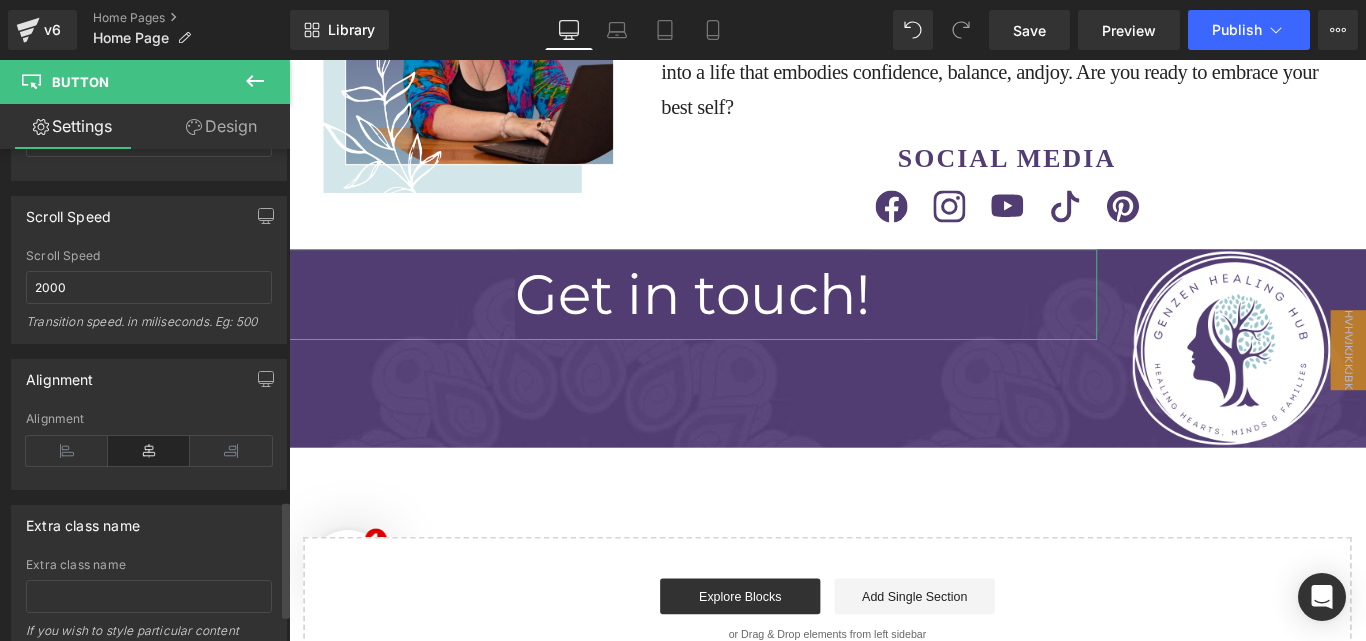 scroll, scrollTop: 1482, scrollLeft: 0, axis: vertical 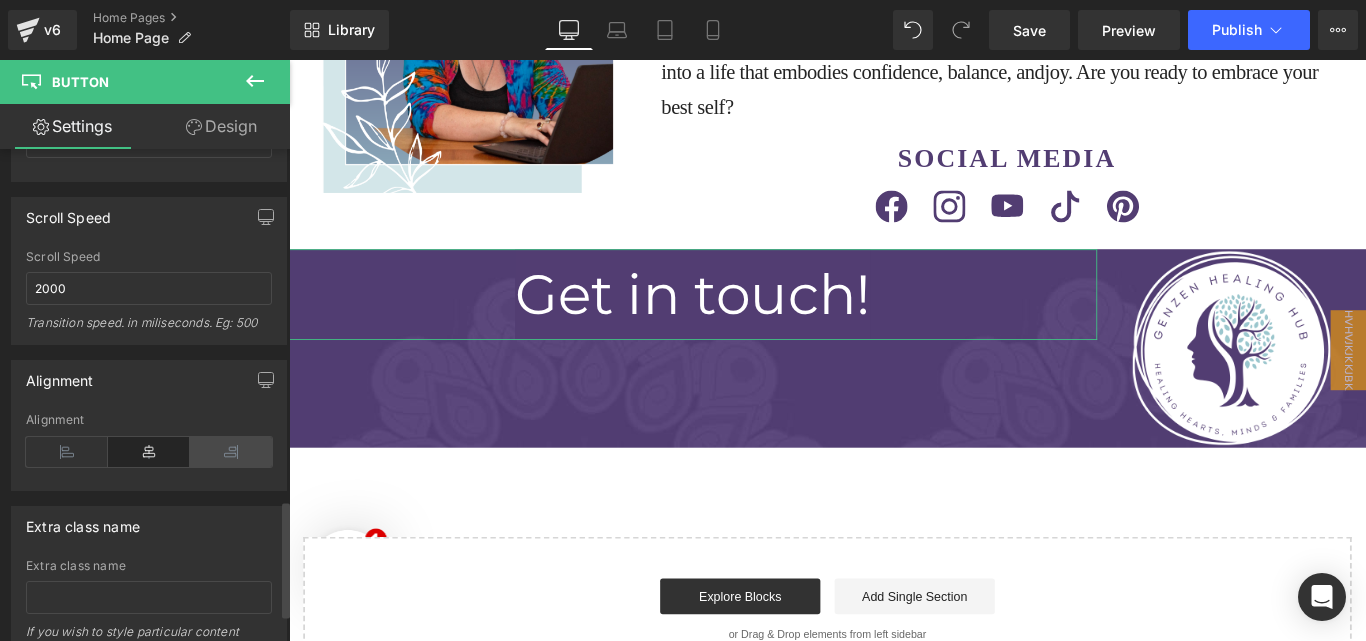 click at bounding box center [231, 452] 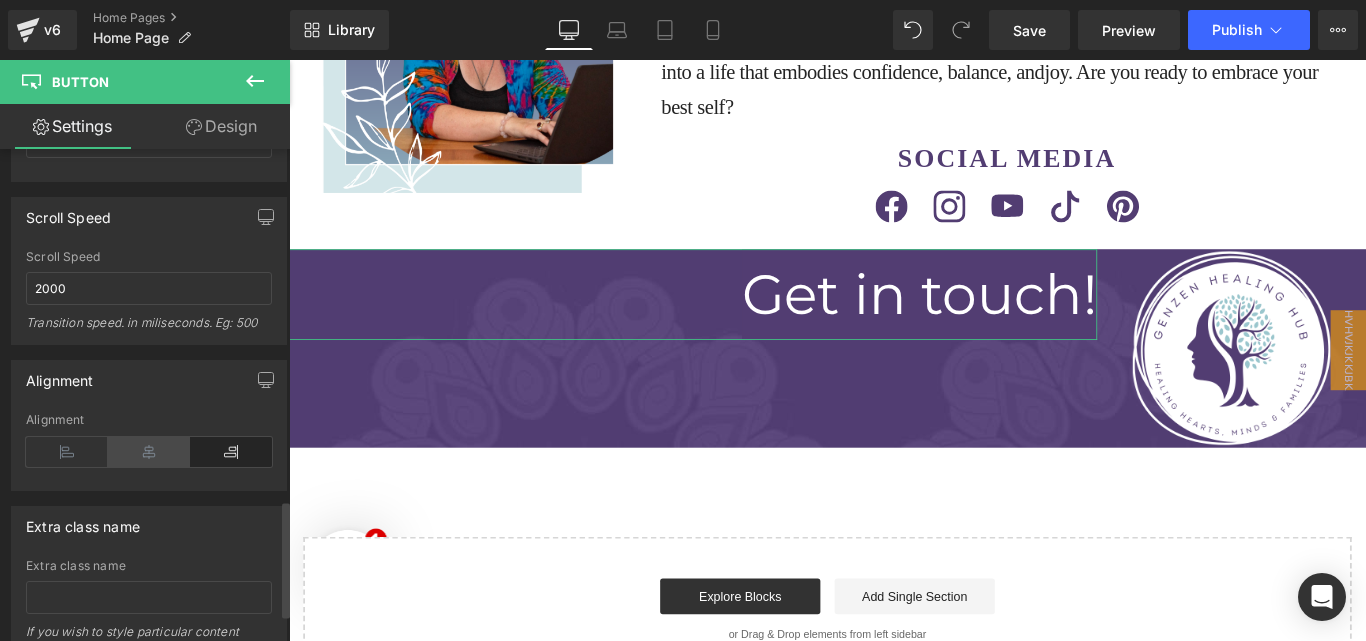 click at bounding box center (149, 452) 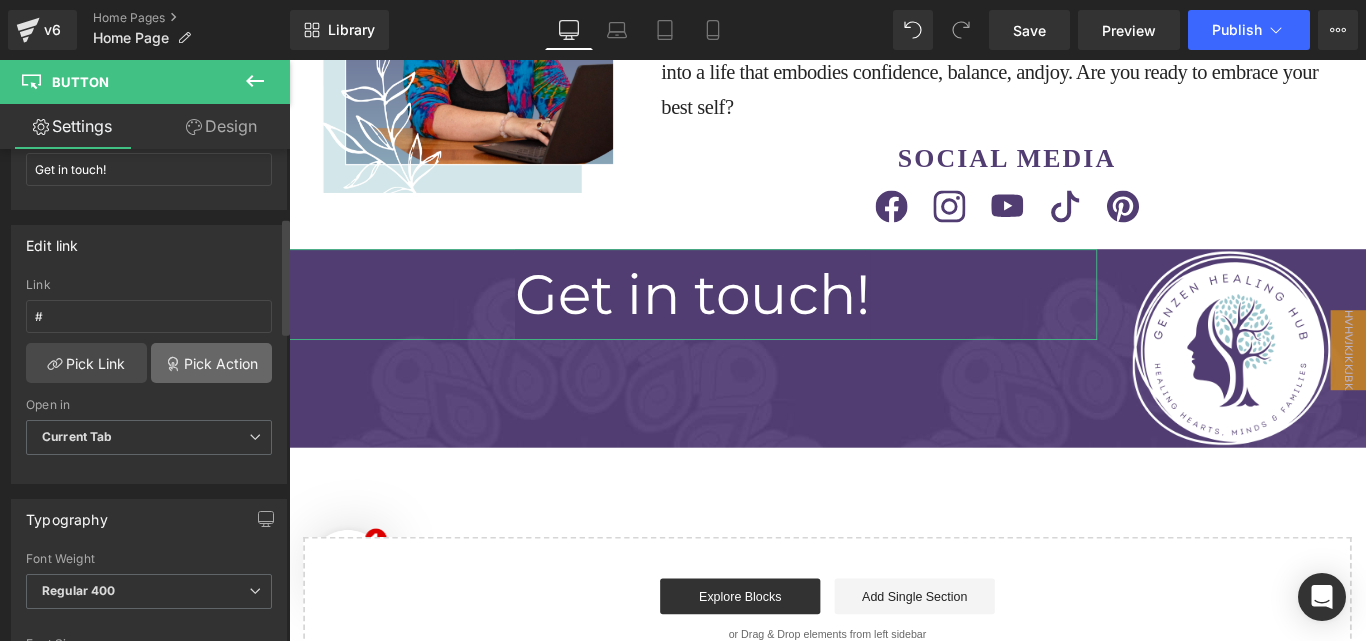 scroll, scrollTop: 232, scrollLeft: 0, axis: vertical 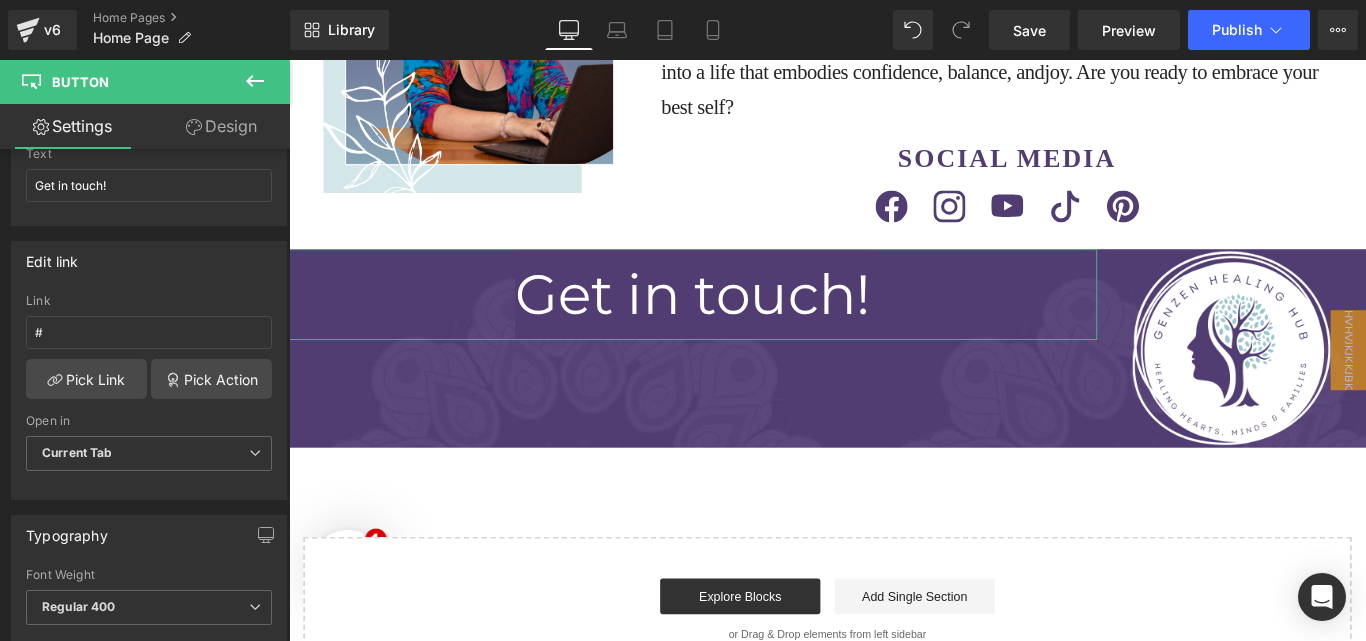 click on "Design" at bounding box center (221, 126) 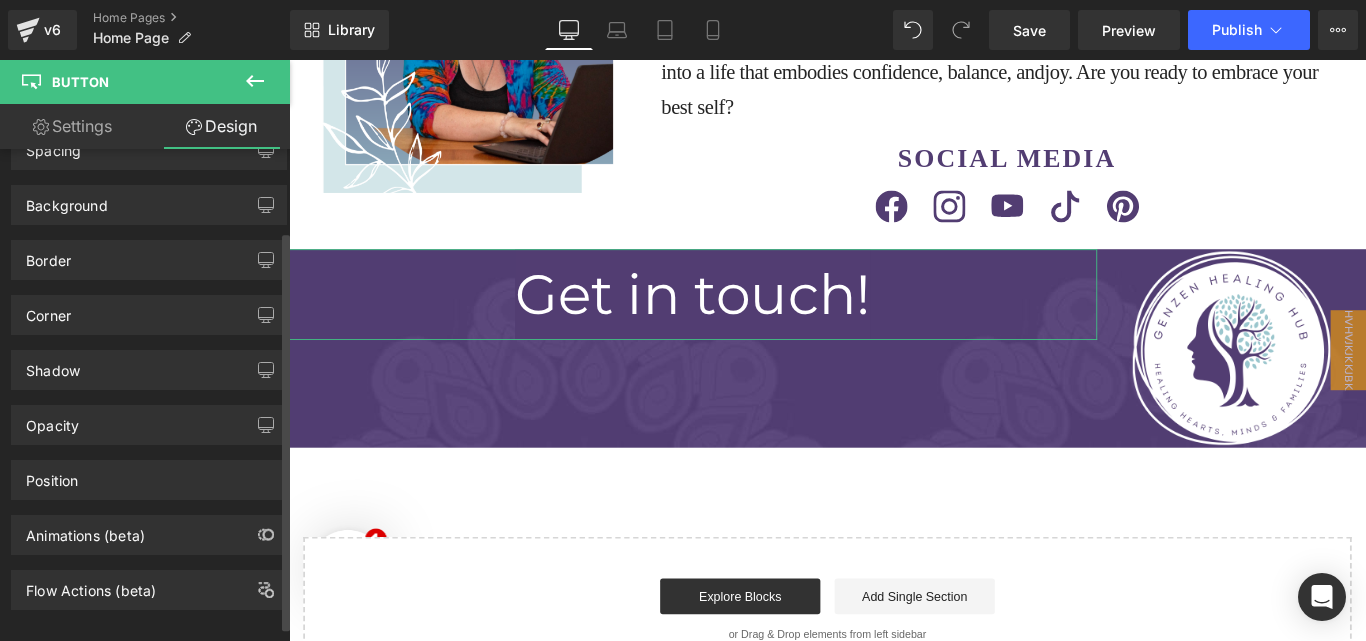 scroll, scrollTop: 119, scrollLeft: 0, axis: vertical 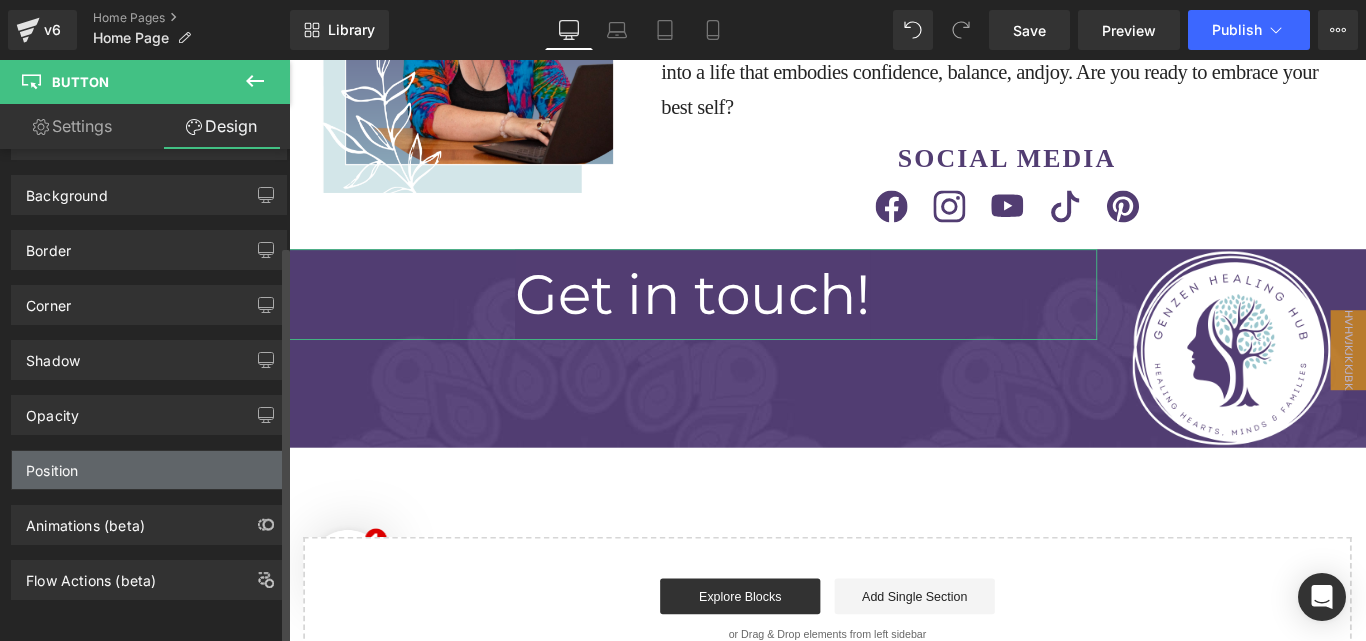 click on "Position" at bounding box center [149, 470] 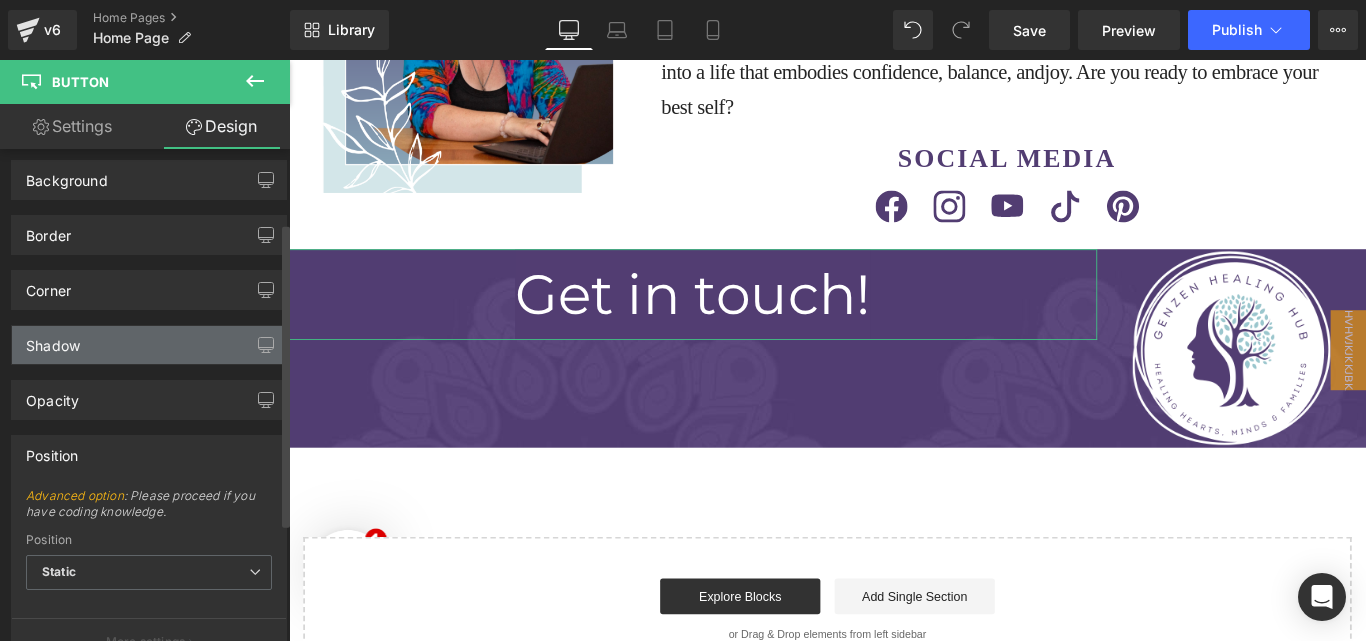click on "Shadow" at bounding box center [149, 345] 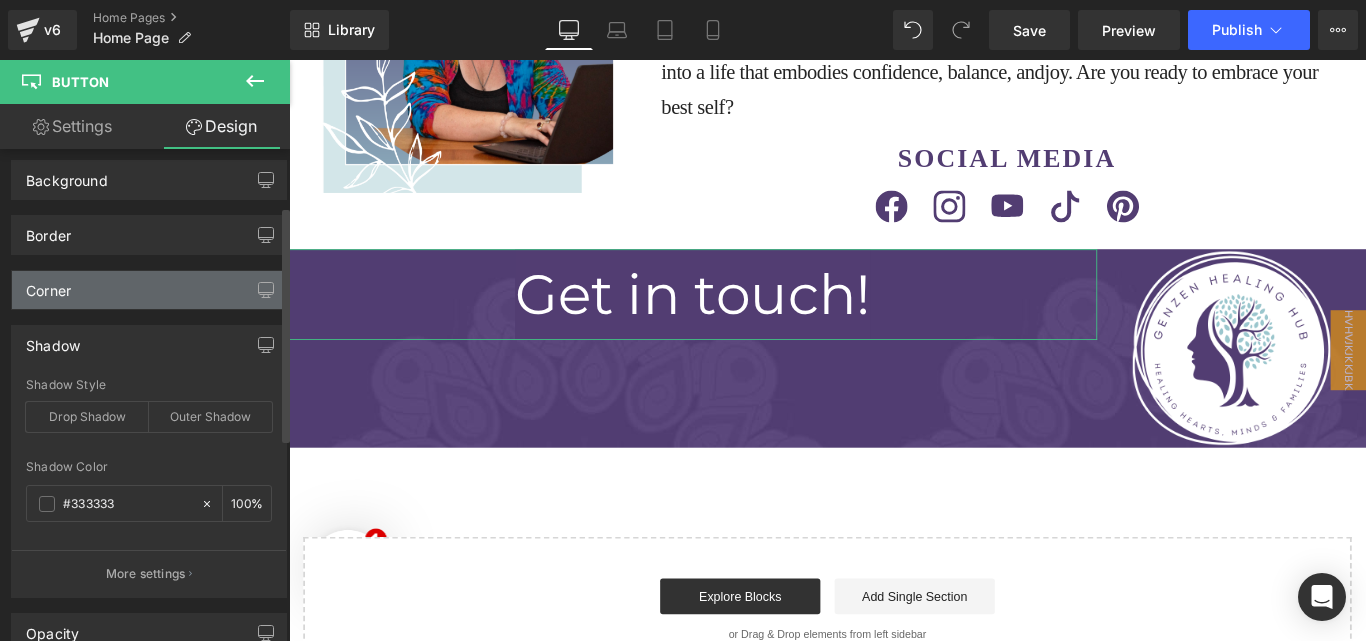 click on "Corner" at bounding box center (149, 290) 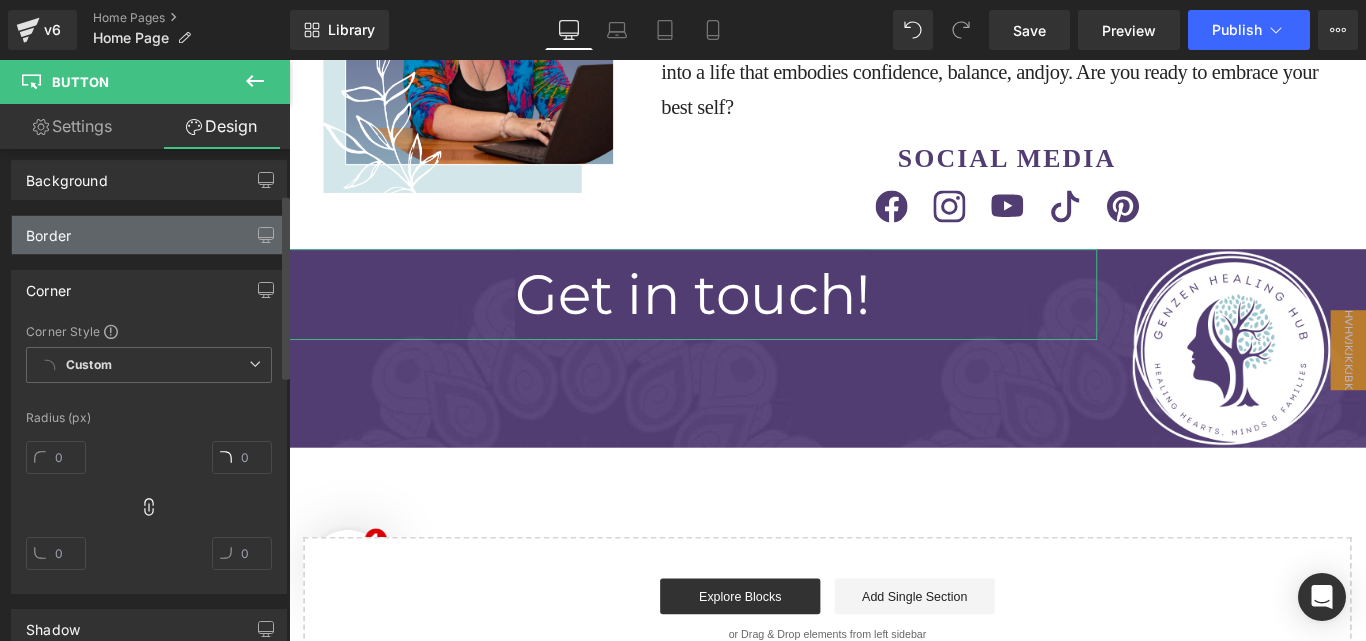click on "Border" at bounding box center [149, 235] 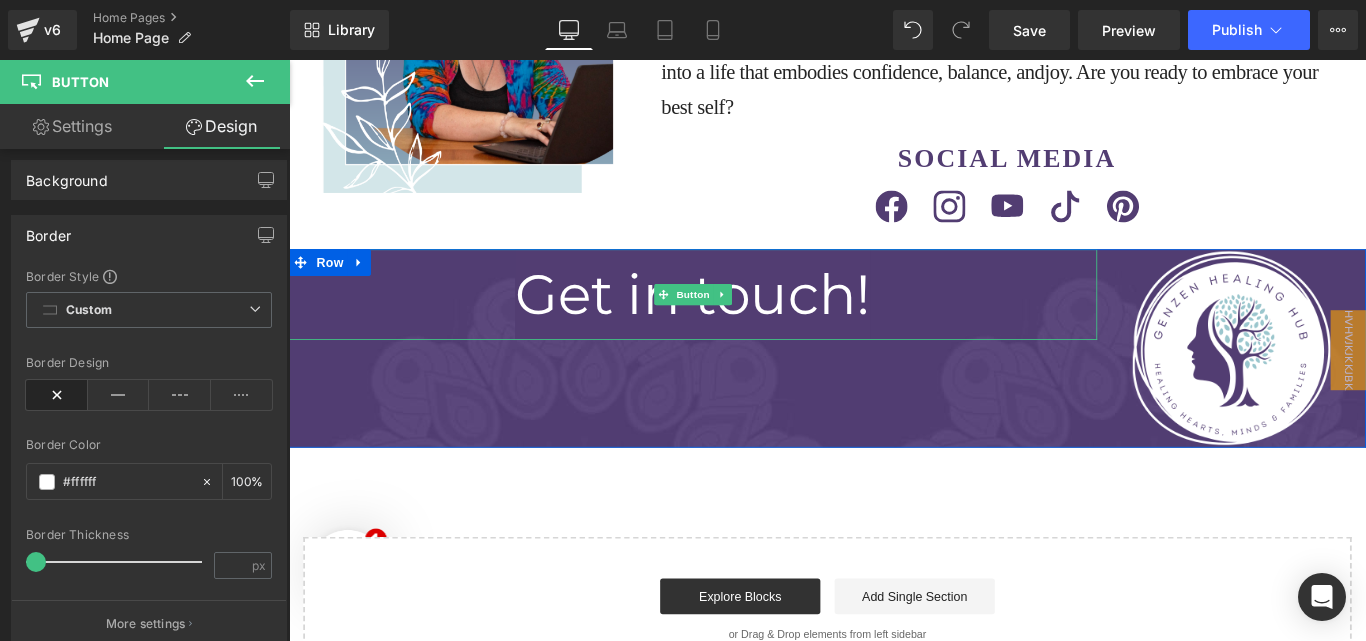 click on "Get in touch!" at bounding box center [743, 324] 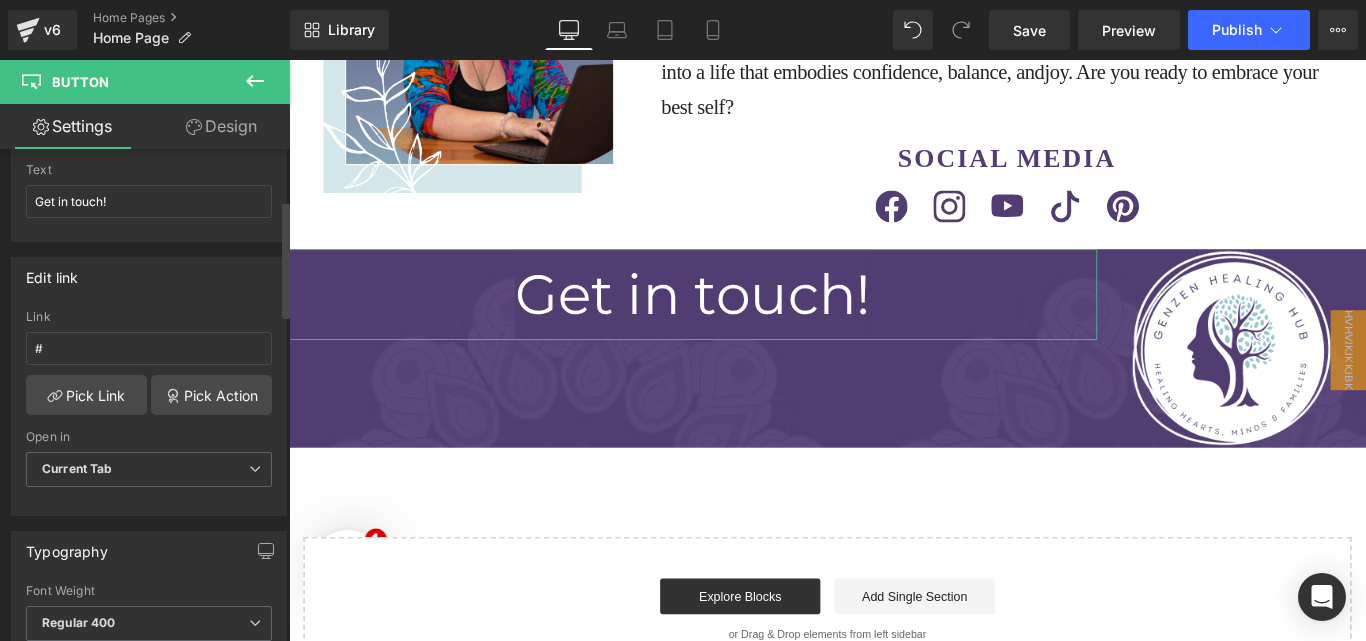 scroll, scrollTop: 217, scrollLeft: 0, axis: vertical 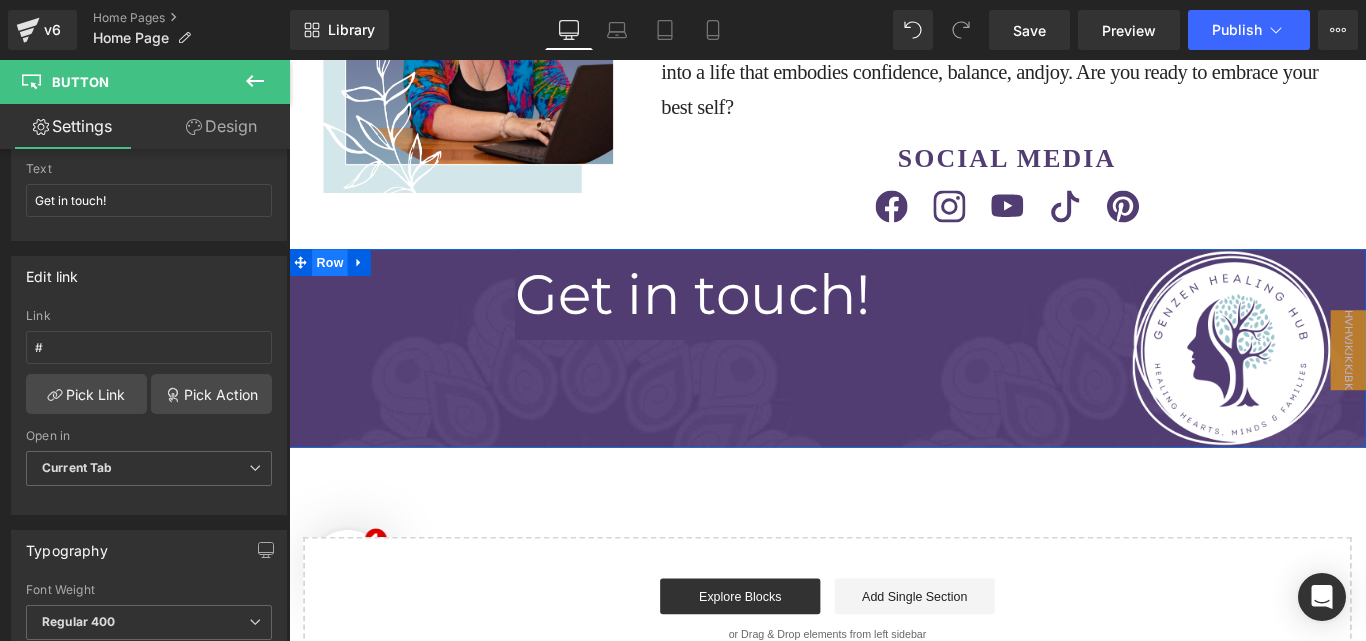 click on "Row" at bounding box center [335, 288] 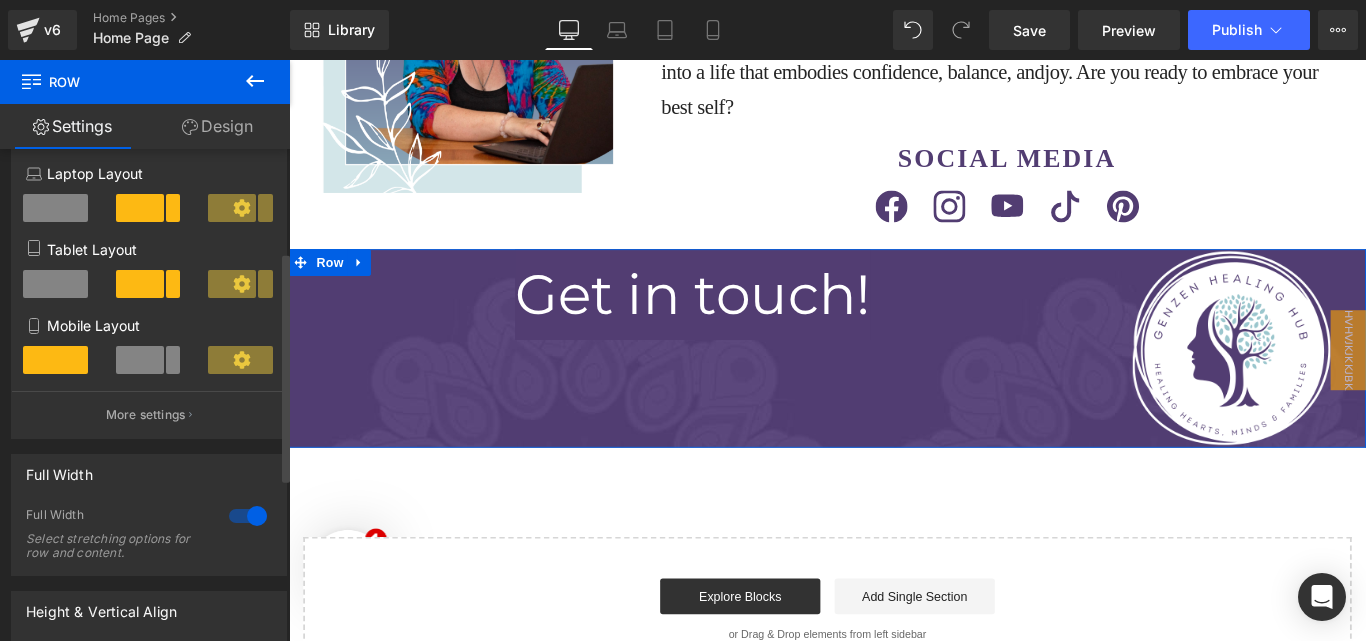 scroll, scrollTop: 212, scrollLeft: 0, axis: vertical 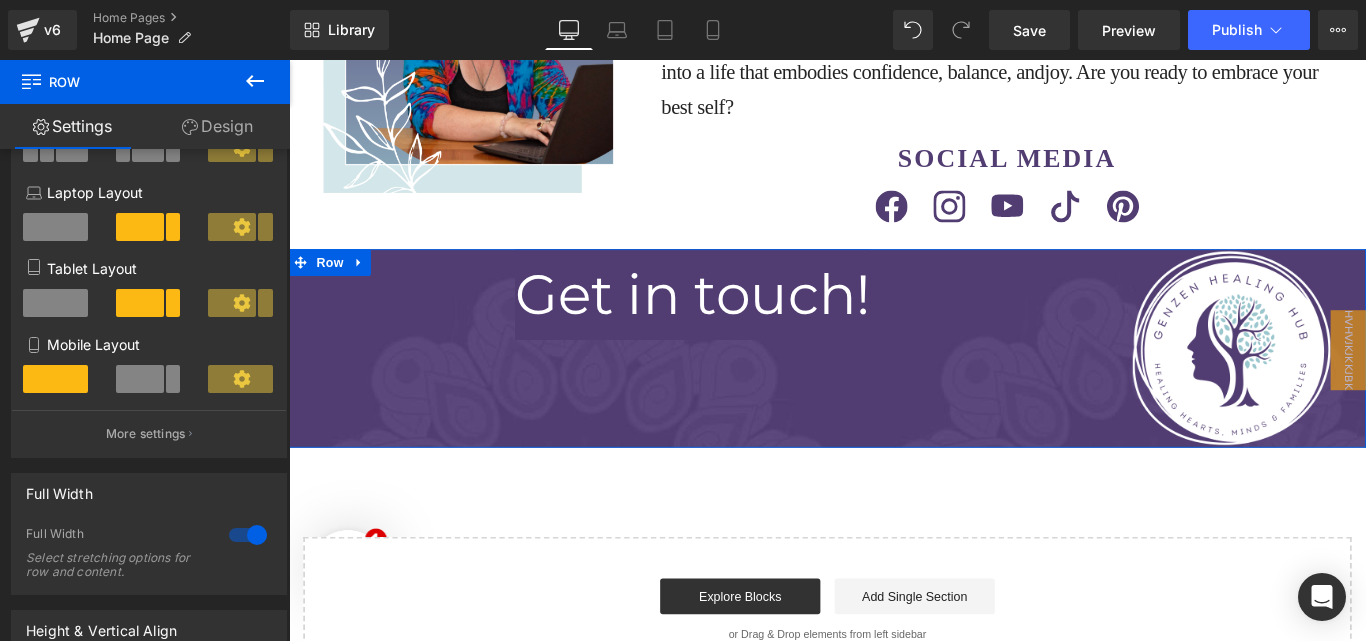 click on "Design" at bounding box center (217, 126) 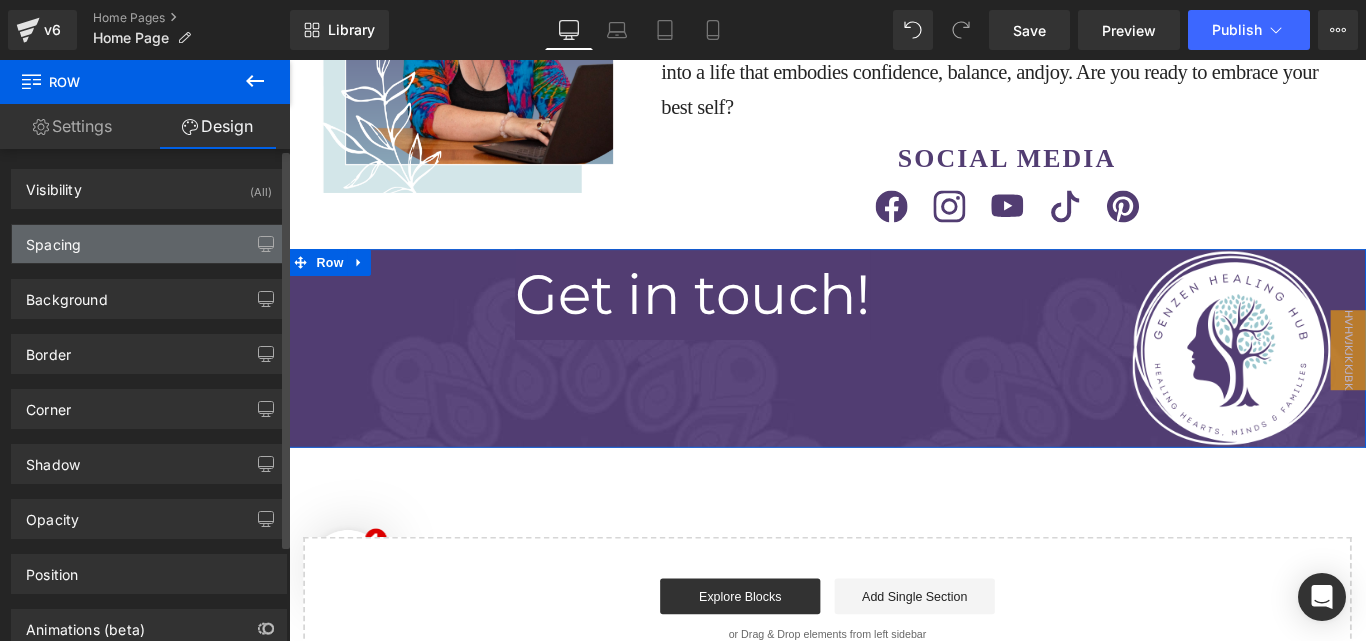 click on "Spacing" at bounding box center (149, 244) 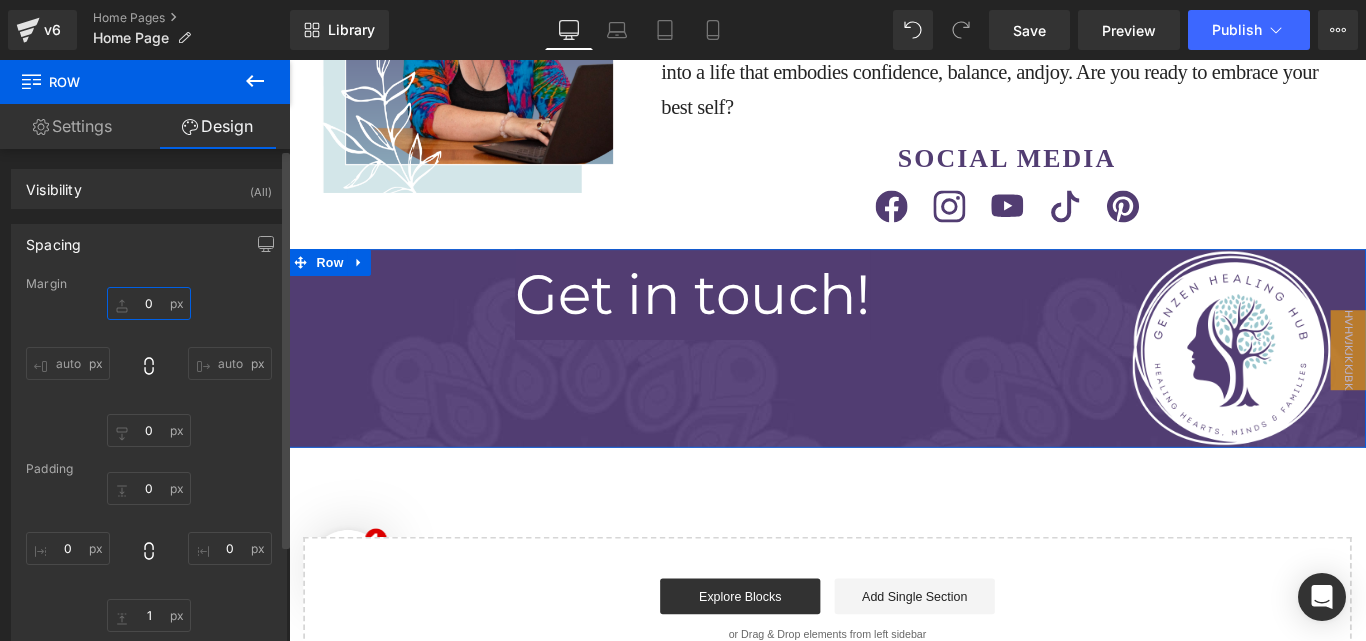 click at bounding box center [149, 303] 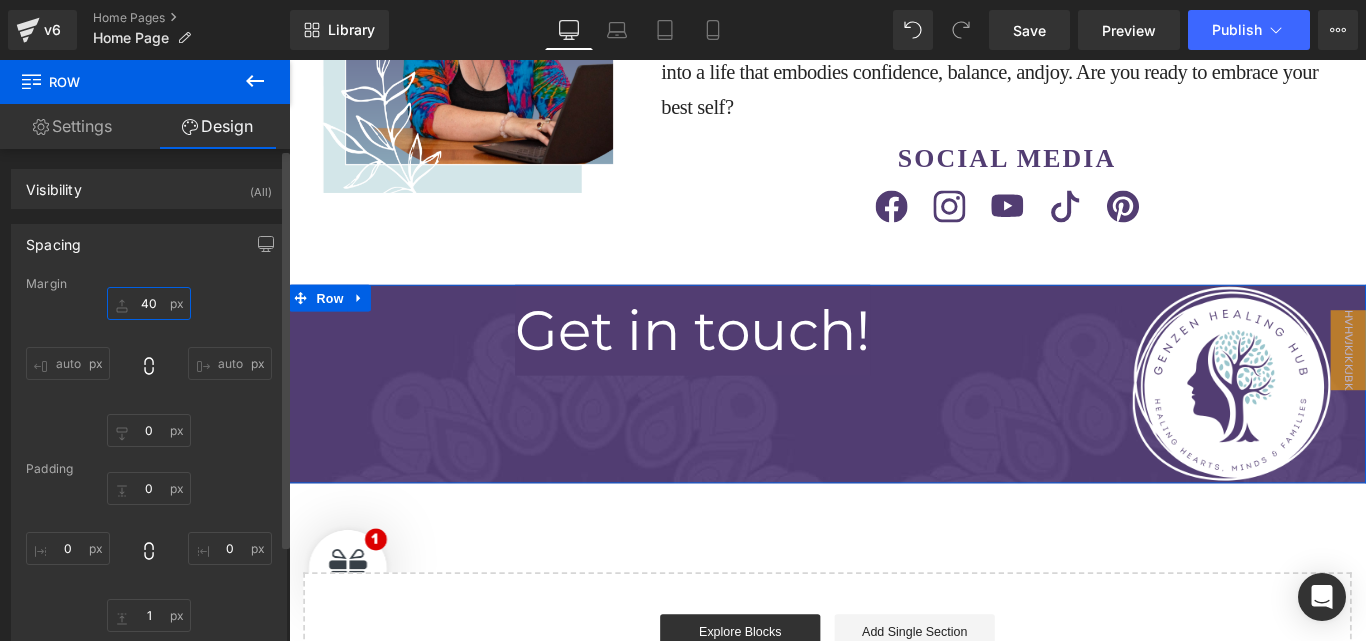 type on "4" 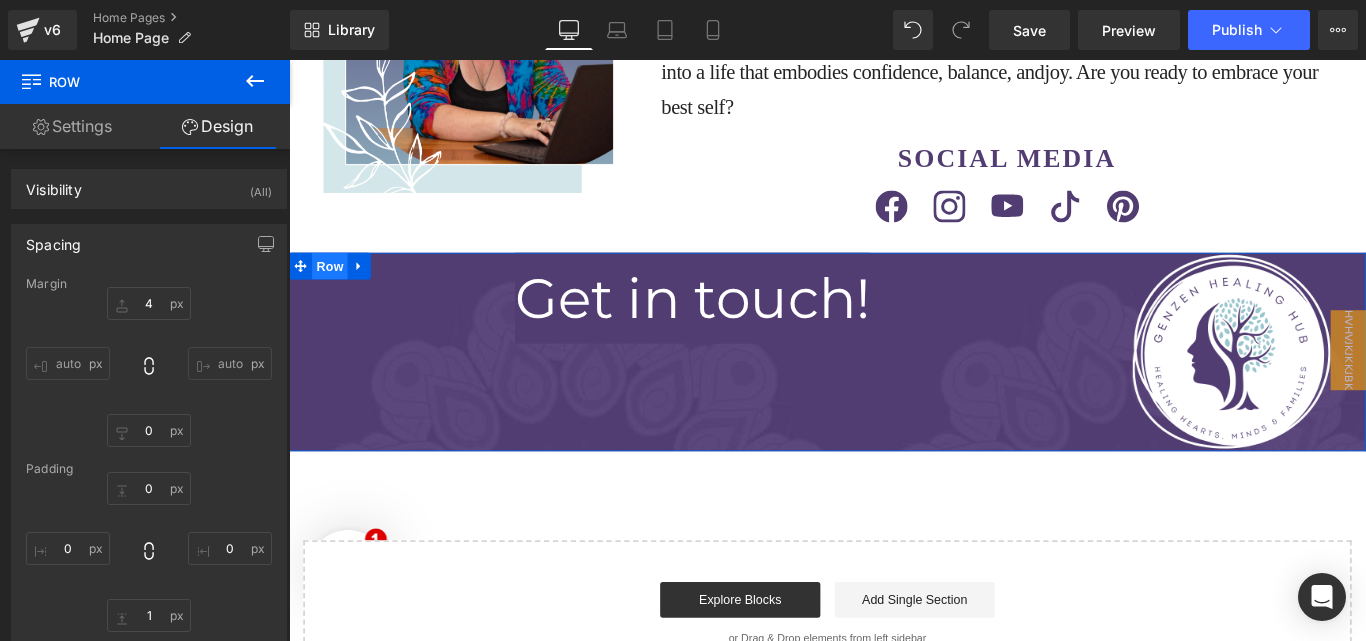 click on "Row" at bounding box center (335, 292) 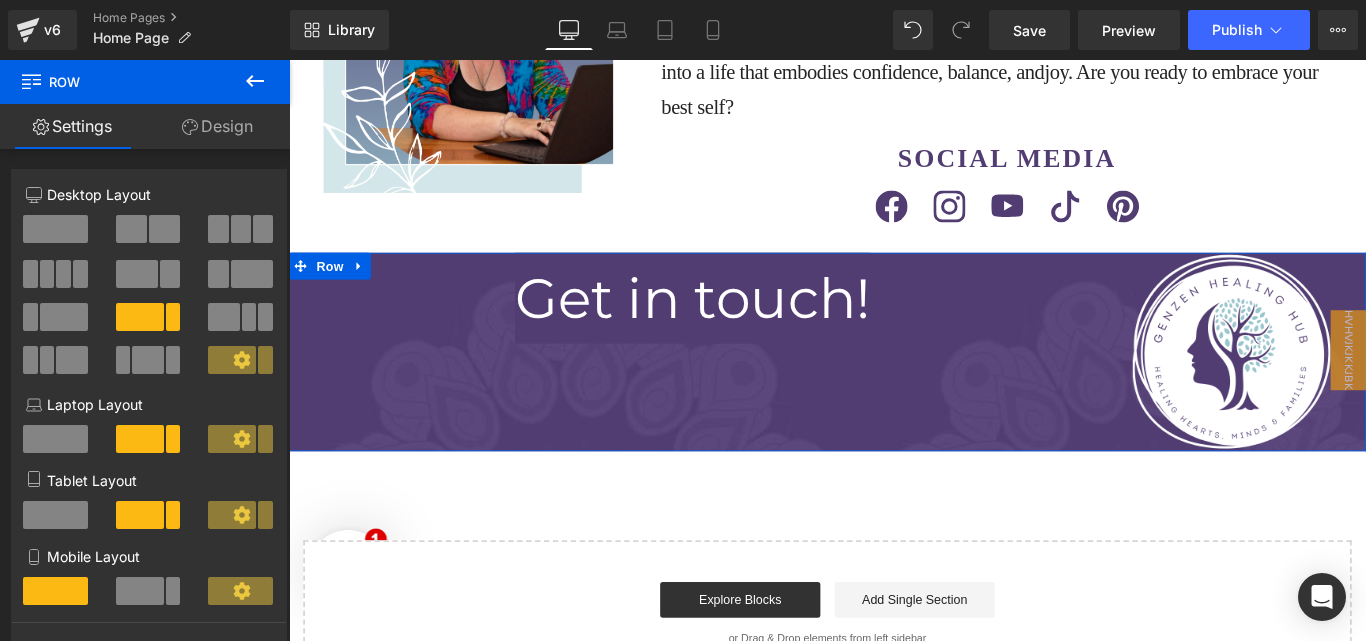 click on "Design" at bounding box center [217, 126] 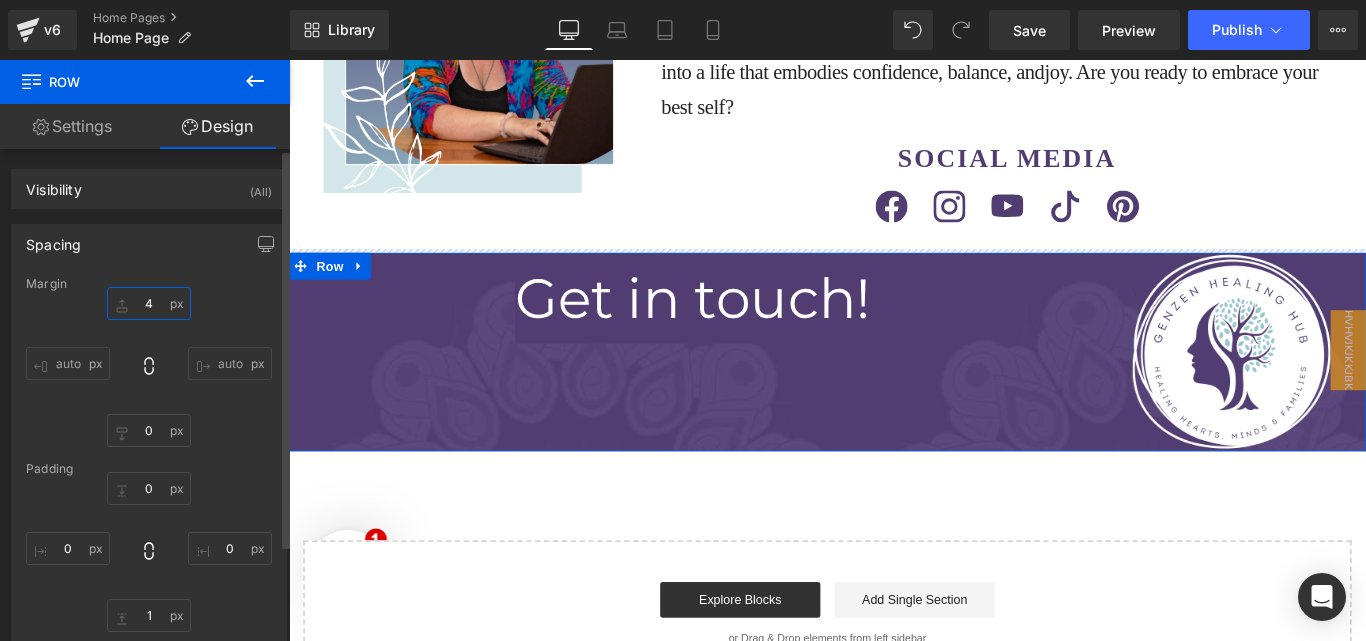 click at bounding box center (149, 303) 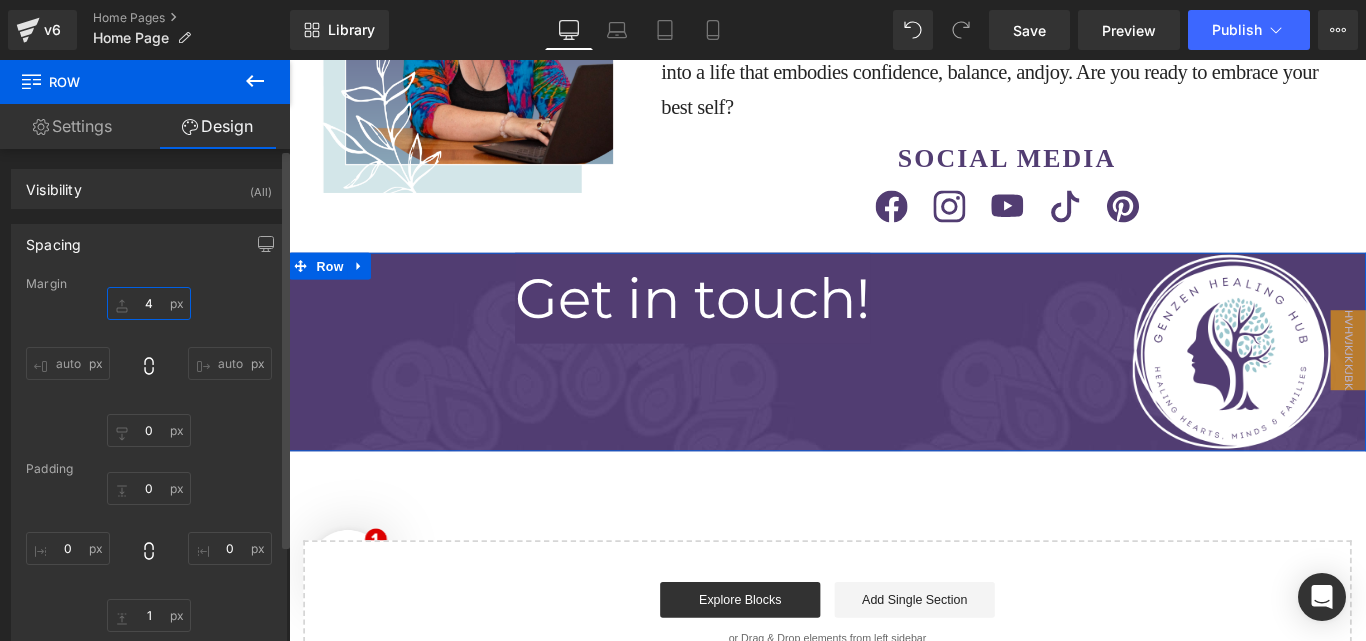 type on "4" 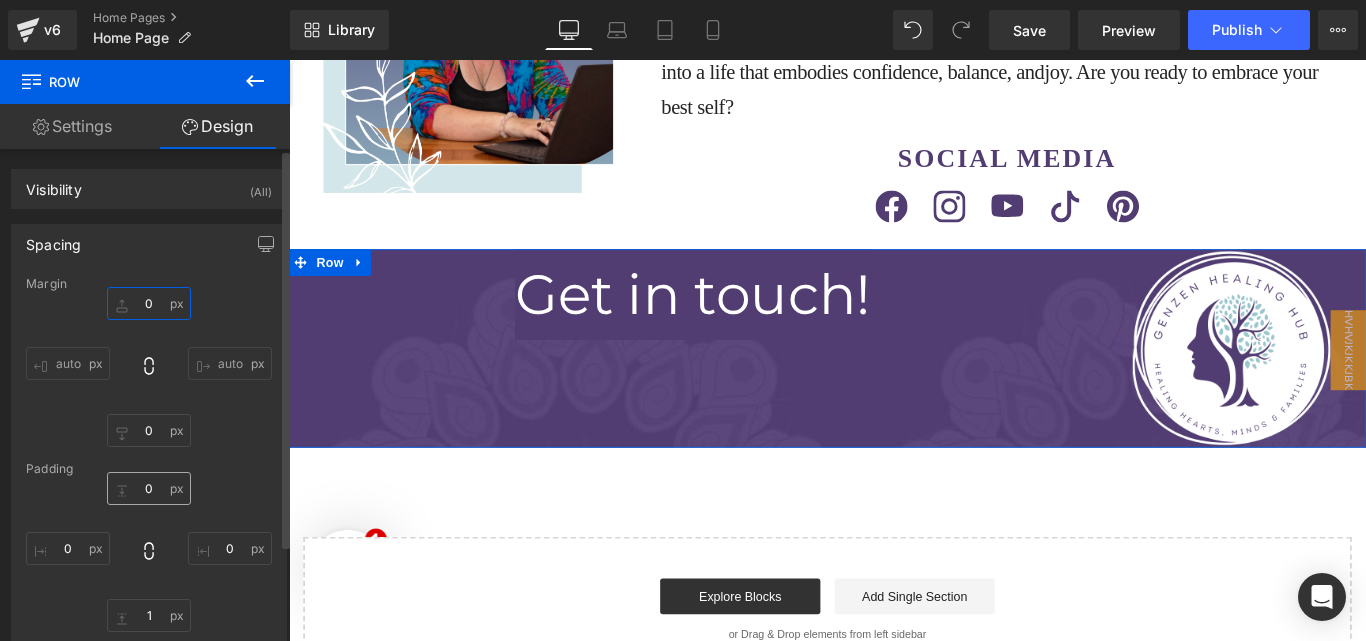 type 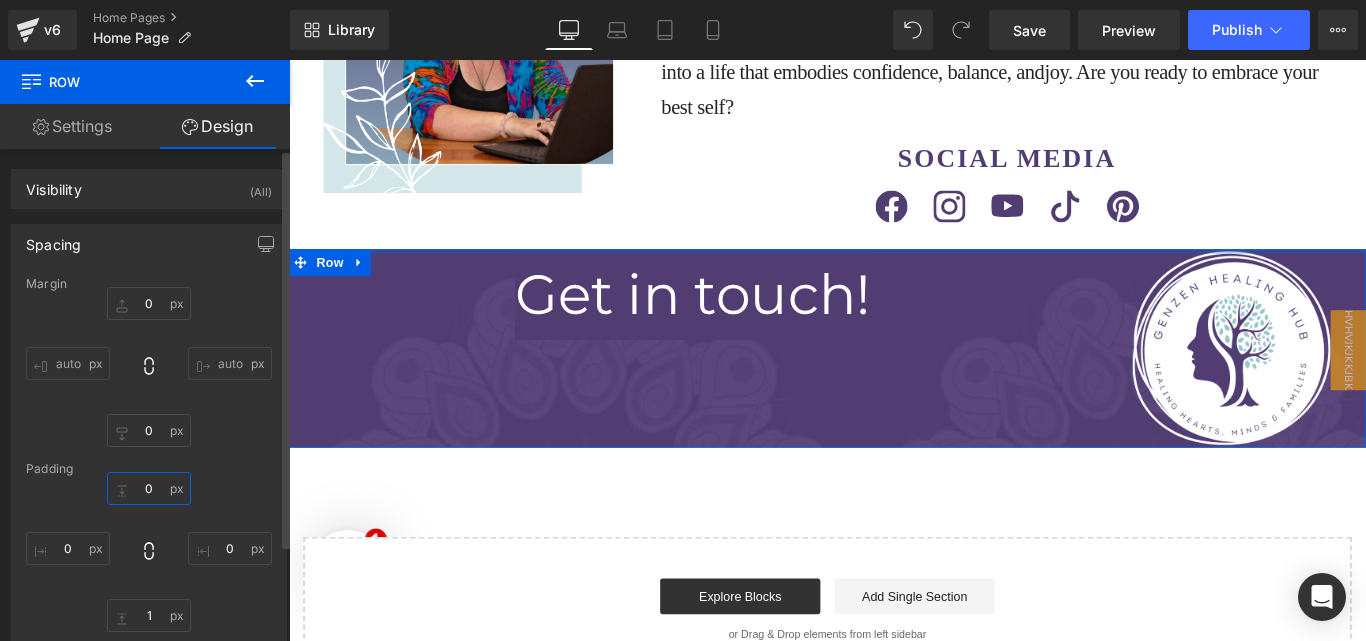 click at bounding box center (149, 488) 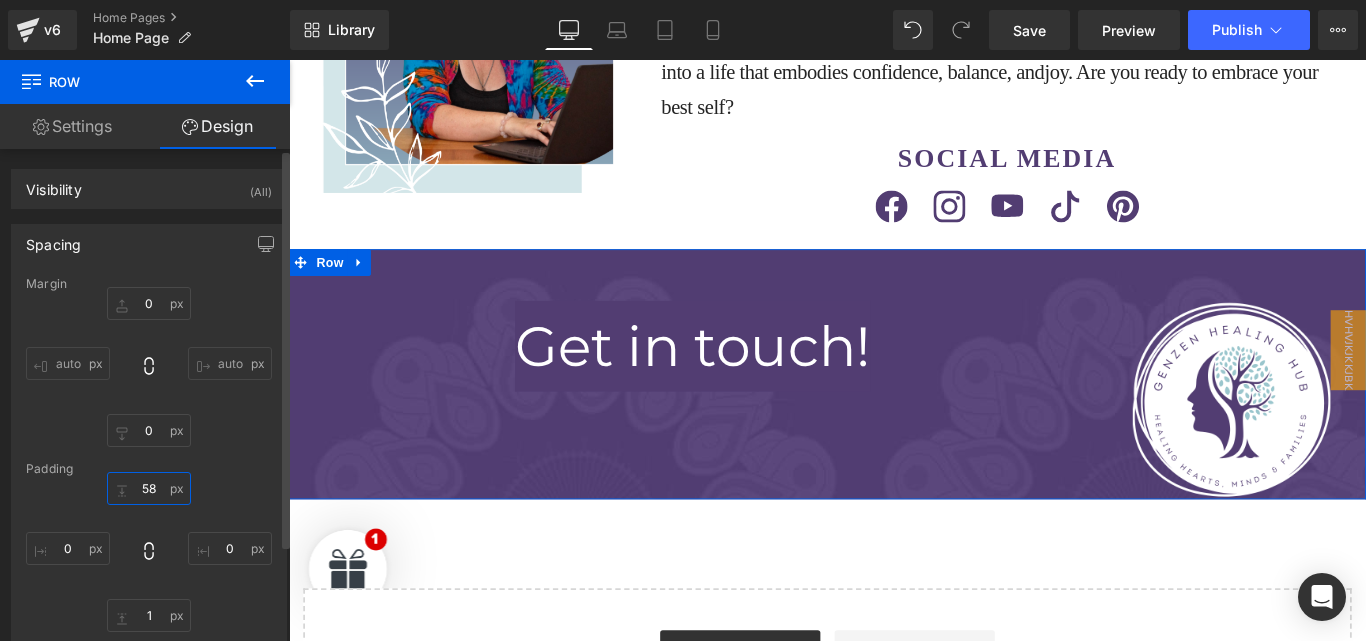 type on "5" 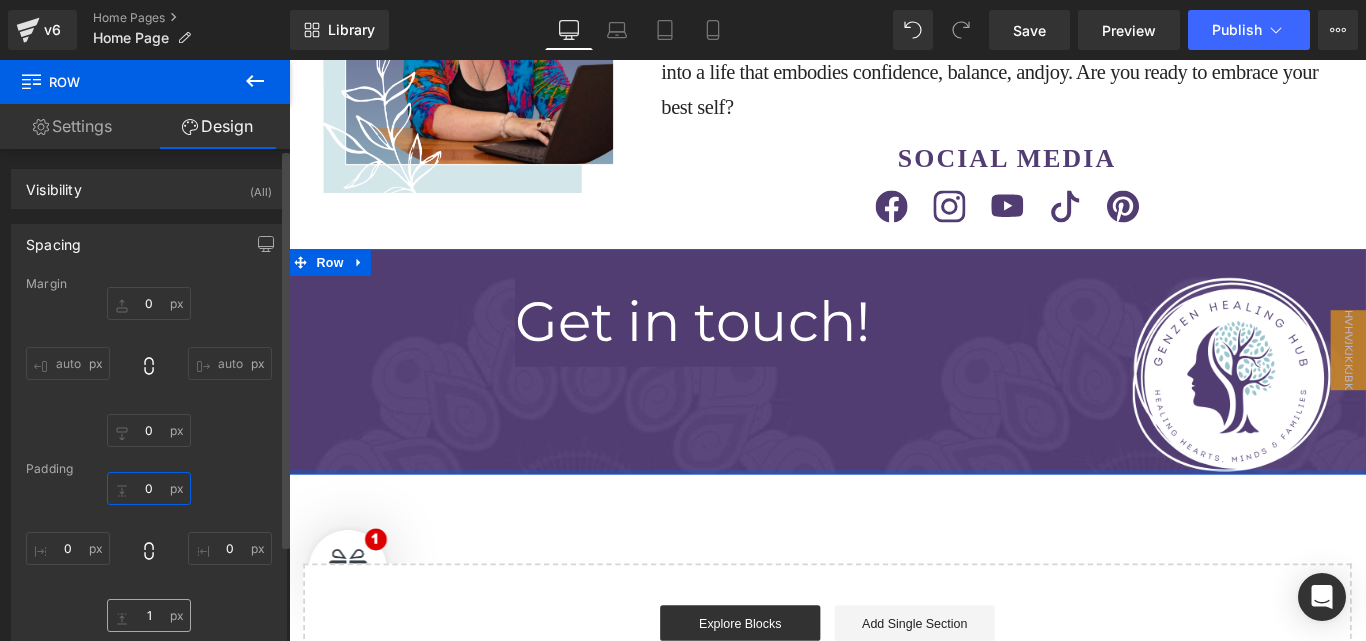 type 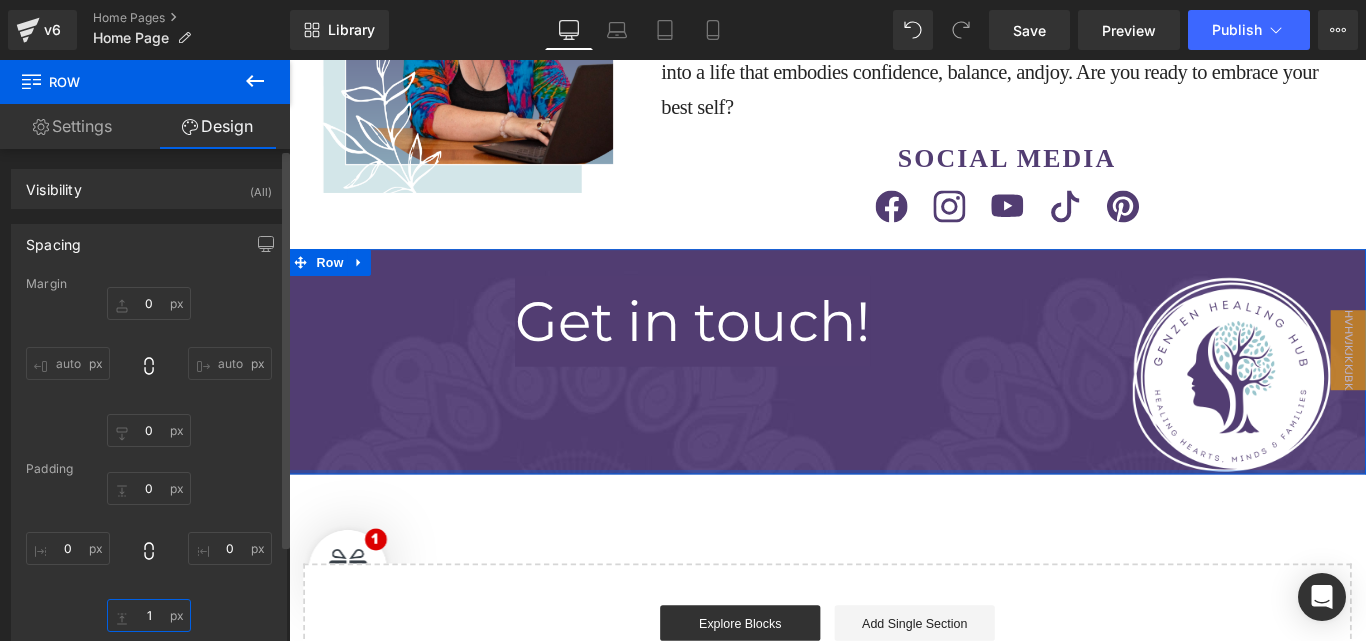 click at bounding box center [149, 615] 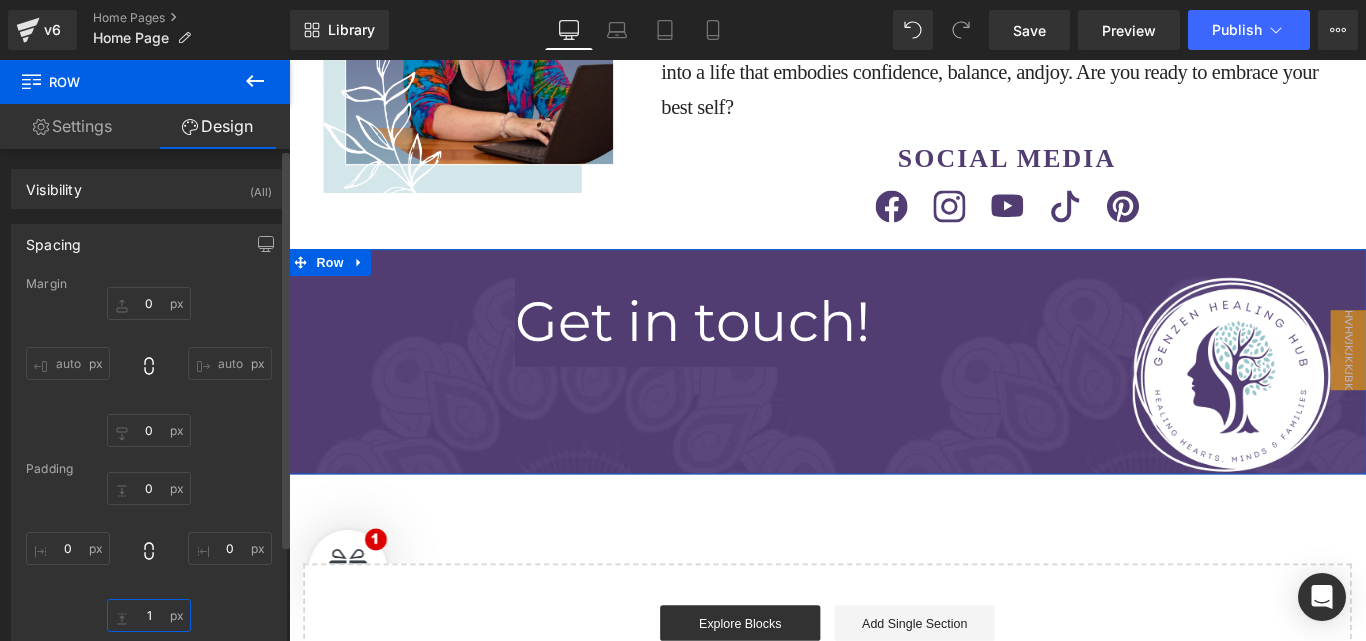 type on "1" 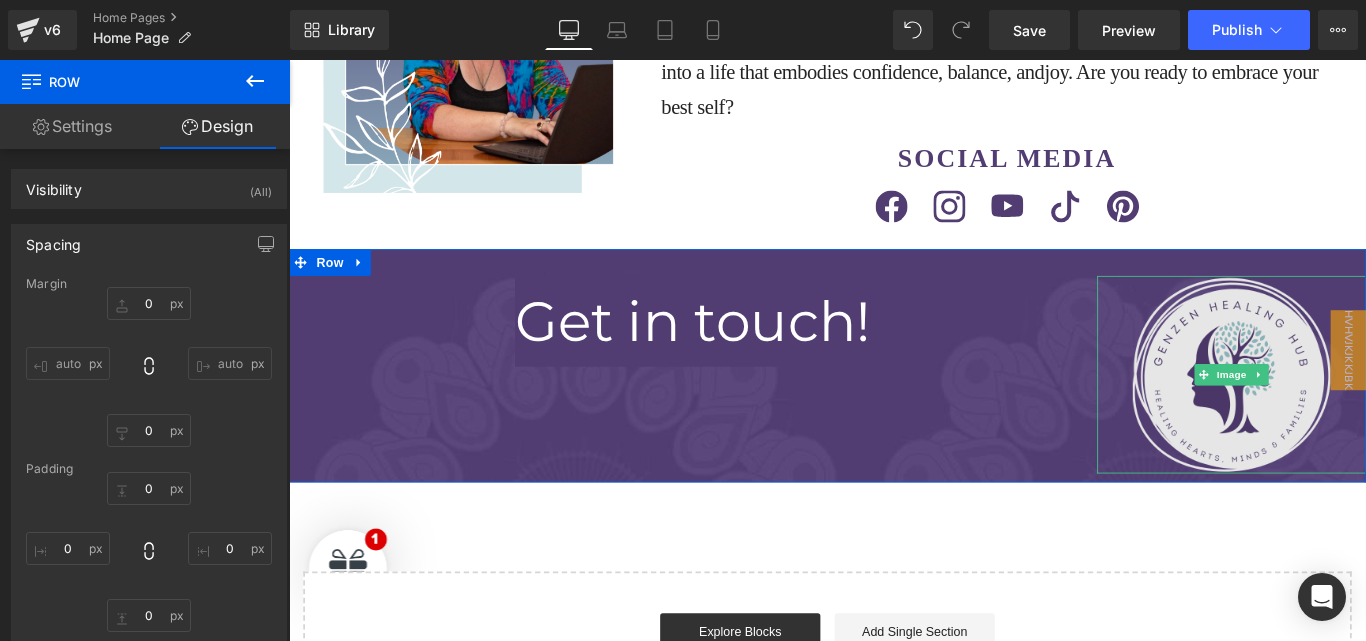 click at bounding box center [1348, 414] 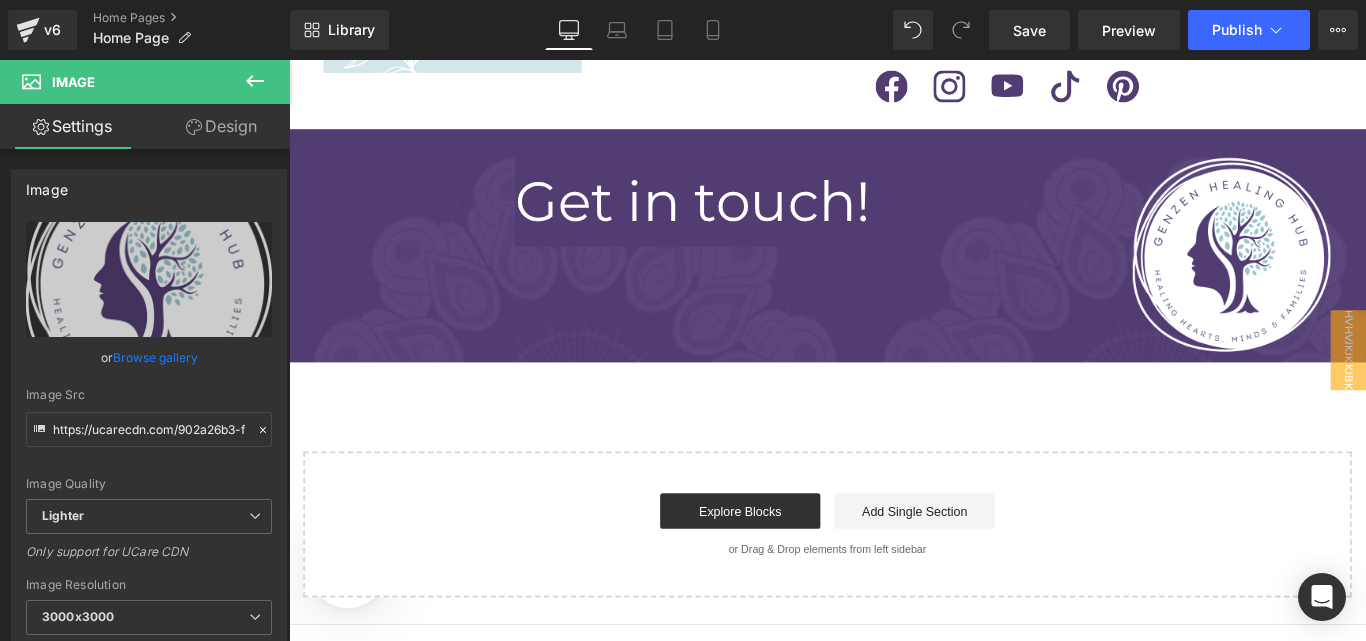 scroll, scrollTop: 14810, scrollLeft: 0, axis: vertical 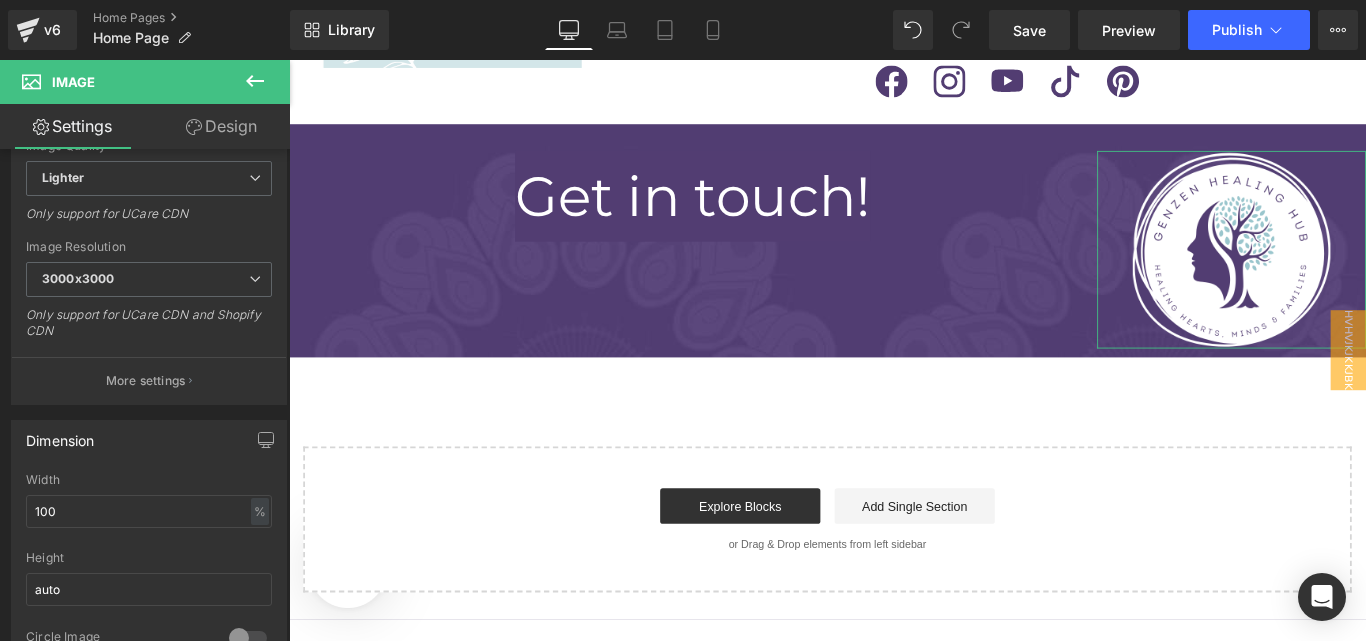 click on "Design" at bounding box center (221, 126) 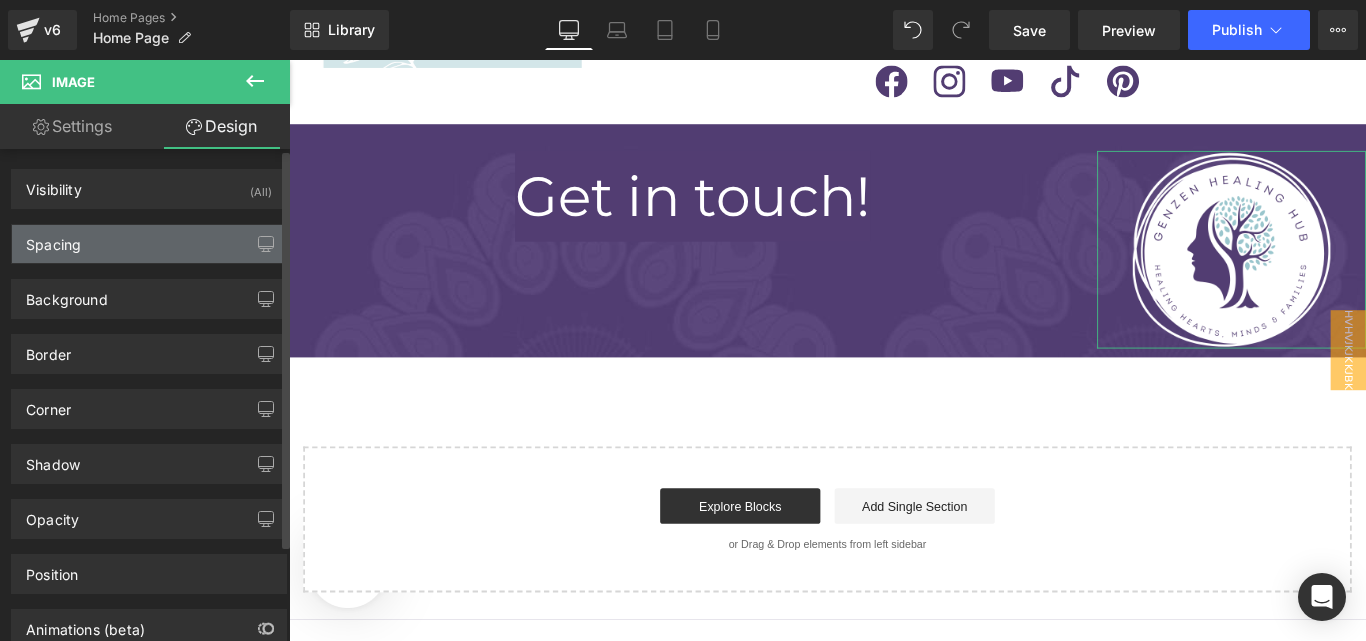 click on "Spacing" at bounding box center [149, 244] 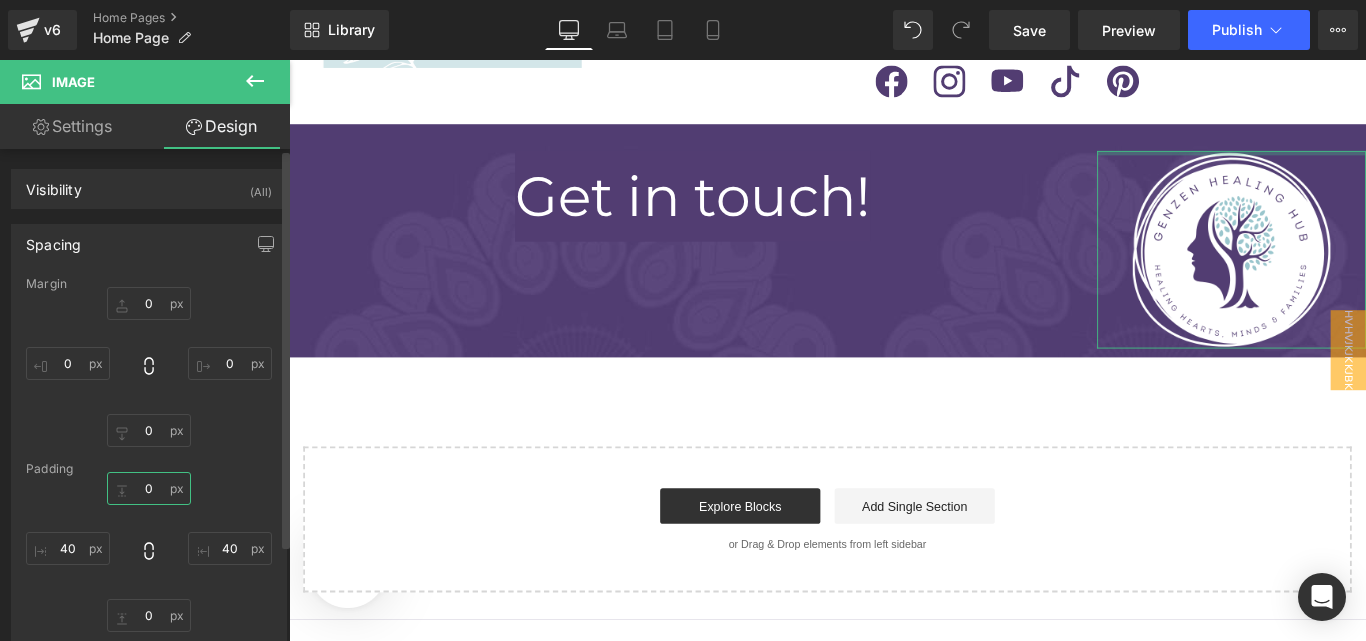 click at bounding box center [149, 488] 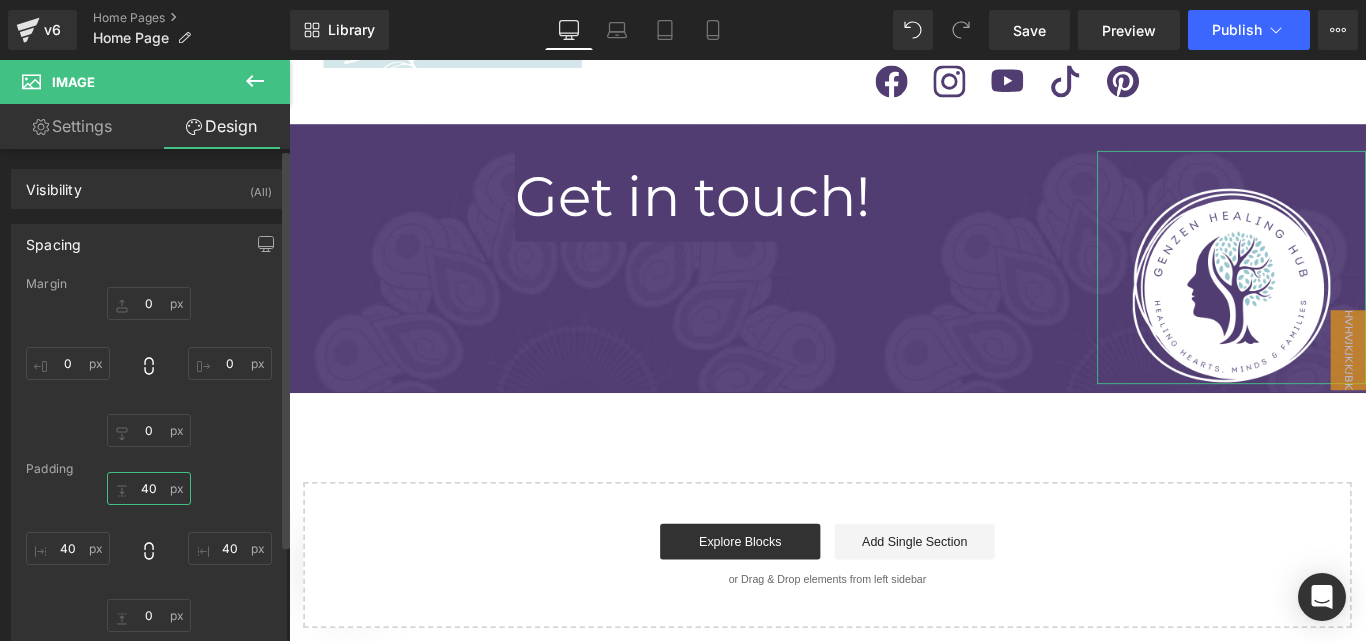 type on "4" 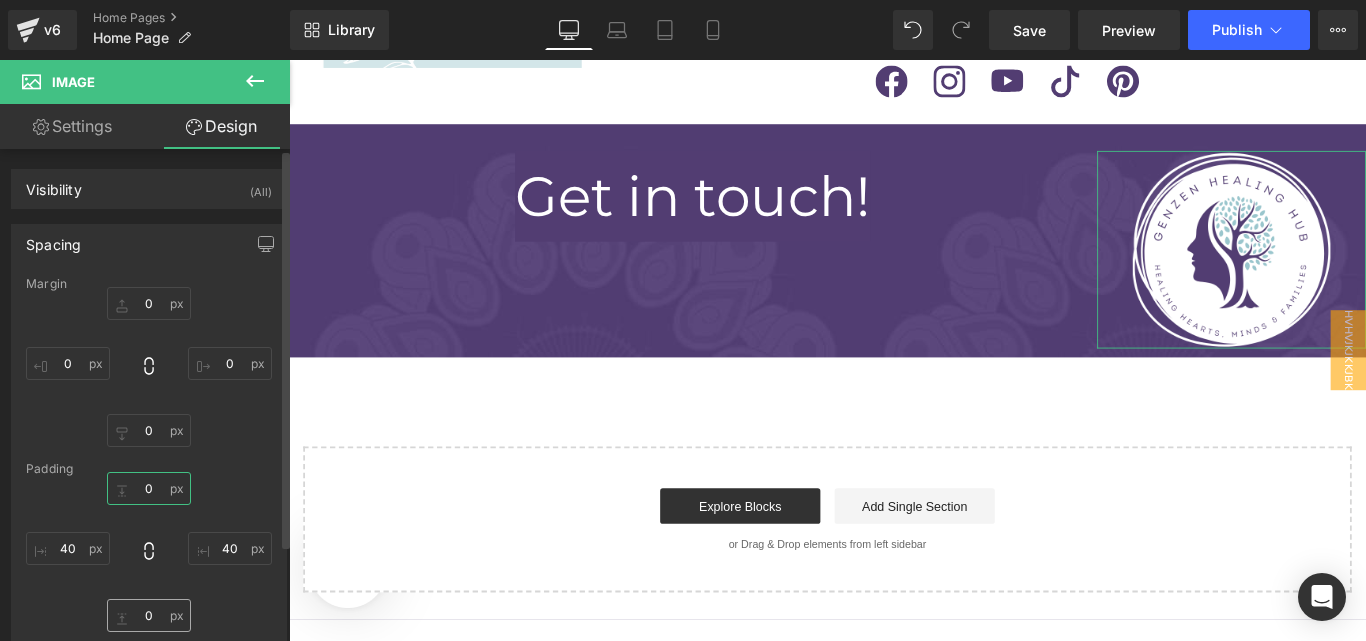 type 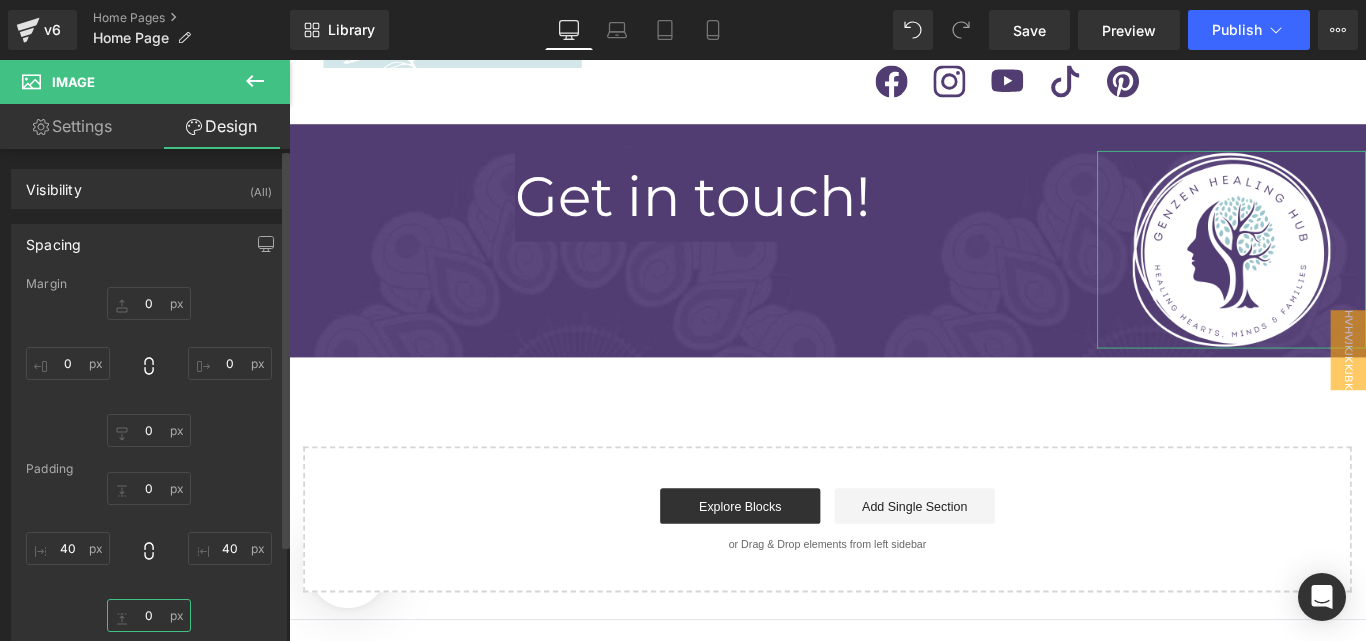 click at bounding box center [149, 615] 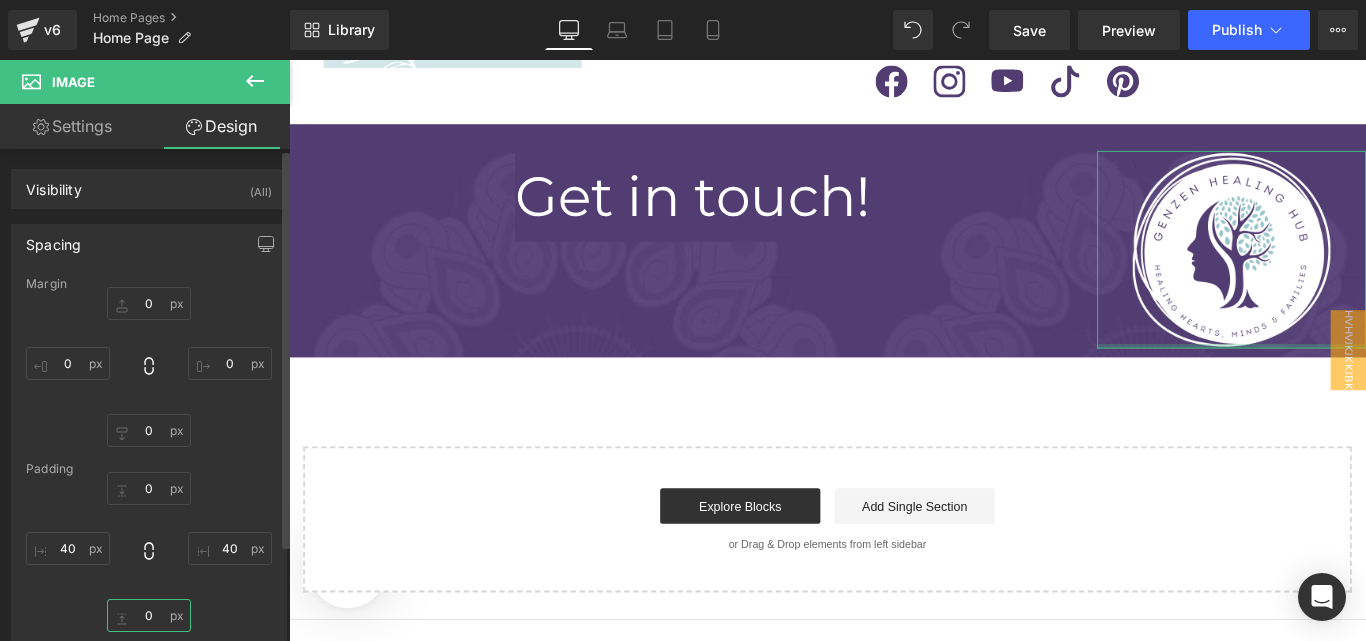 type on "4" 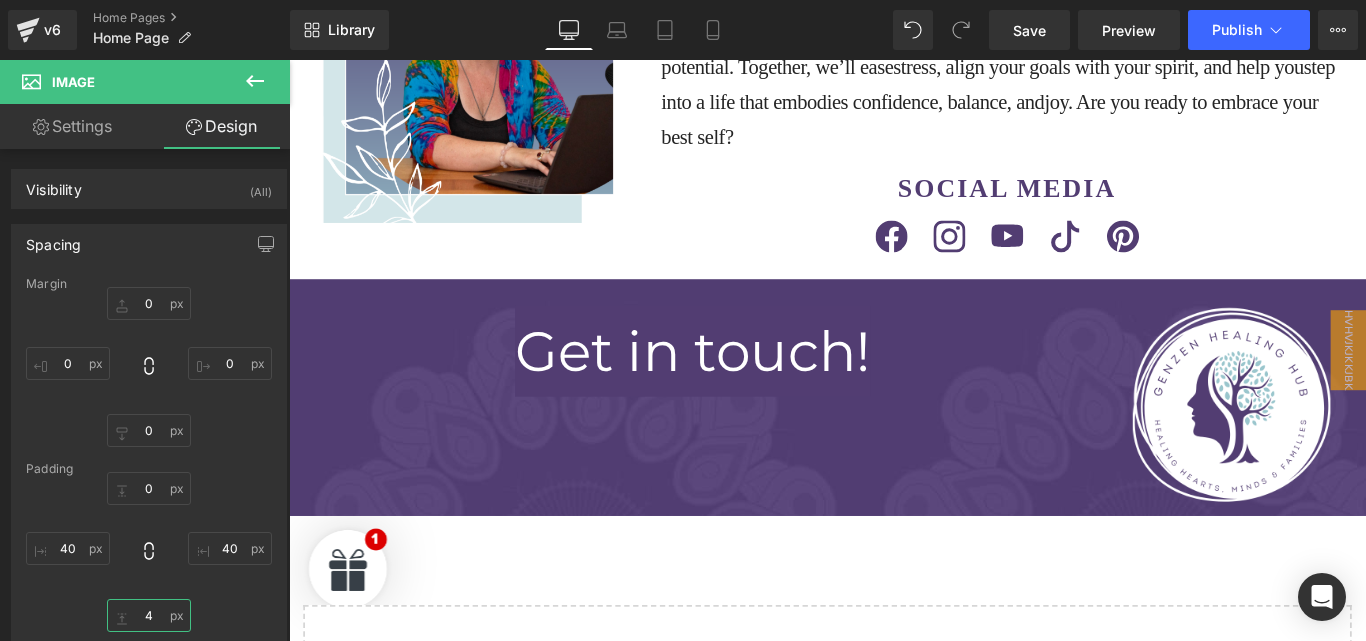scroll, scrollTop: 14635, scrollLeft: 0, axis: vertical 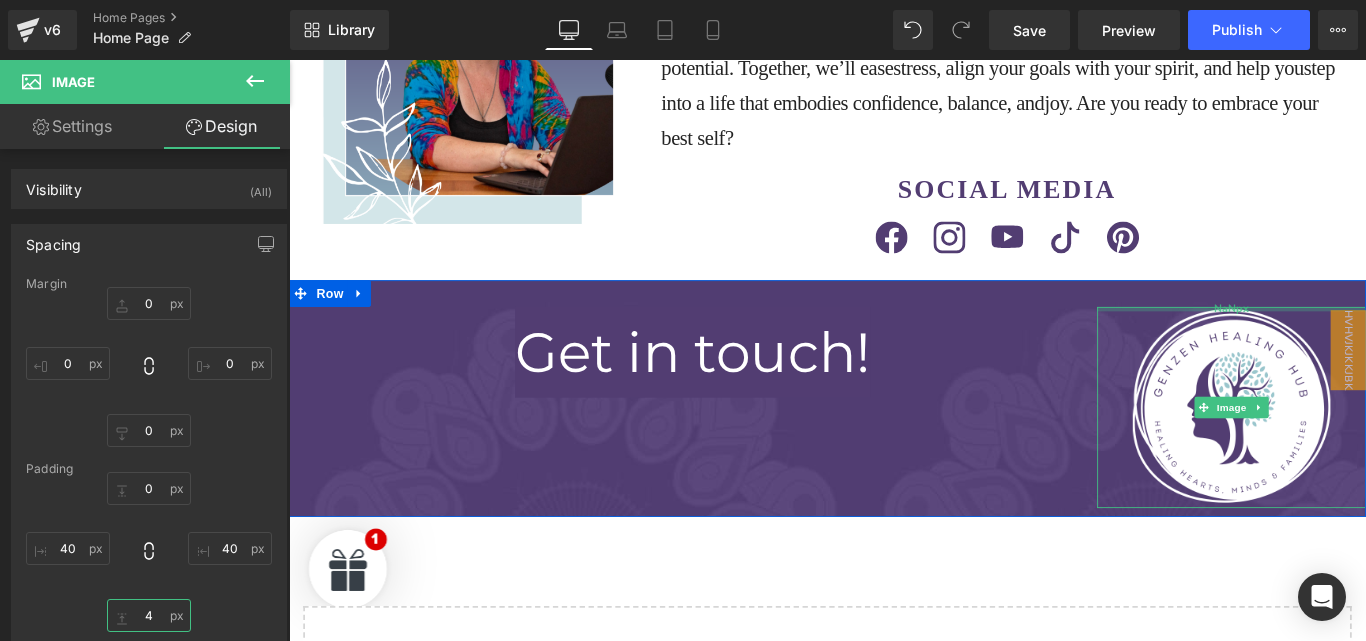 click on "NaNpx" at bounding box center (1347, 340) 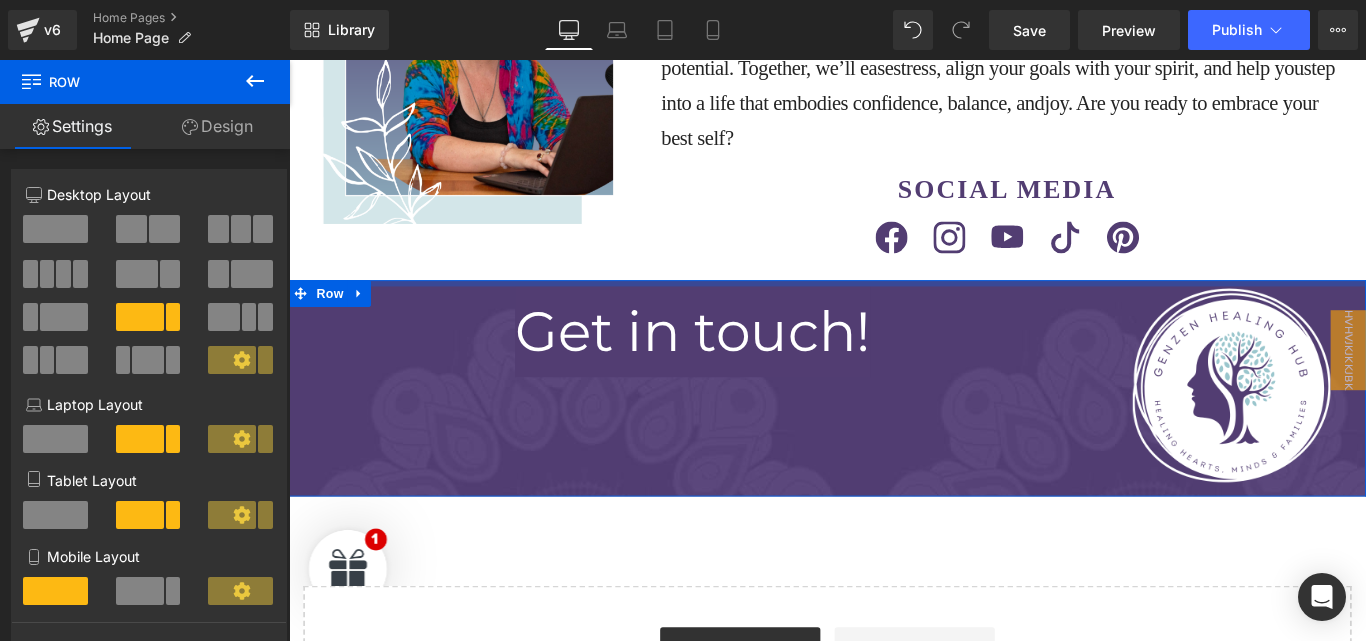 drag, startPoint x: 1318, startPoint y: 229, endPoint x: 792, endPoint y: 222, distance: 526.0466 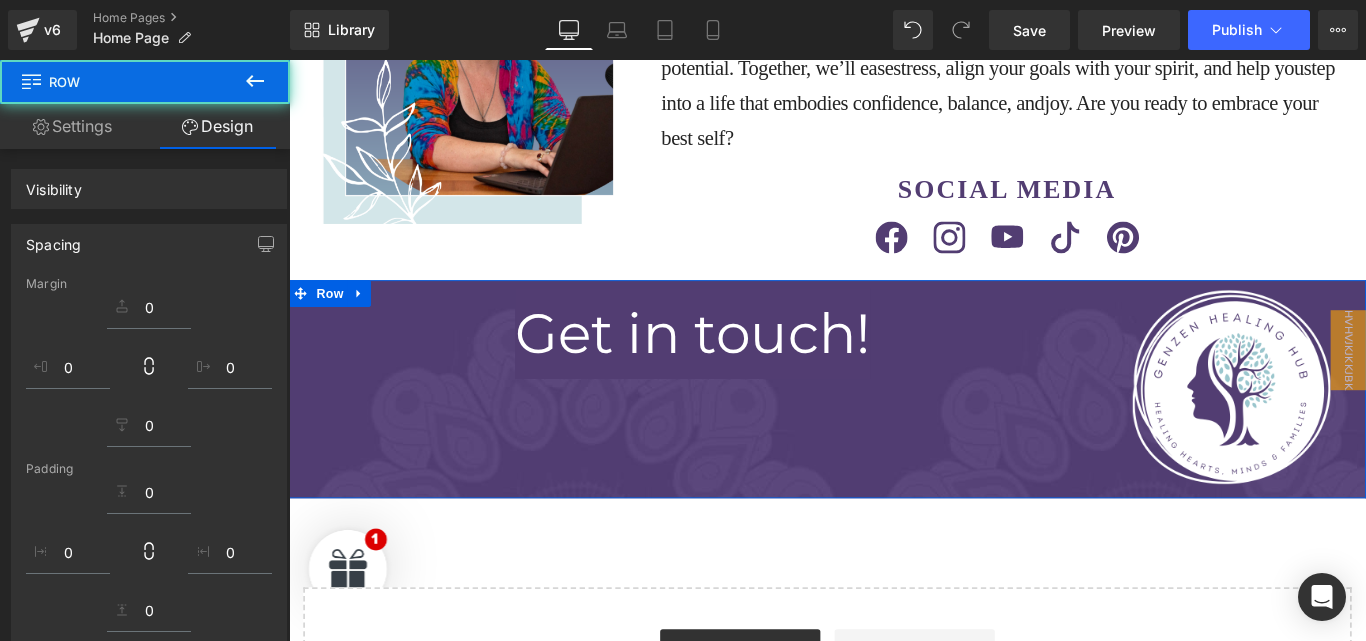 click on "Get in touch!" at bounding box center [742, 367] 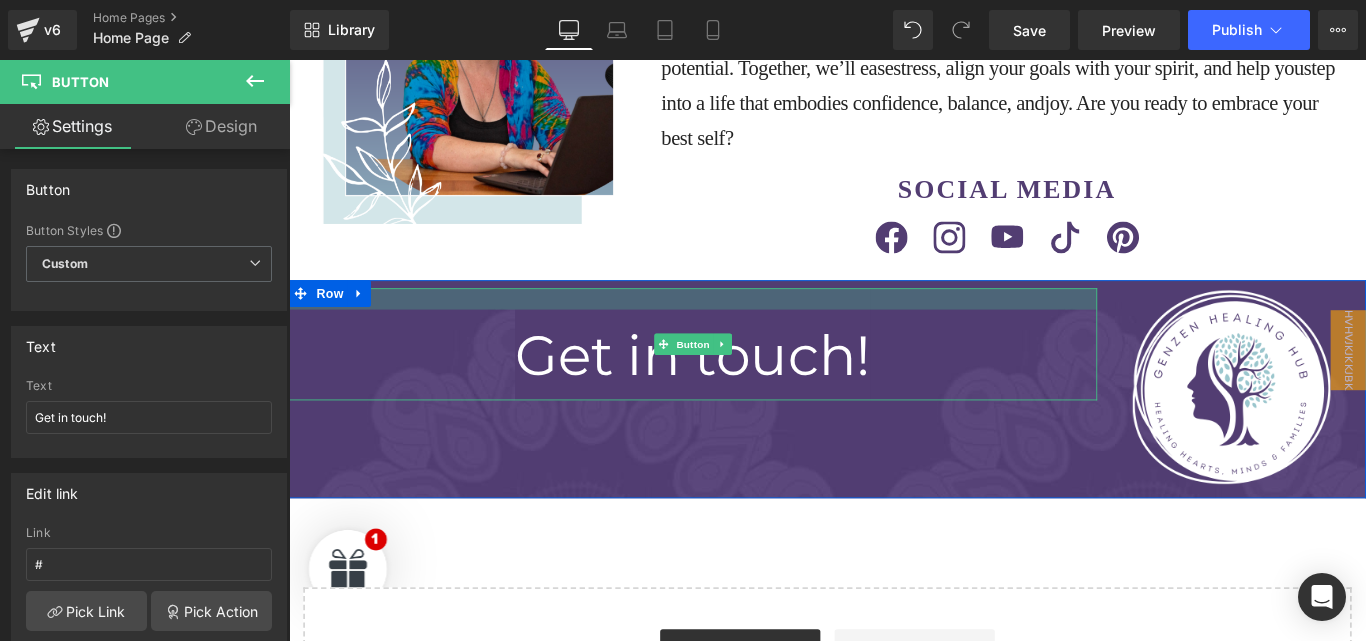 drag, startPoint x: 742, startPoint y: 239, endPoint x: 751, endPoint y: 263, distance: 25.632011 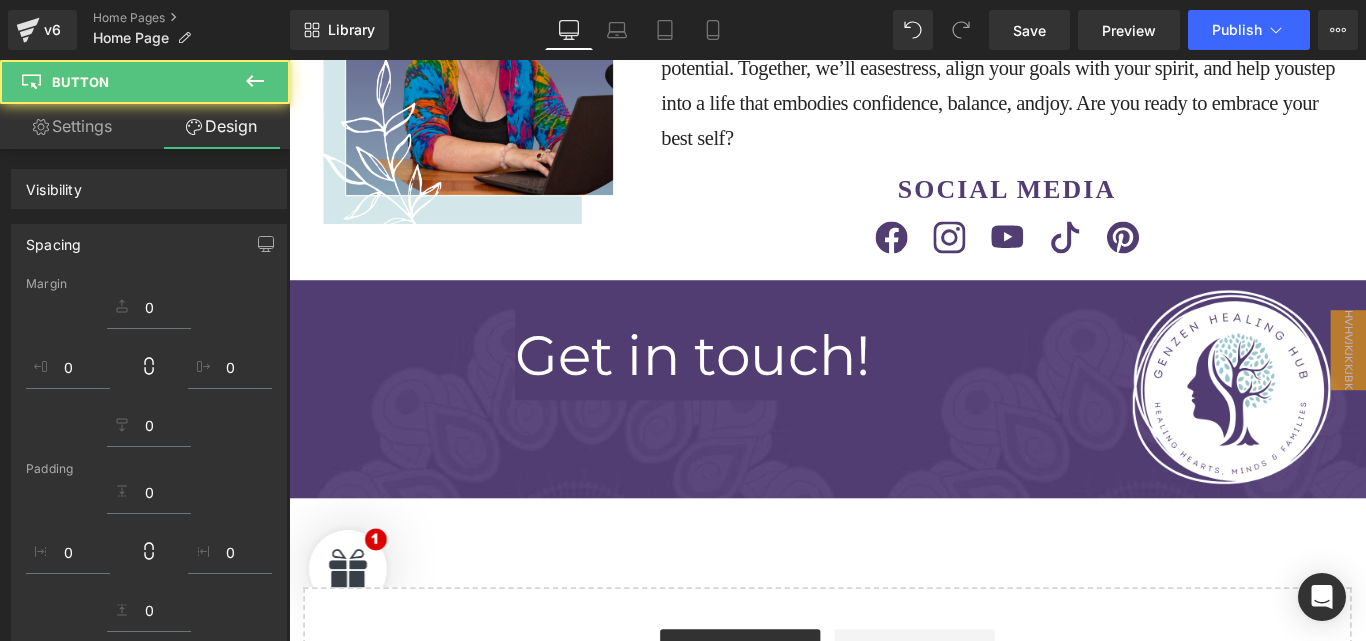 click 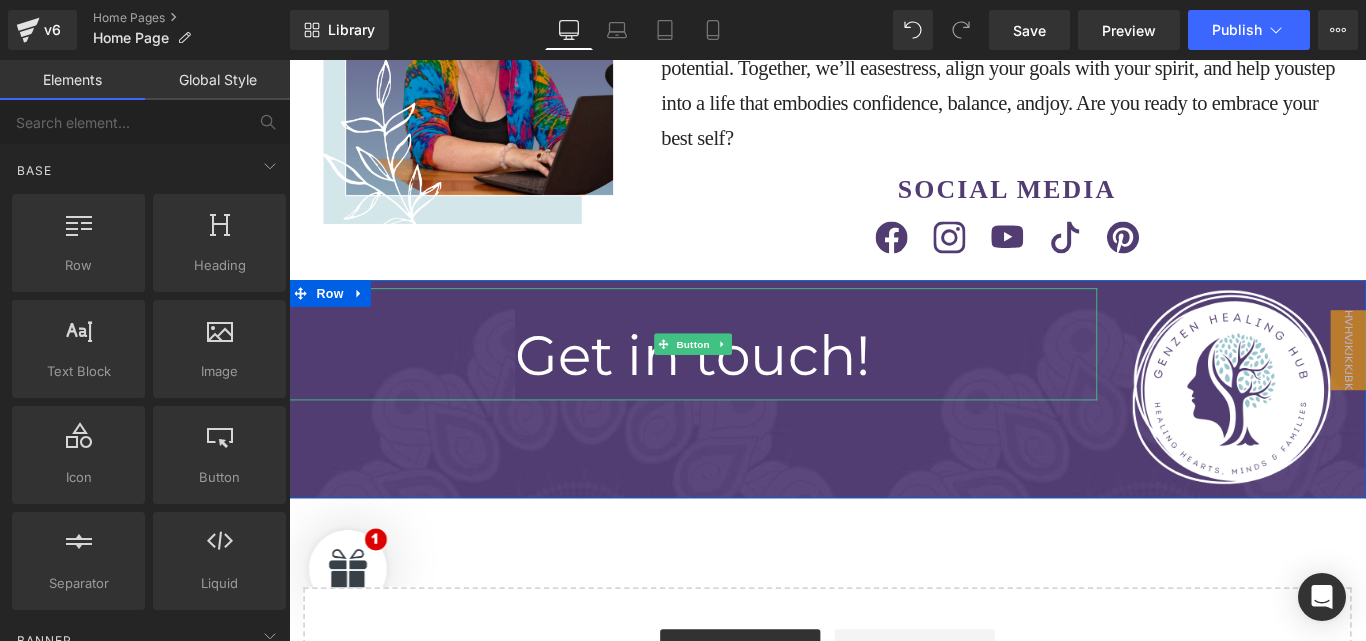 click on "Get in touch!" at bounding box center (742, 391) 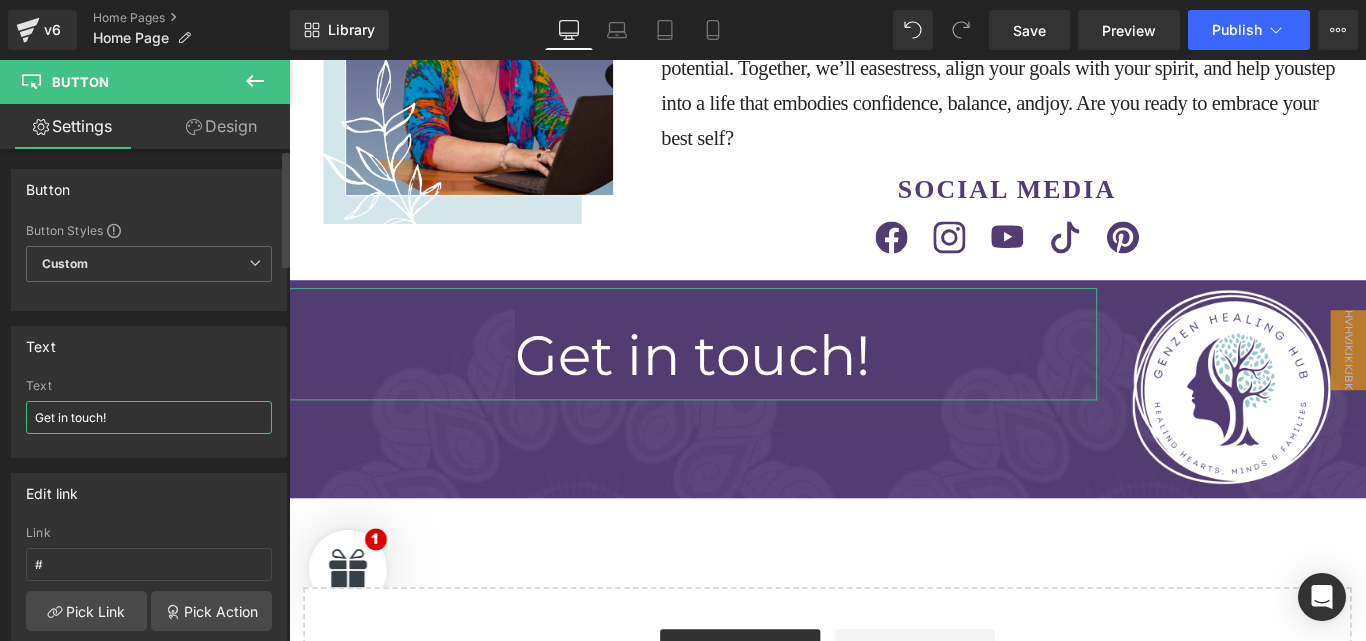 click on "Get in touch!" at bounding box center (149, 417) 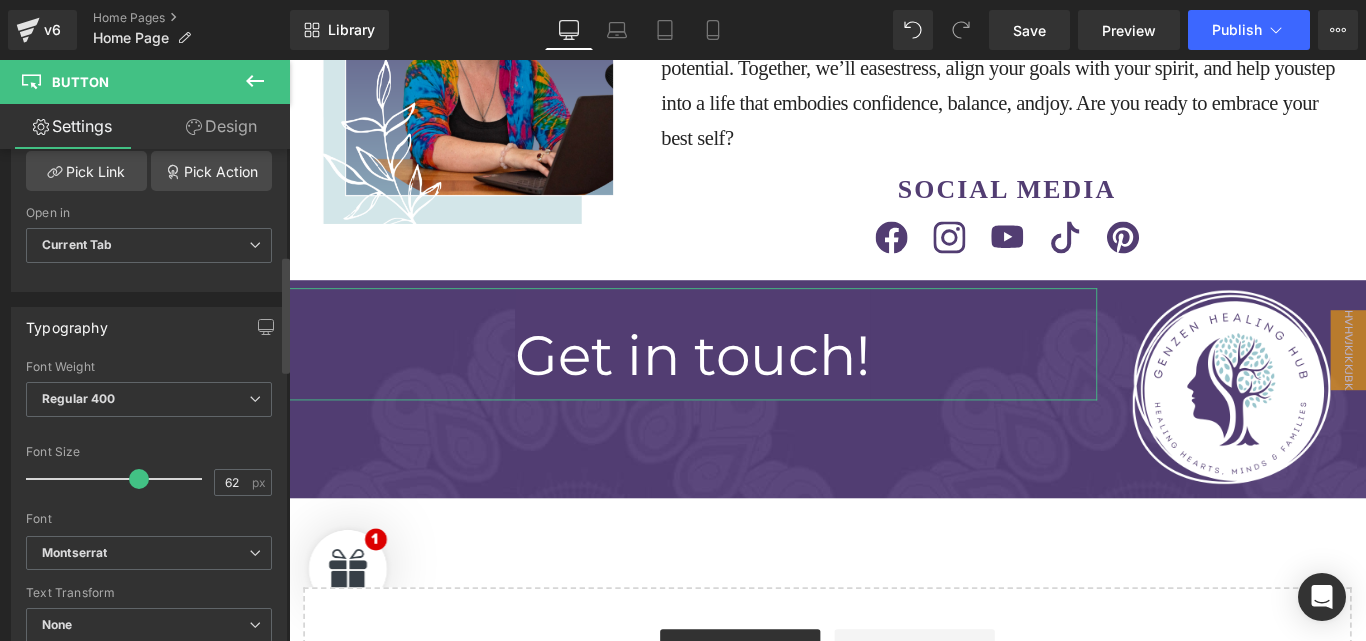 scroll, scrollTop: 450, scrollLeft: 0, axis: vertical 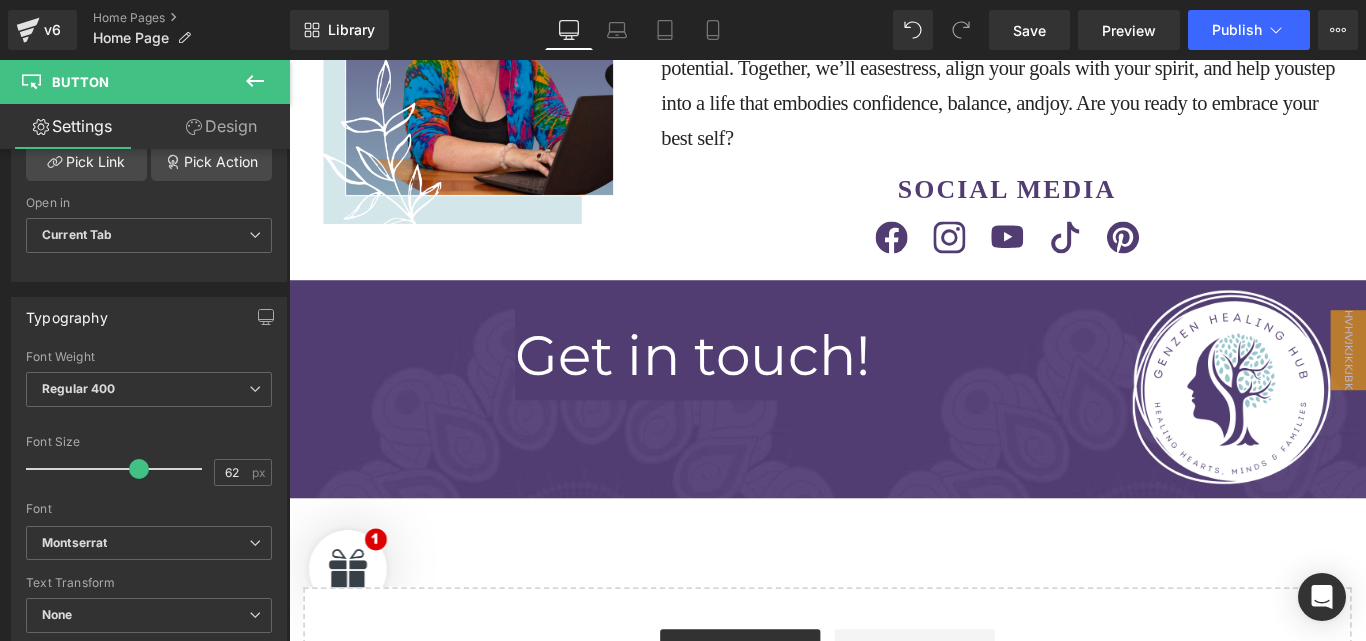 click 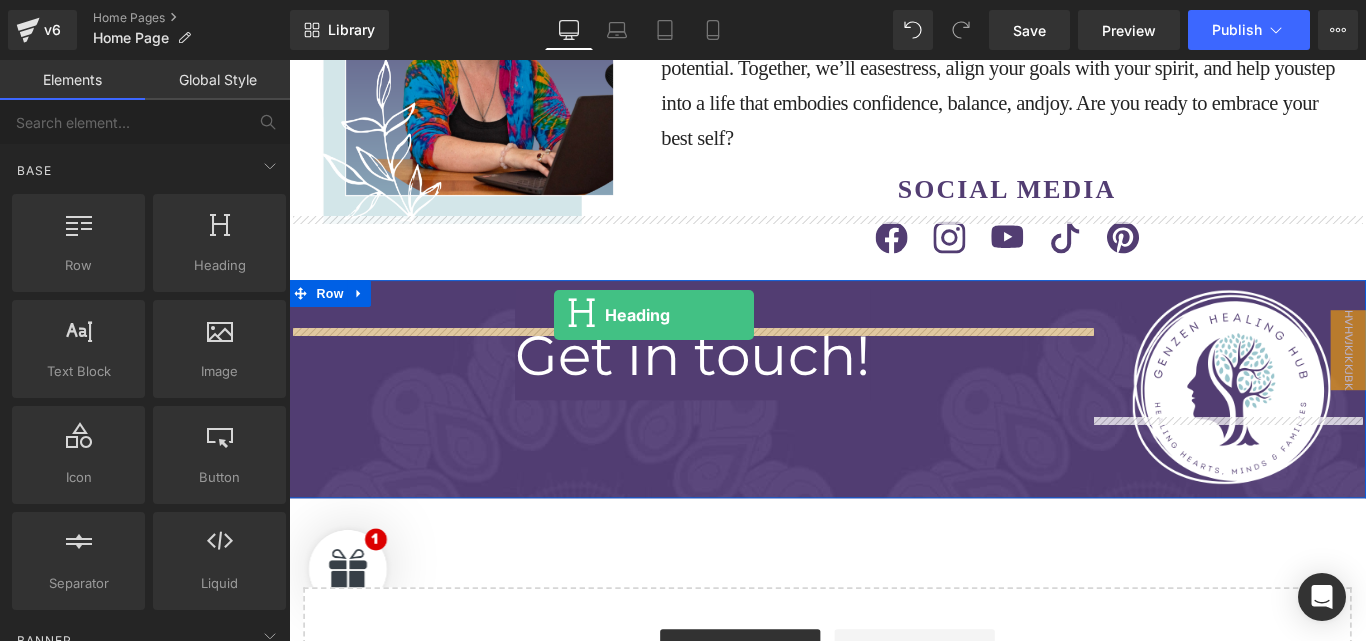 drag, startPoint x: 502, startPoint y: 338, endPoint x: 587, endPoint y: 347, distance: 85.47514 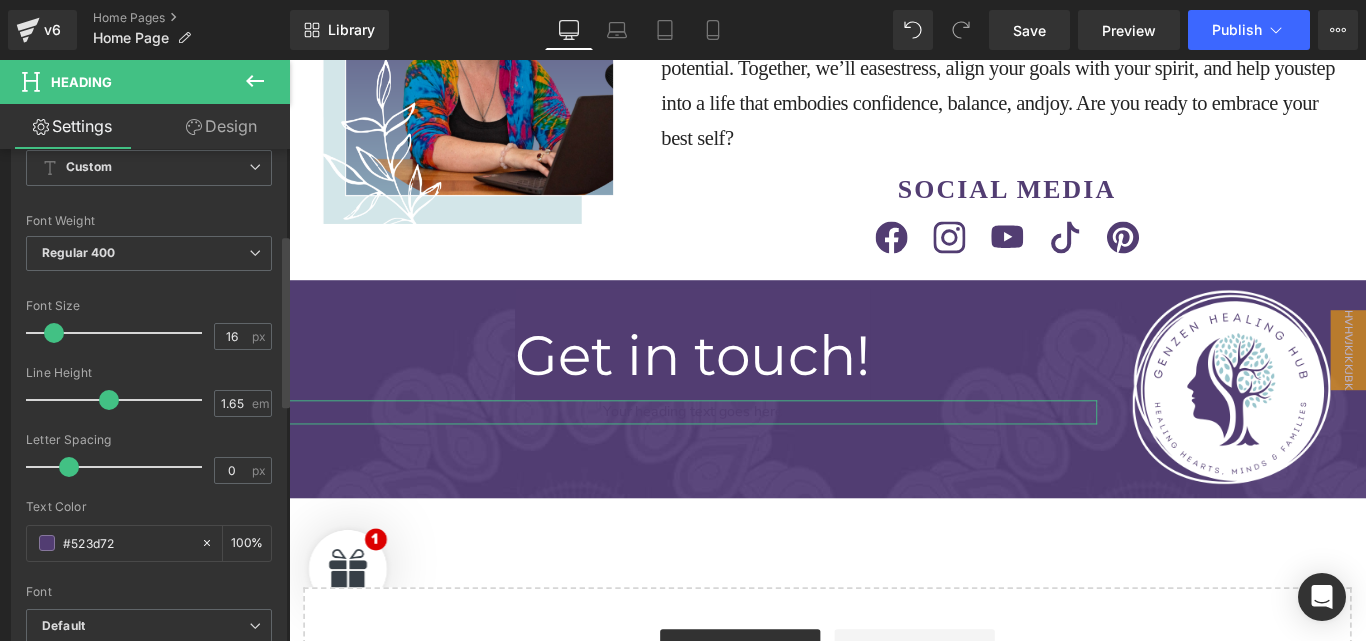 scroll, scrollTop: 0, scrollLeft: 0, axis: both 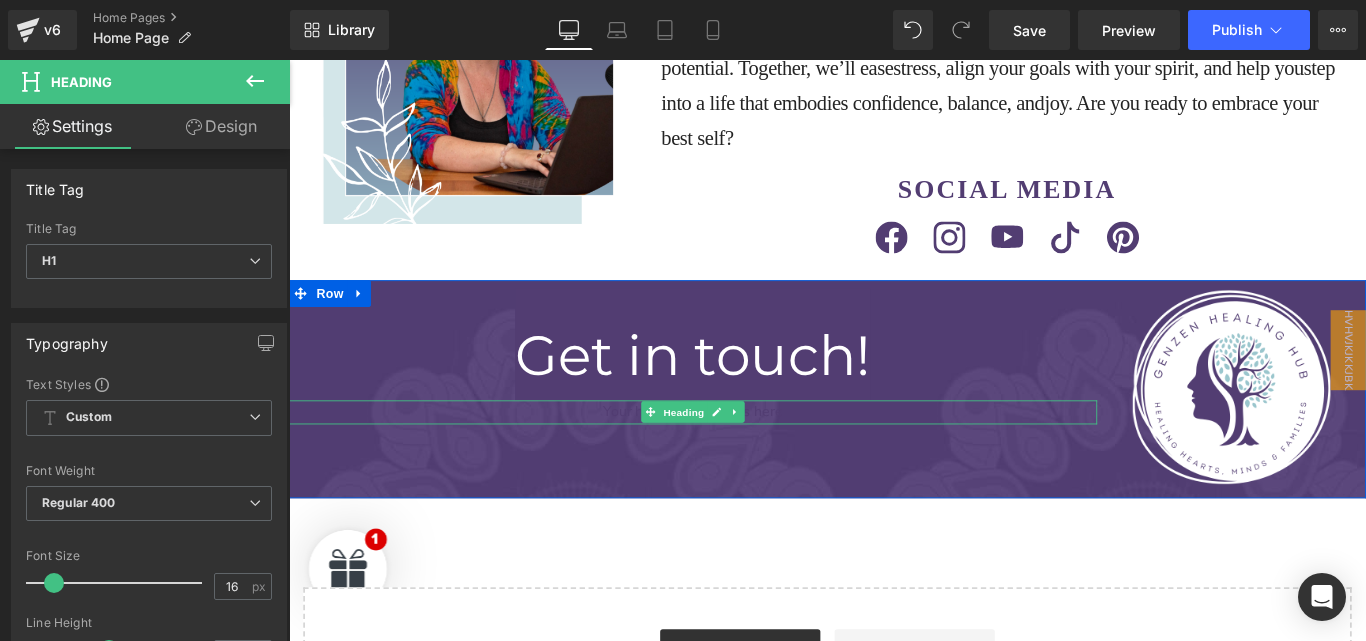 click on "Your heading text goes here" at bounding box center (743, 455) 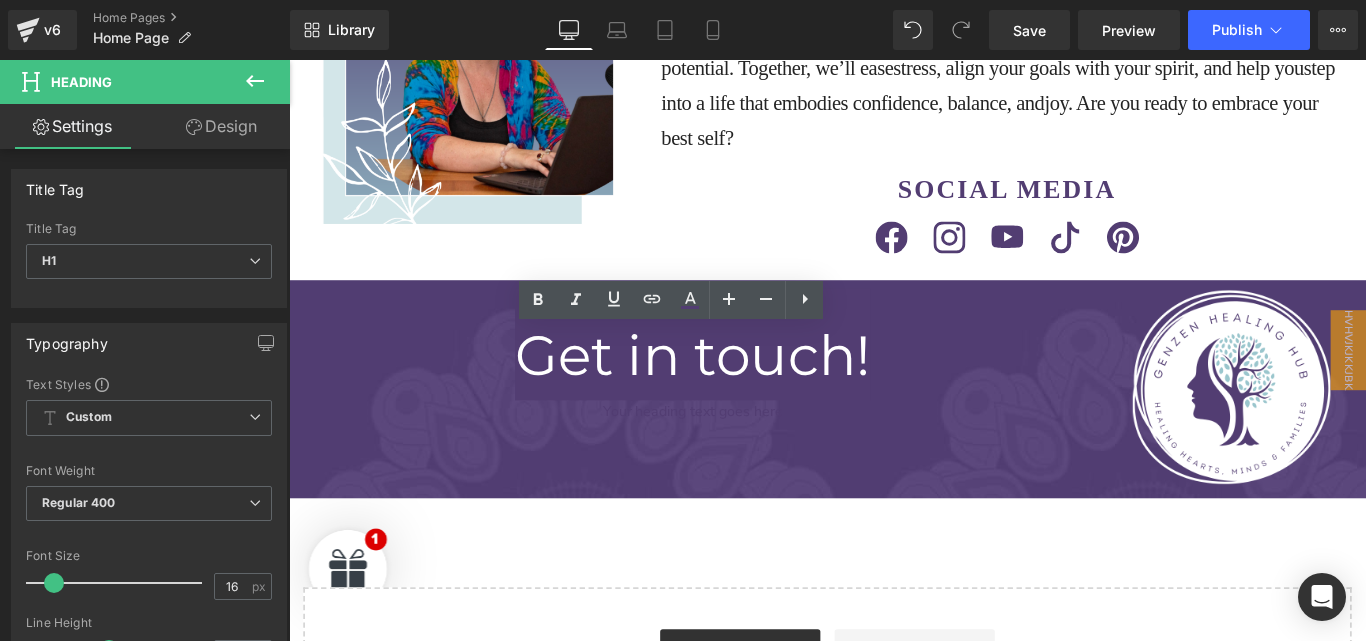 paste 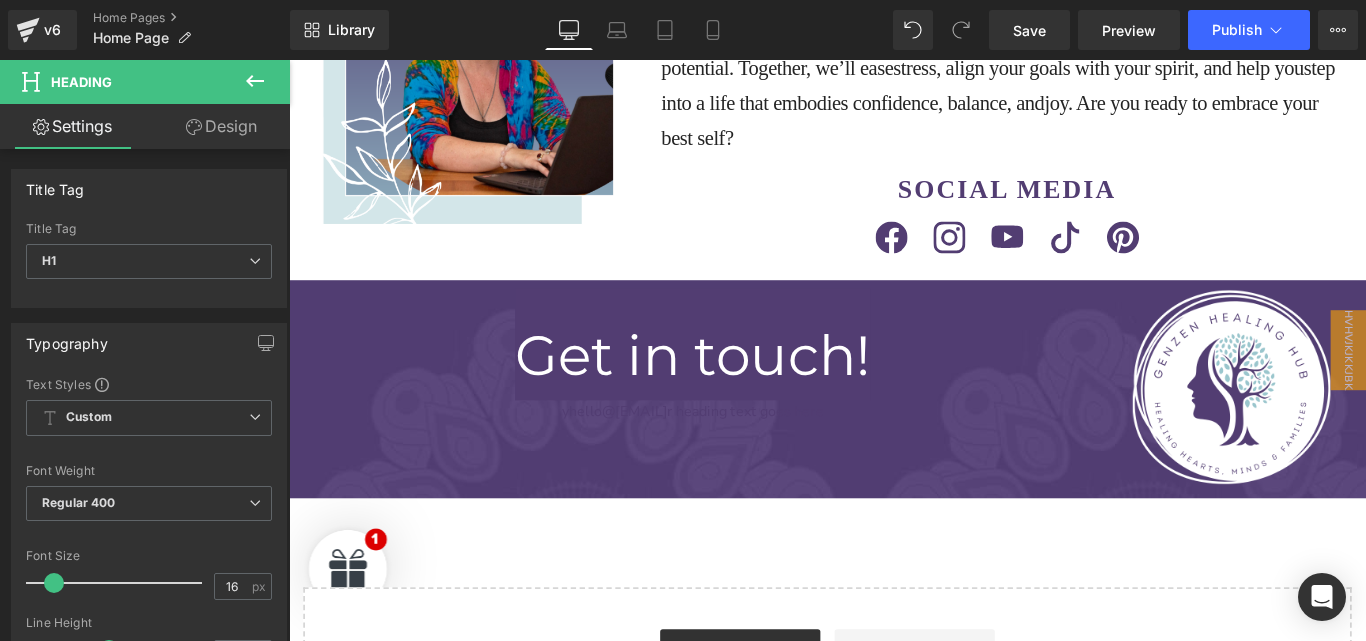 click on "Youhello@genzenhealinghub.comr heading text goes here" at bounding box center (743, 455) 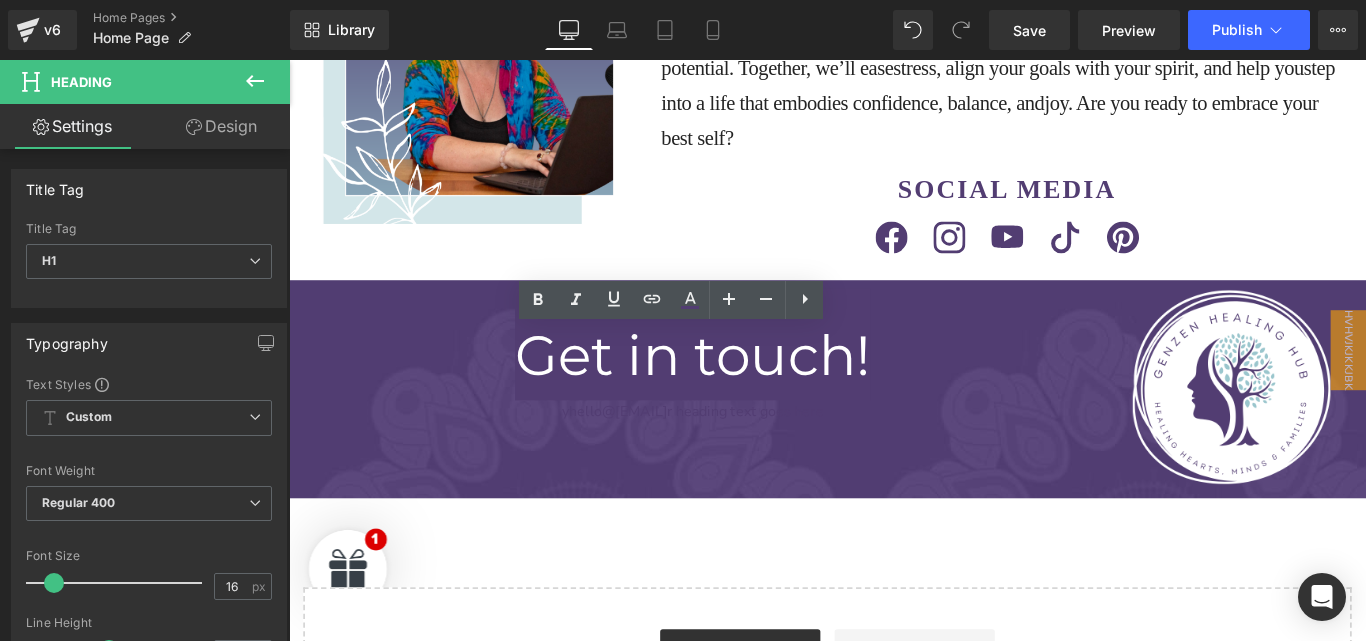 click on "Get in touch!
Button
Youhello@genzenhealinghub.comr heading text goes here
Heading         Image   NaNpx       Row     NaNpx" at bounding box center [894, 430] 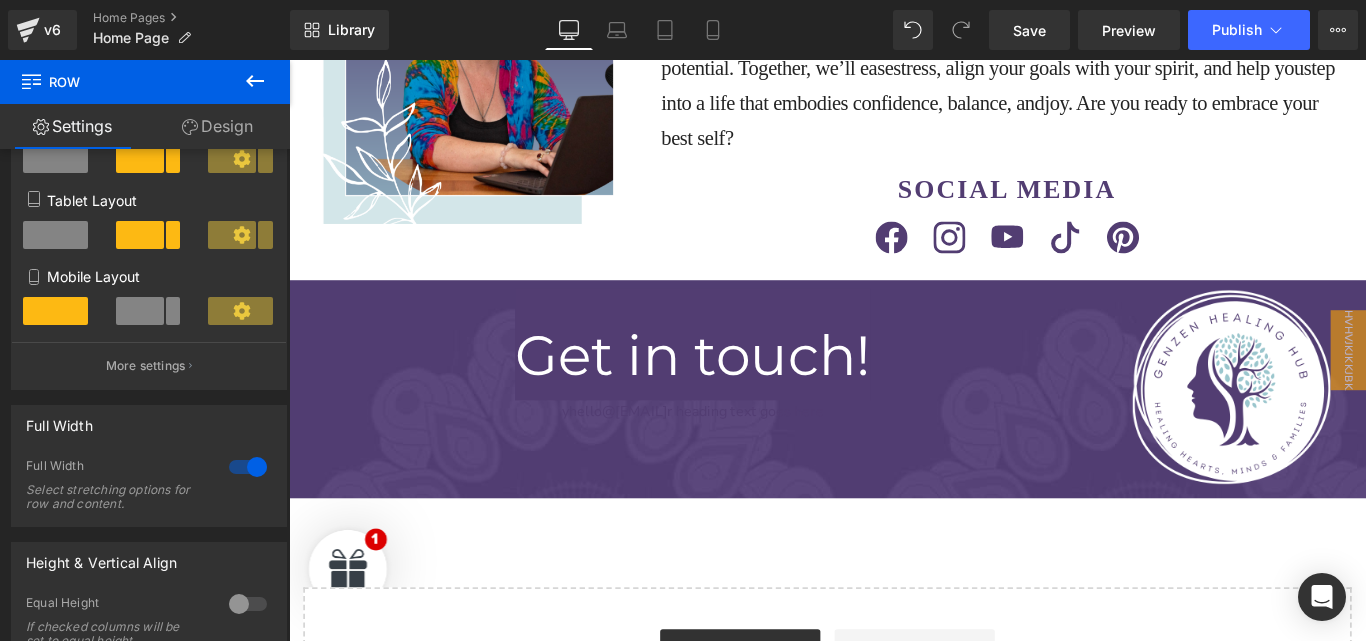 scroll, scrollTop: 267, scrollLeft: 0, axis: vertical 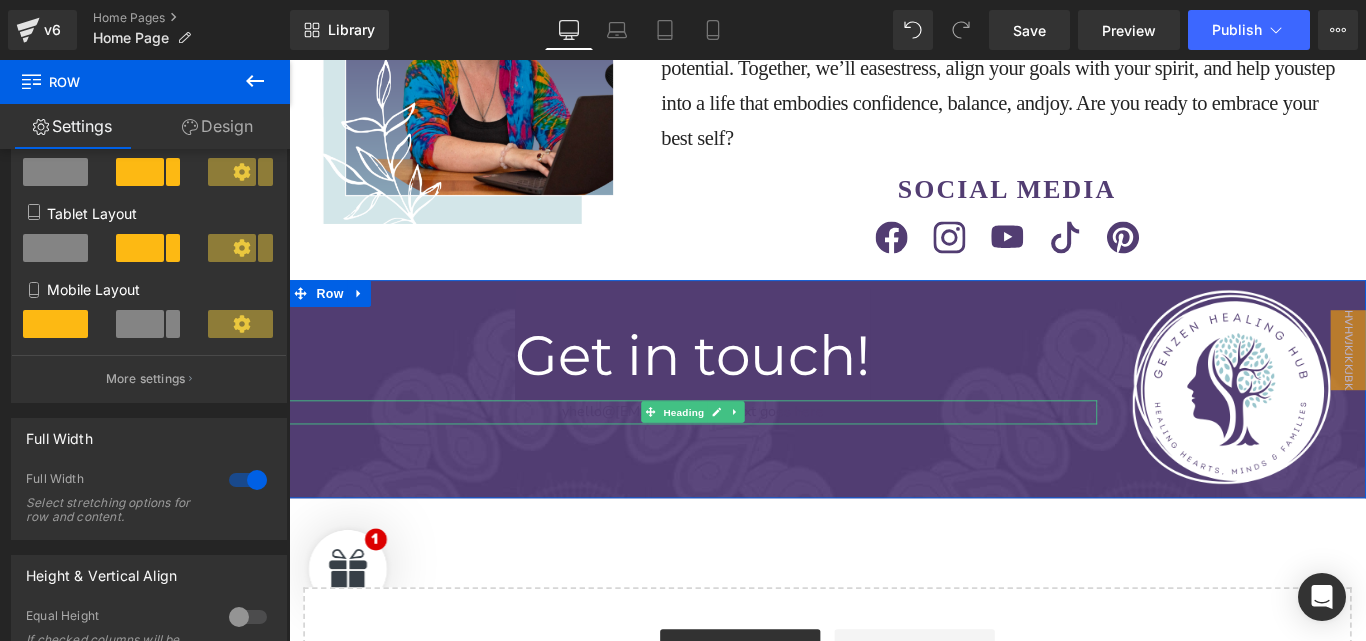 click on "Youhello@genzenhealinghub.comr heading text goes here" at bounding box center (743, 455) 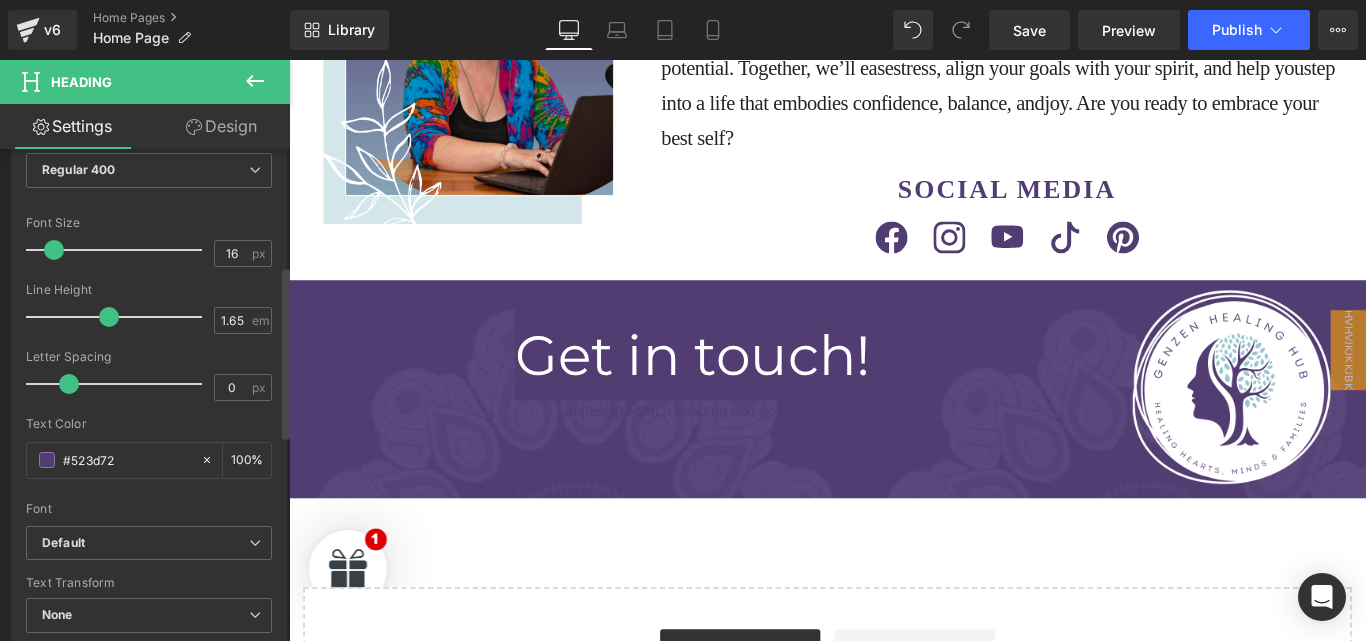scroll, scrollTop: 334, scrollLeft: 0, axis: vertical 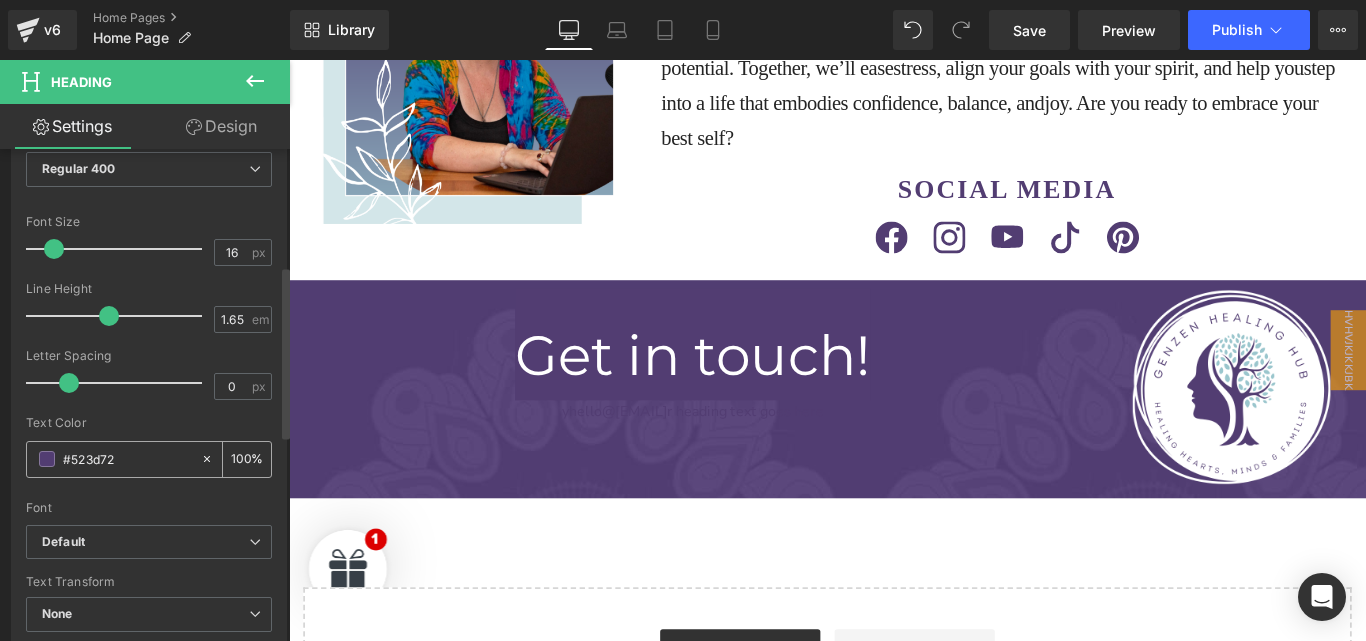 click on "#523d72" at bounding box center [127, 459] 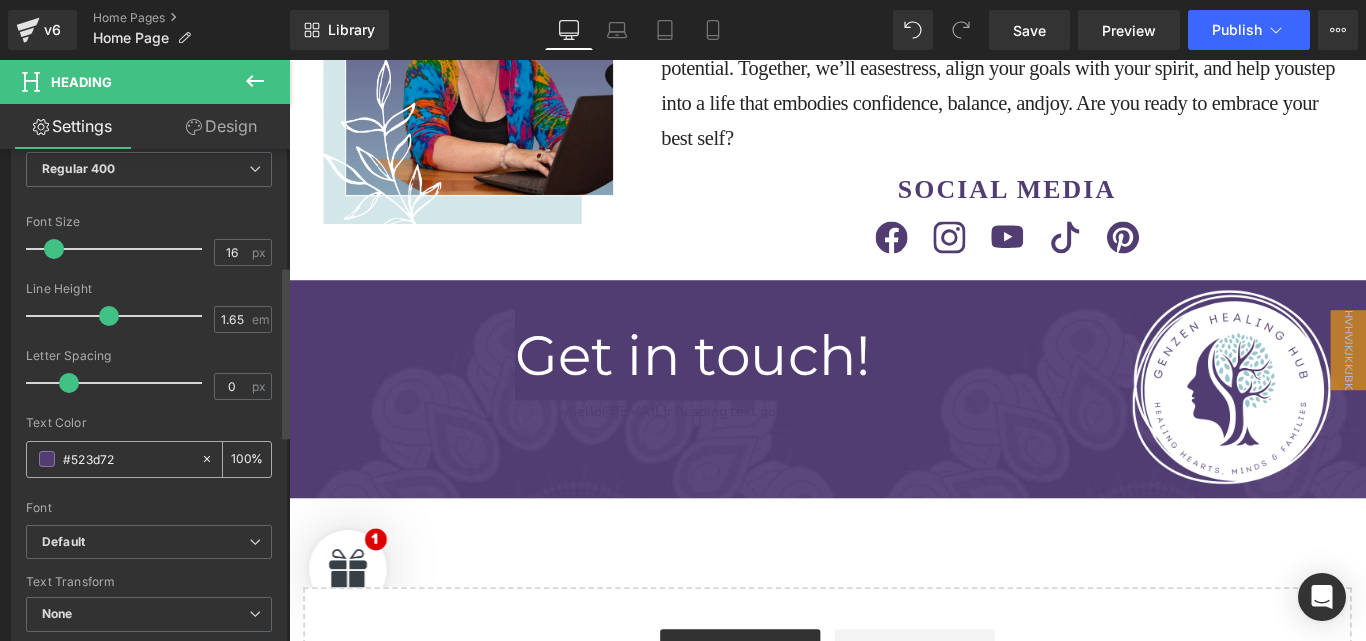 click on "#523d72" at bounding box center (127, 459) 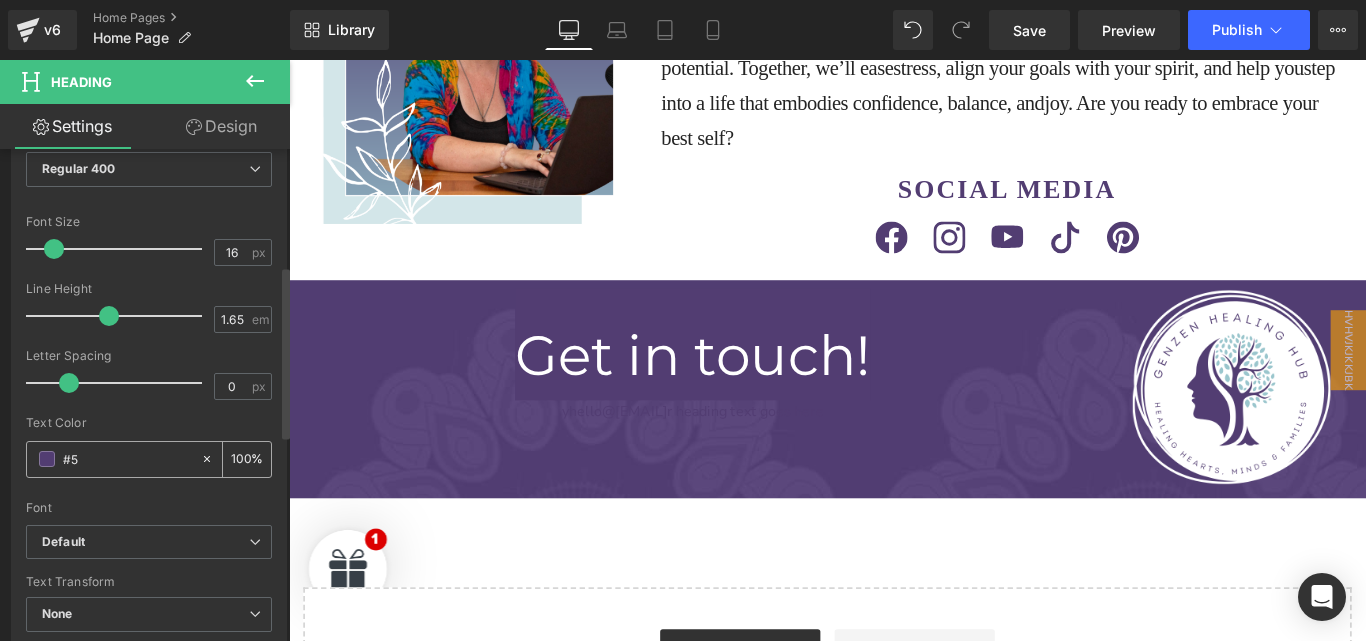 type on "#" 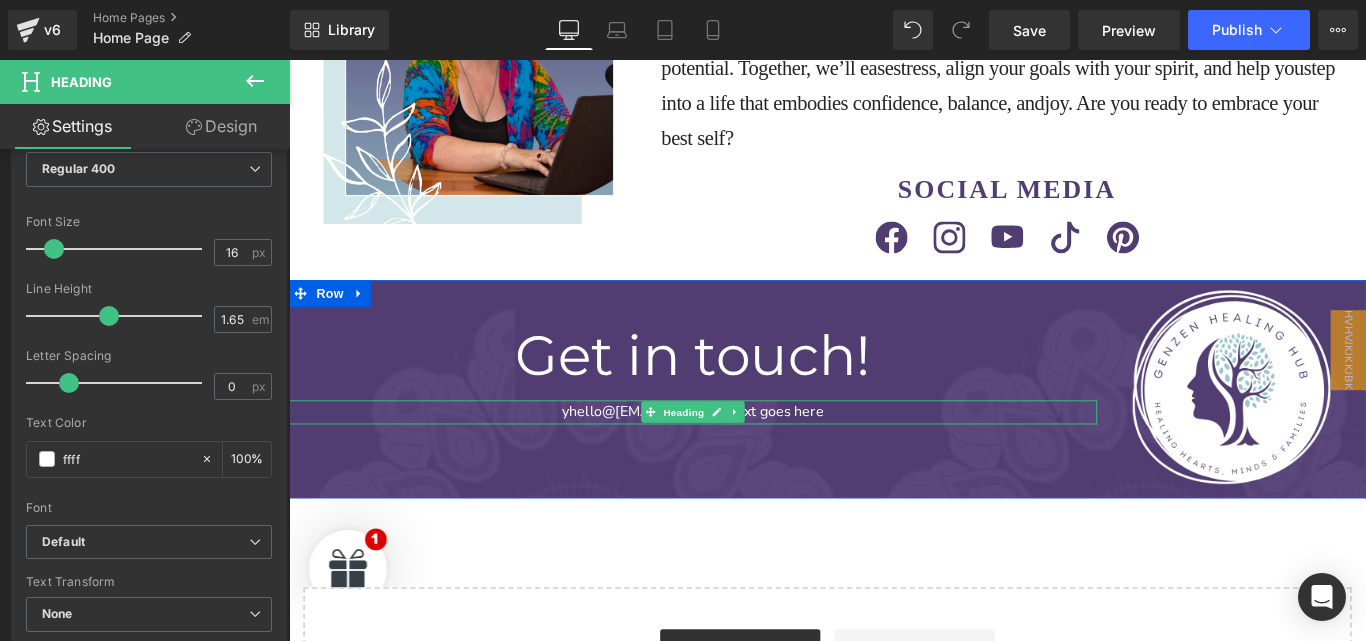 type on "ffff" 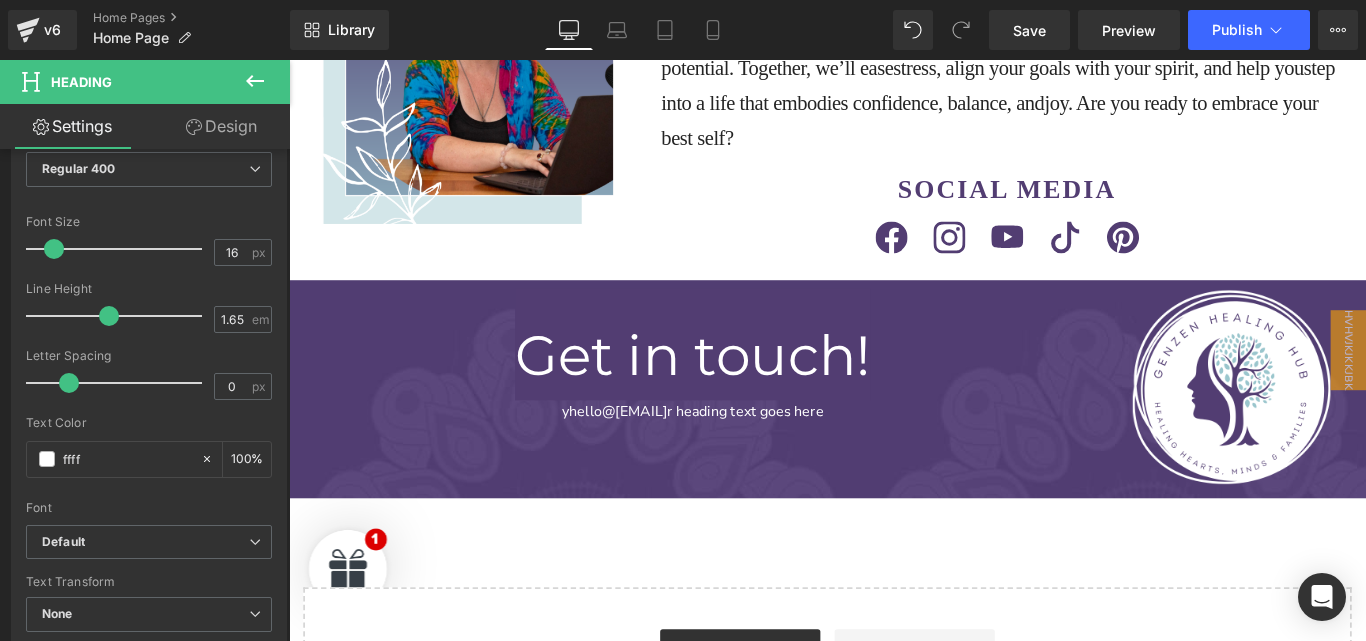 click on "Youhello@genzenhealinghub.comr heading text goes here" at bounding box center [743, 455] 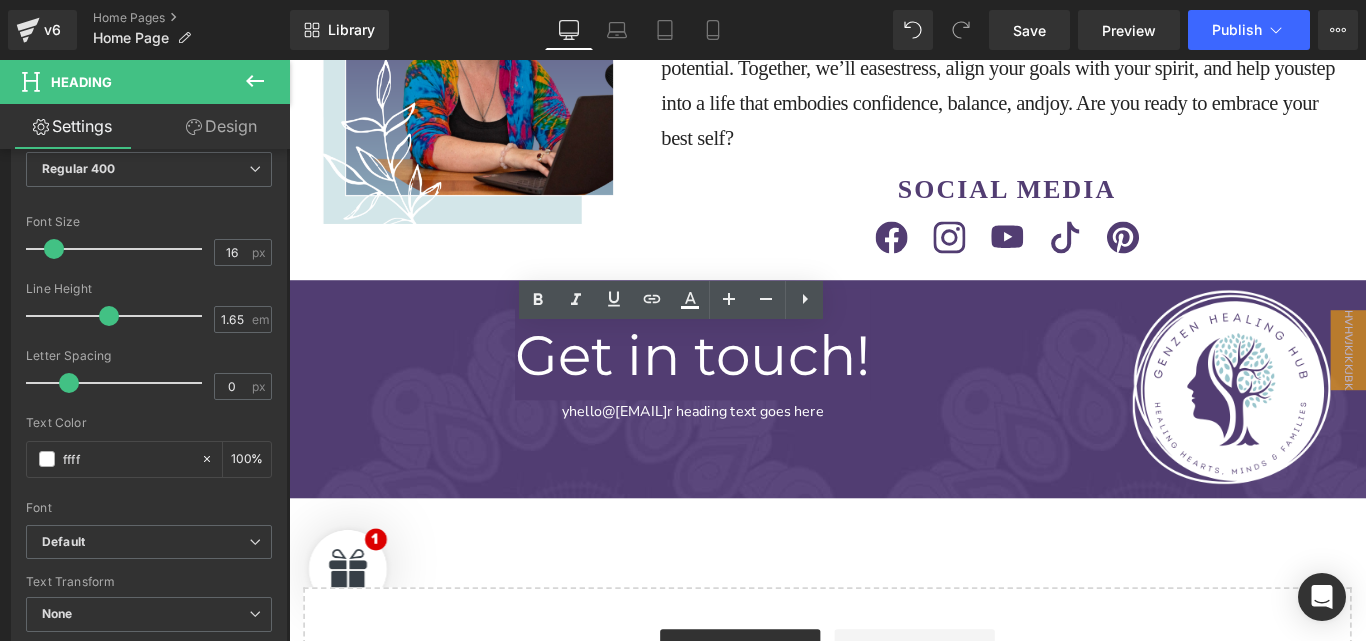 drag, startPoint x: 769, startPoint y: 374, endPoint x: 946, endPoint y: 377, distance: 177.02542 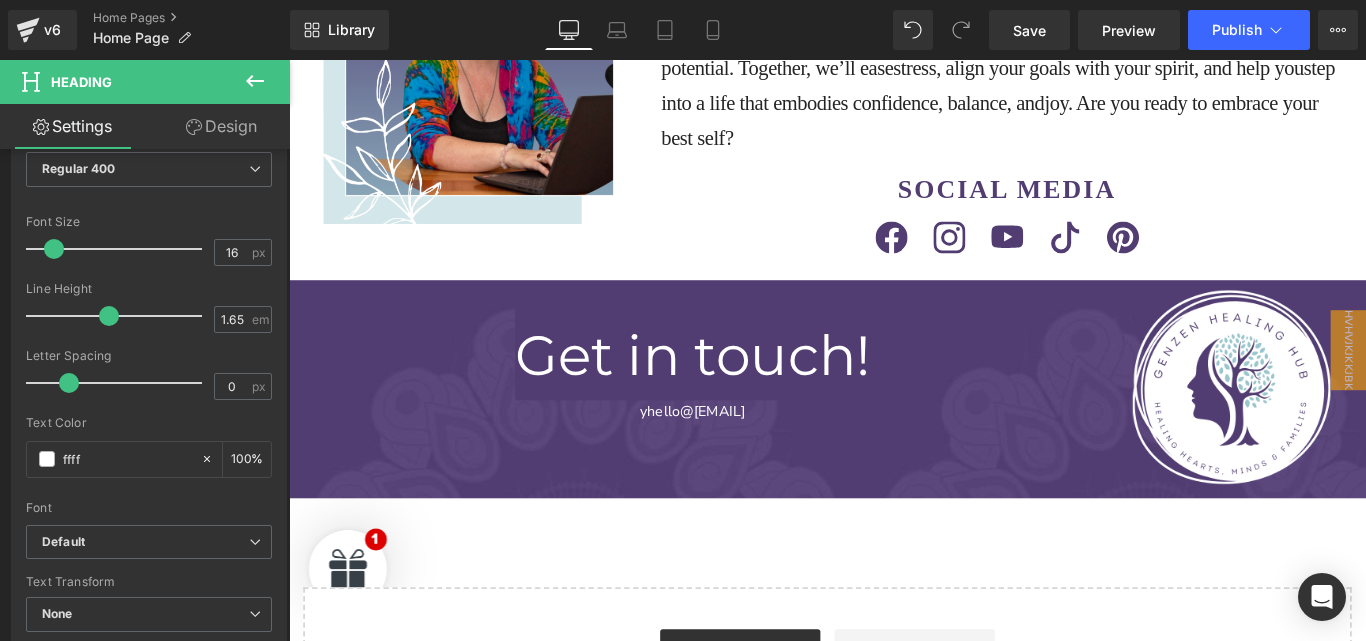 click on "Youhello@genzenhealinghub.com" at bounding box center [743, 455] 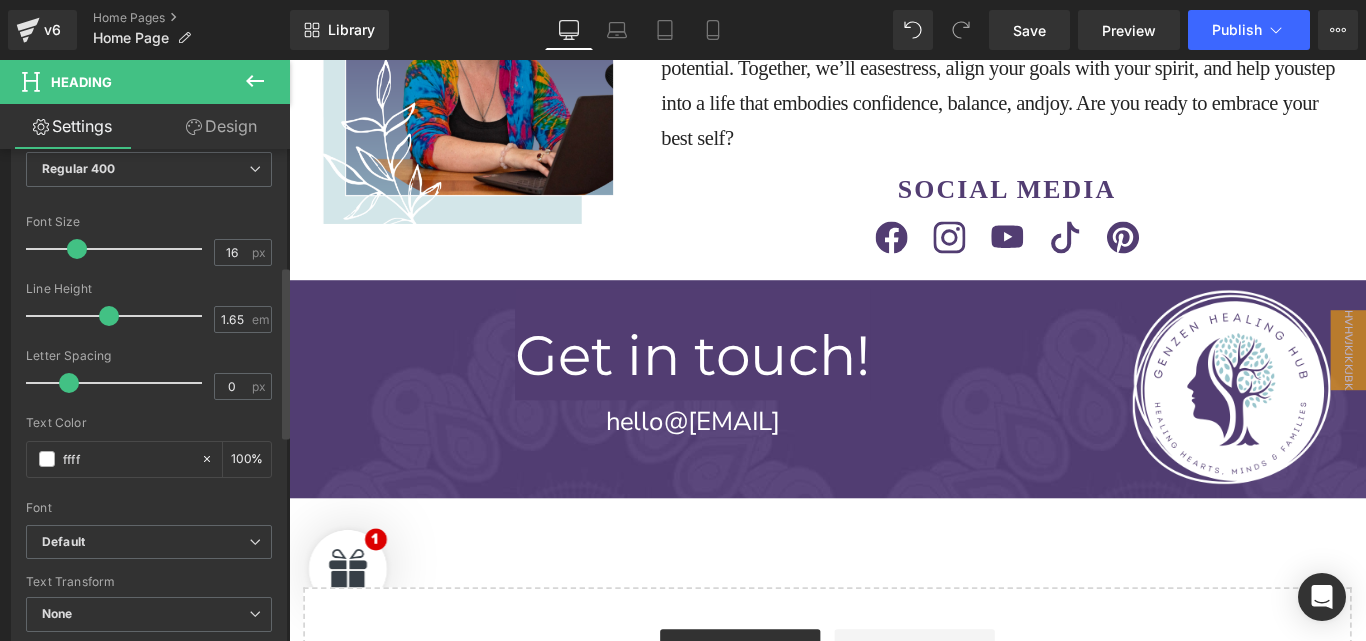 drag, startPoint x: 59, startPoint y: 250, endPoint x: 81, endPoint y: 257, distance: 23.086792 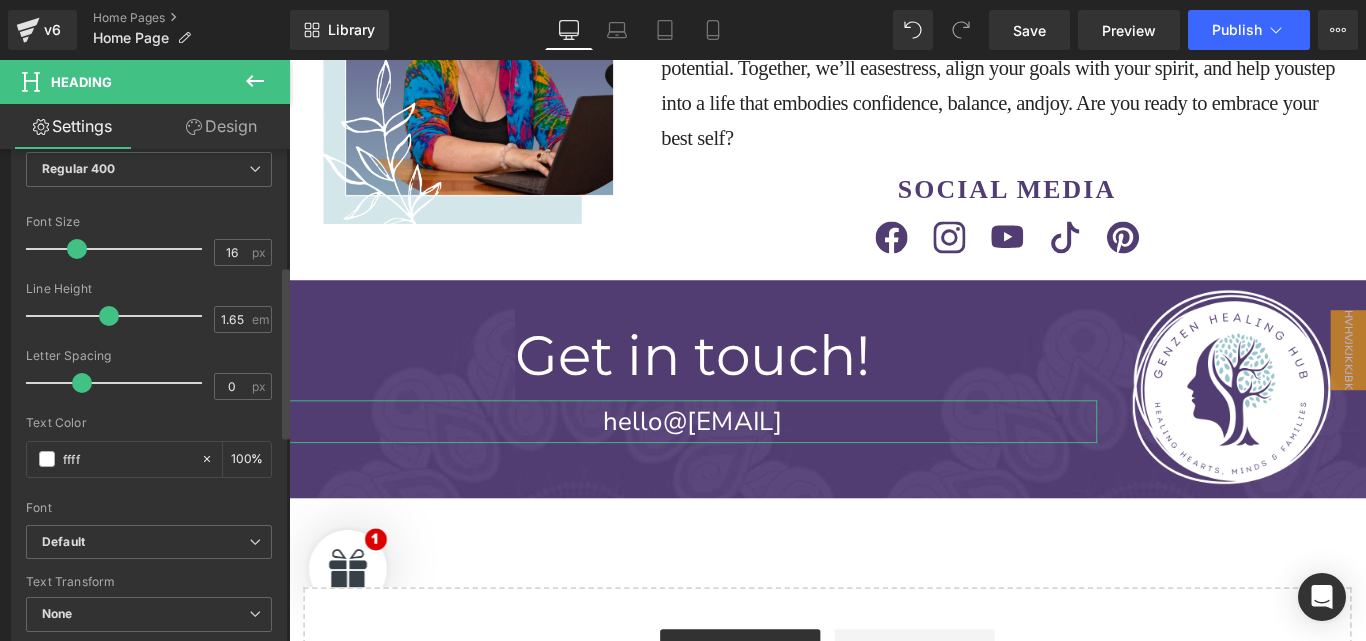 drag, startPoint x: 74, startPoint y: 378, endPoint x: 87, endPoint y: 378, distance: 13 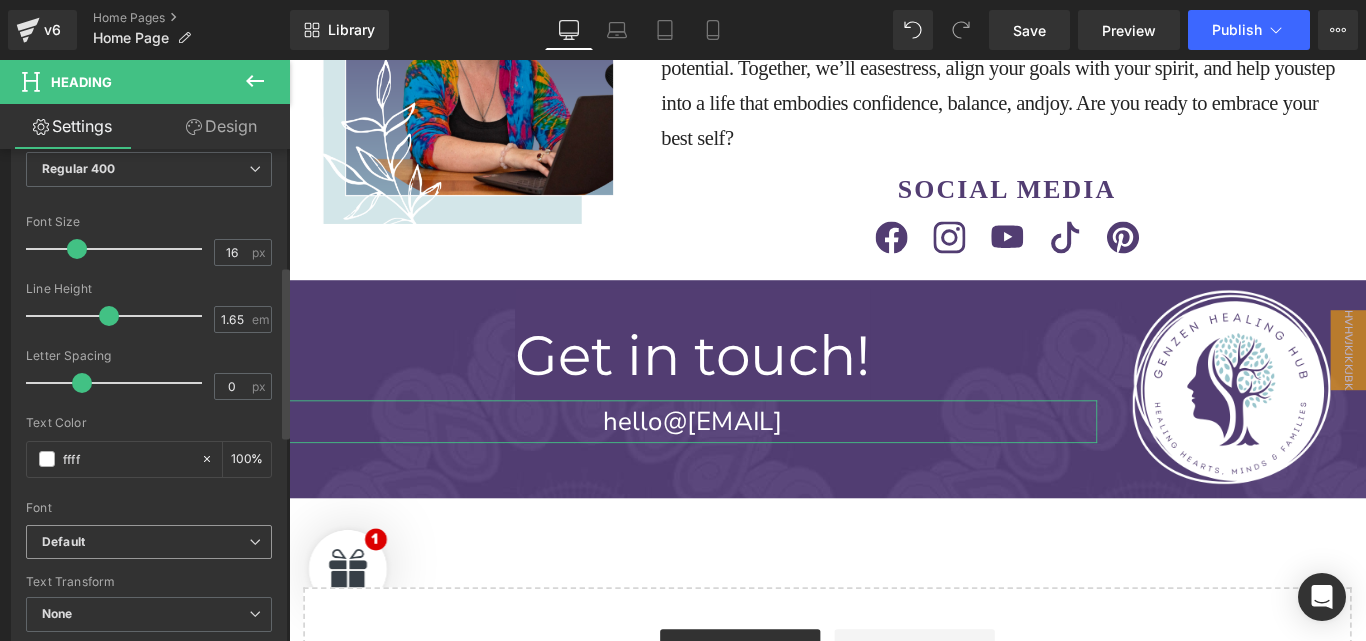 click on "Default" at bounding box center [145, 542] 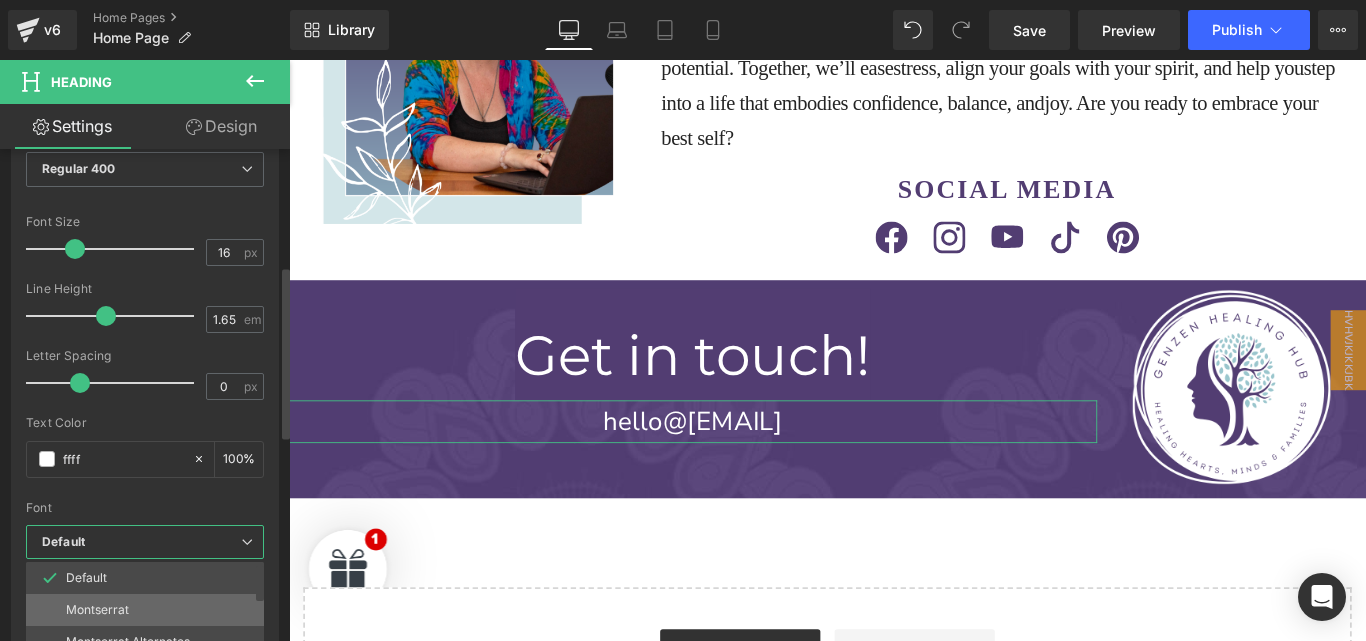 click on "Montserrat" at bounding box center (97, 610) 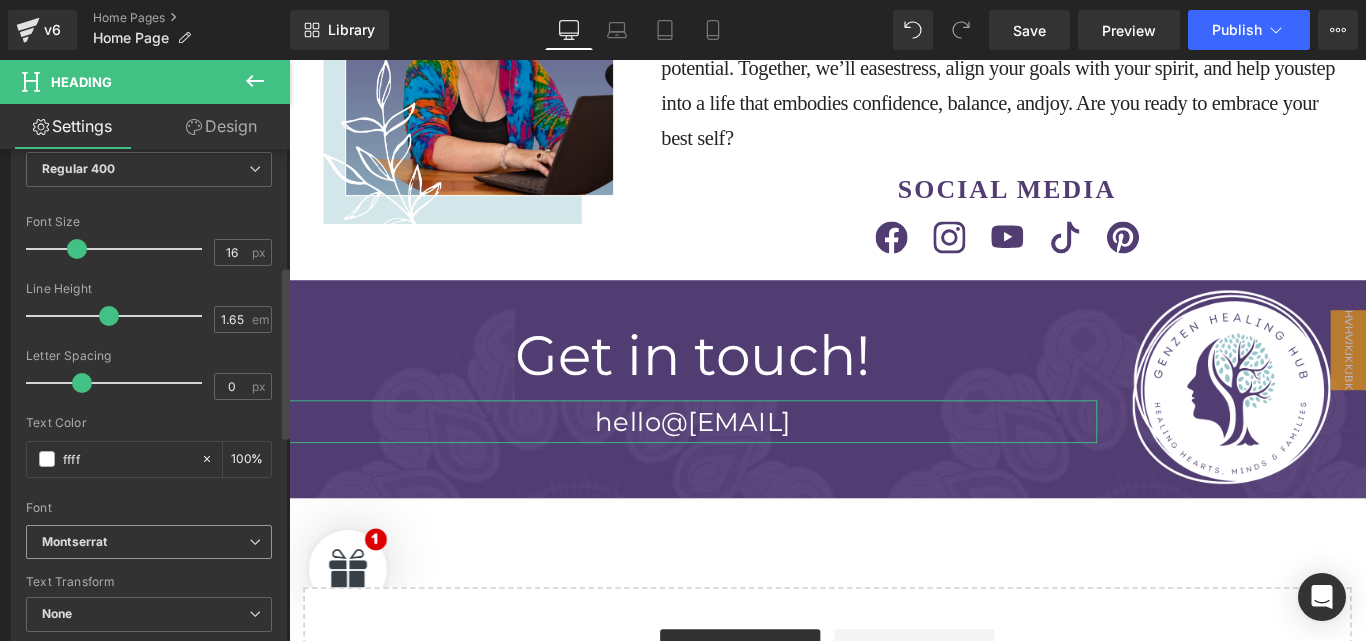 click on "Montserrat" at bounding box center (145, 542) 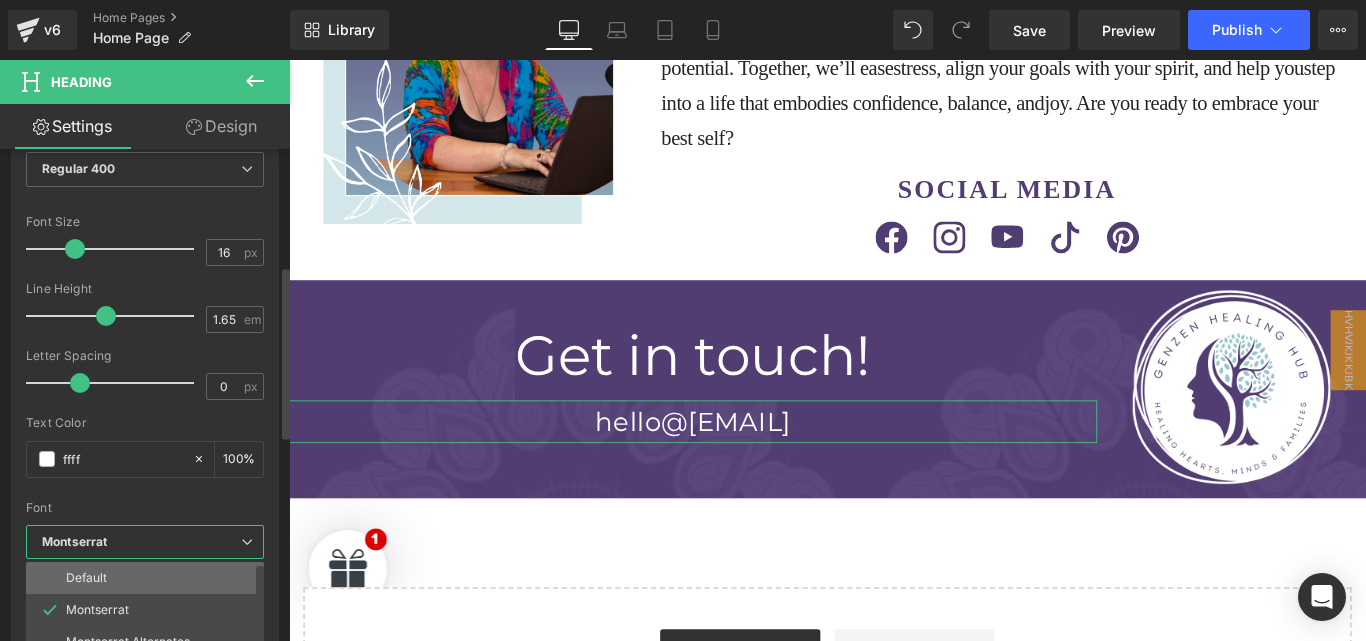 click on "Default" at bounding box center (149, 578) 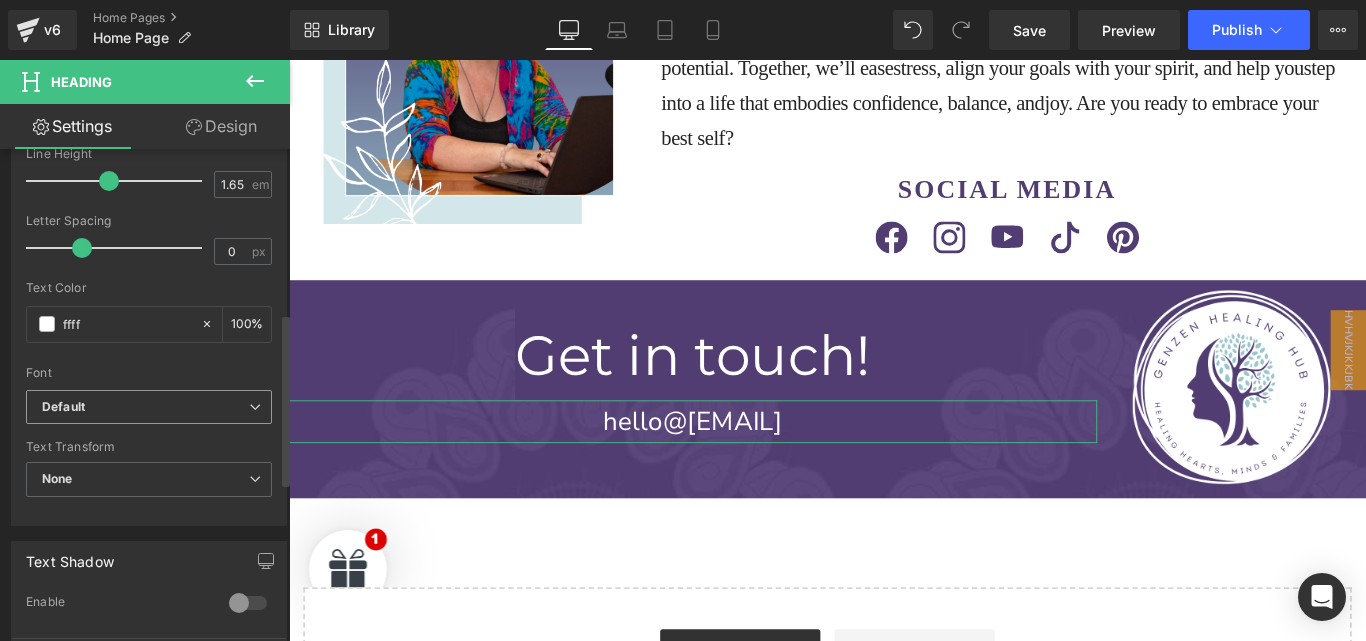 scroll, scrollTop: 470, scrollLeft: 0, axis: vertical 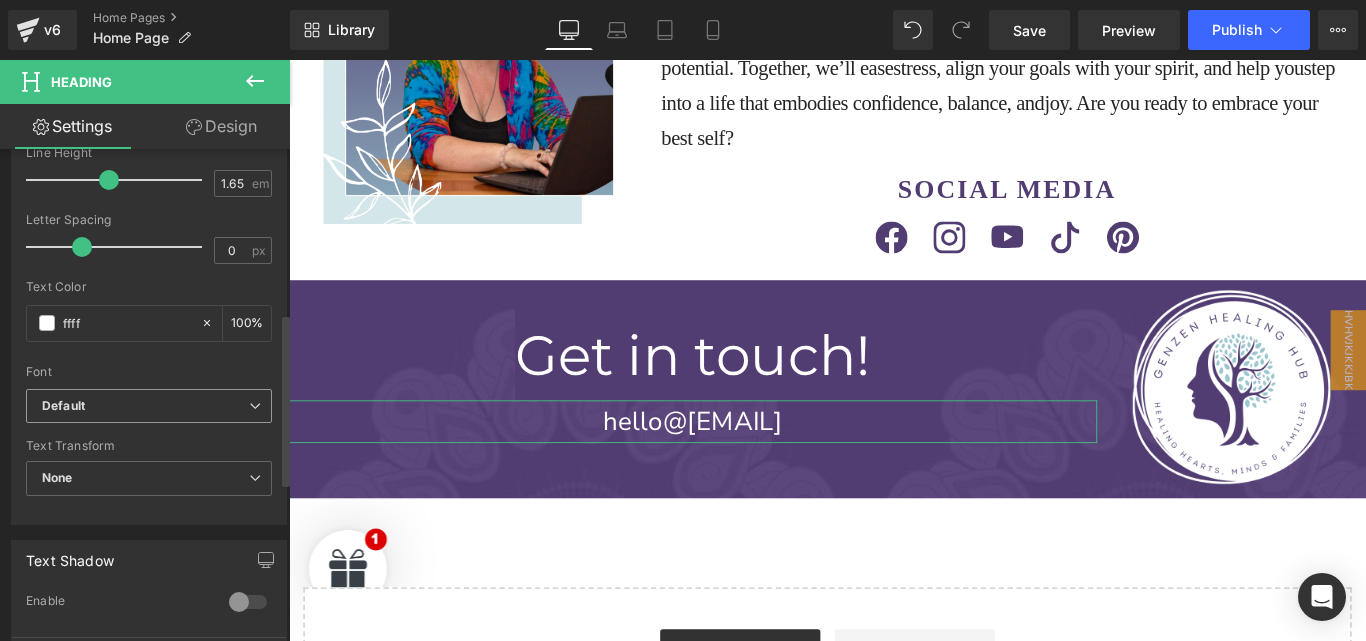 click on "Default" at bounding box center [145, 406] 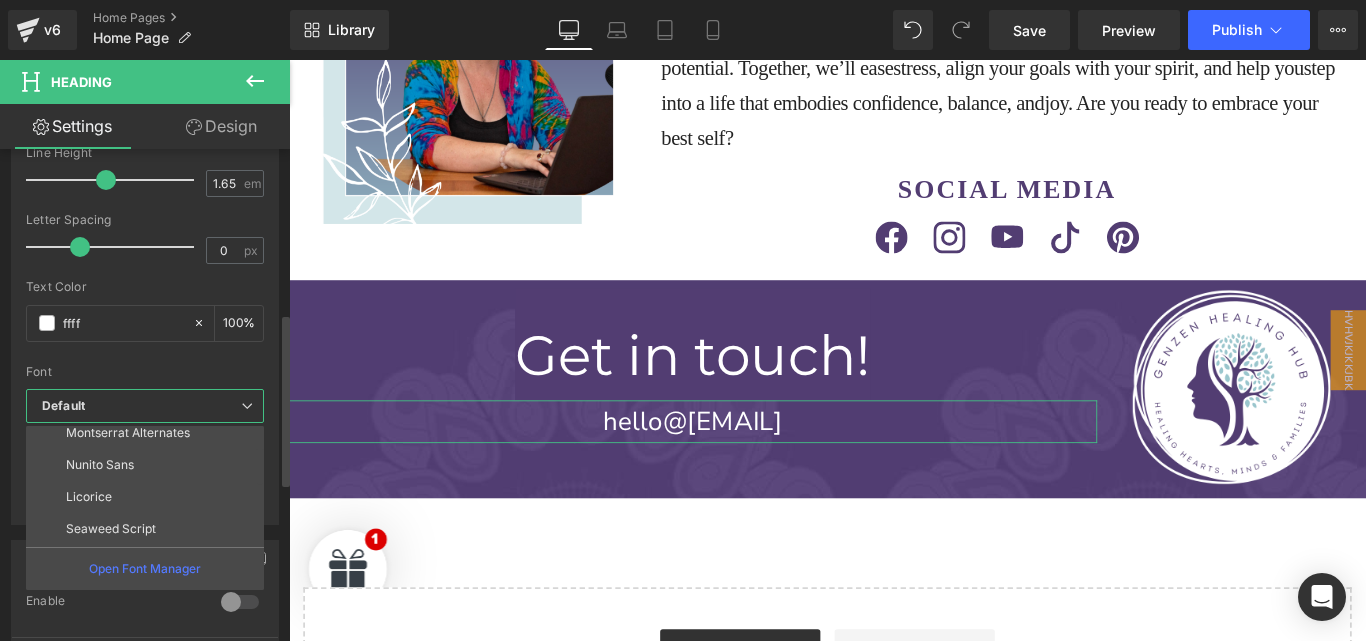 scroll, scrollTop: 74, scrollLeft: 0, axis: vertical 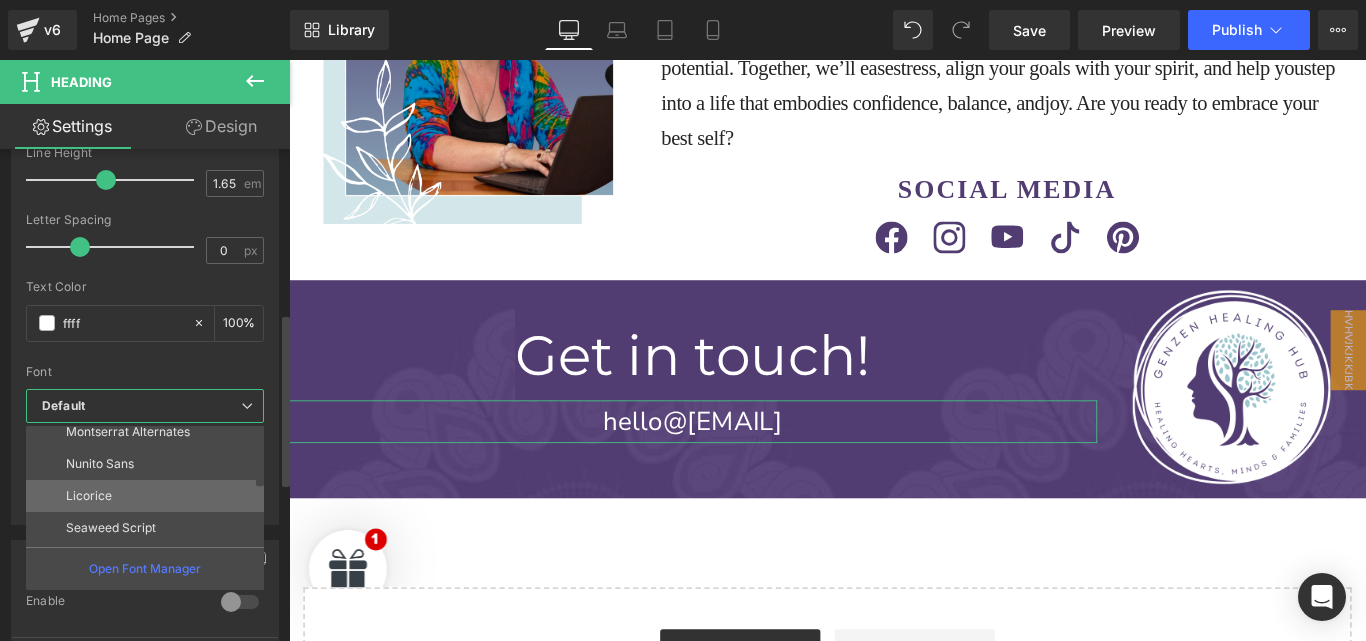 click on "Licorice" at bounding box center (149, 496) 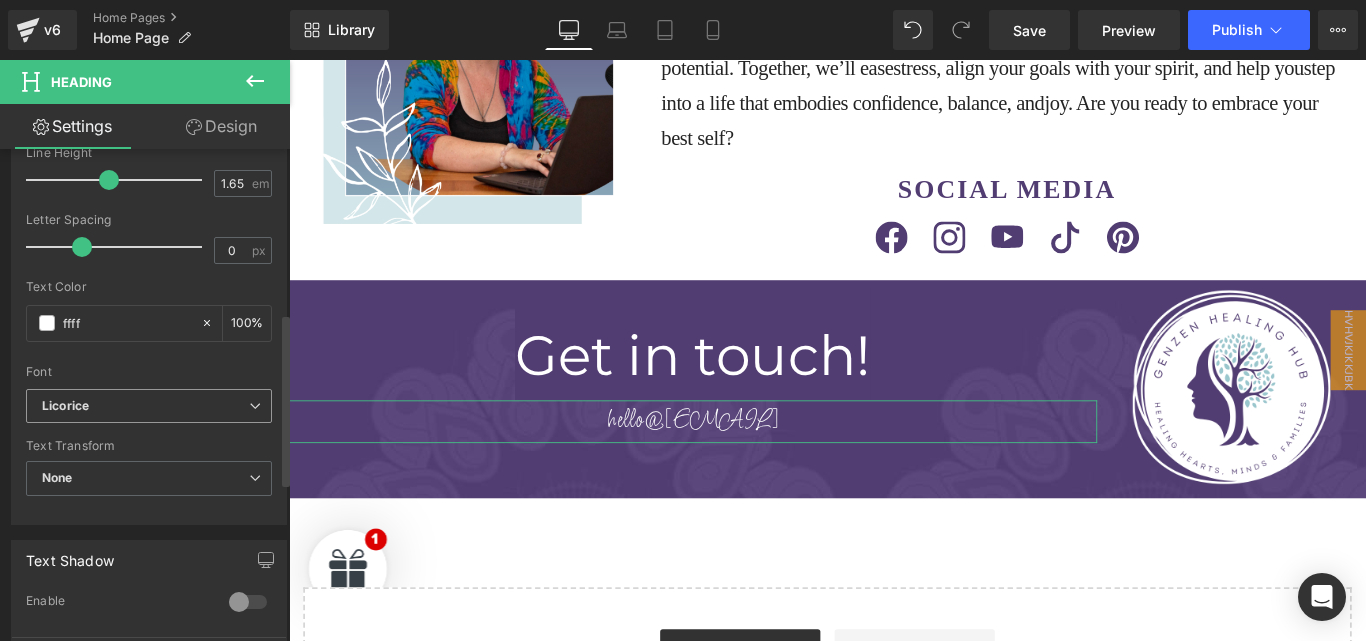click on "Licorice" at bounding box center [145, 406] 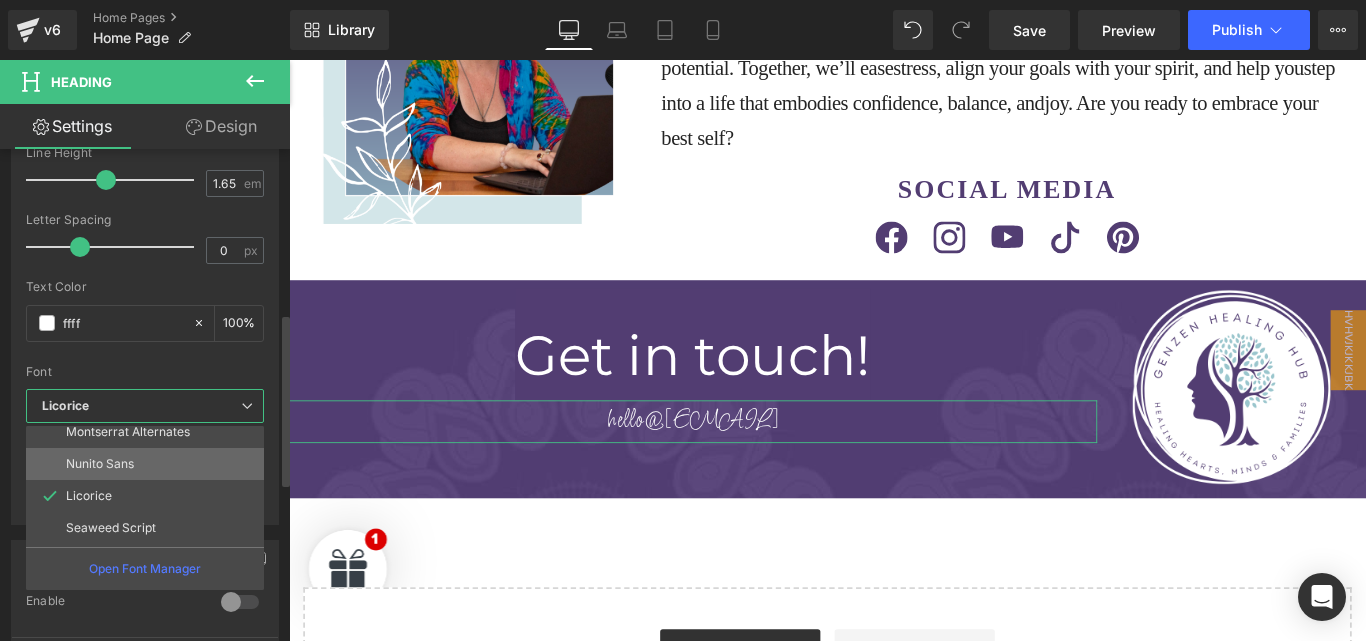 click on "Nunito Sans" at bounding box center [149, 464] 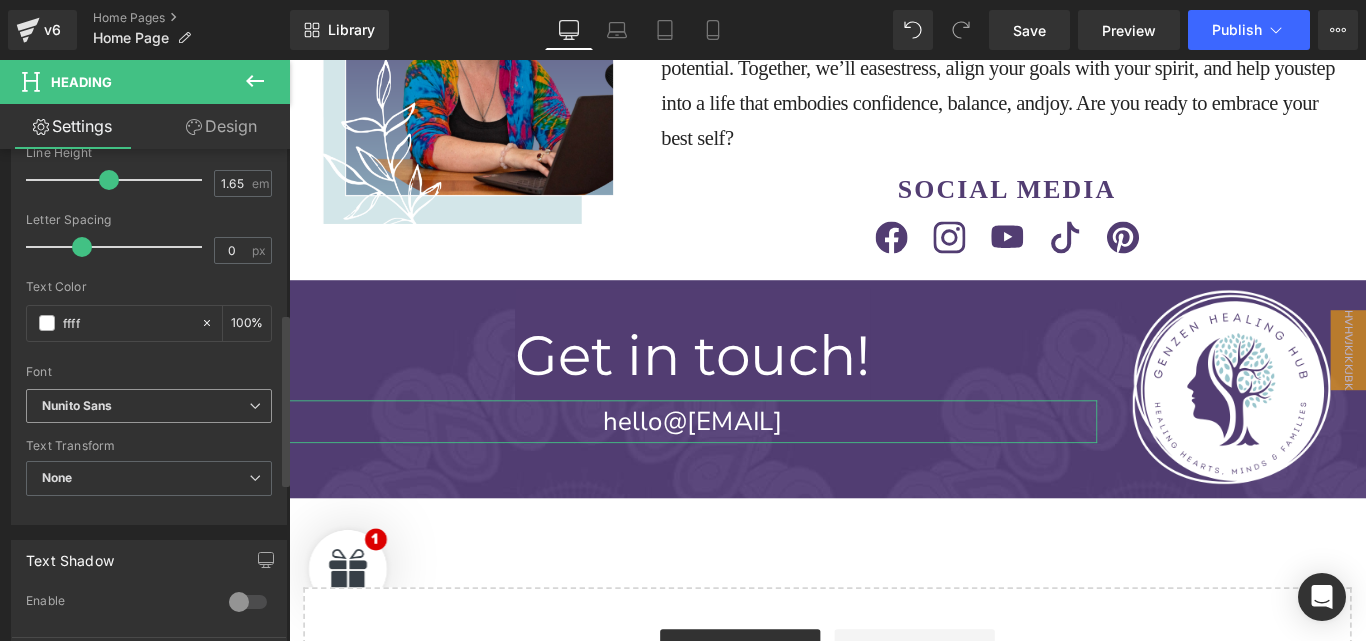 click on "Nunito Sans" at bounding box center [145, 406] 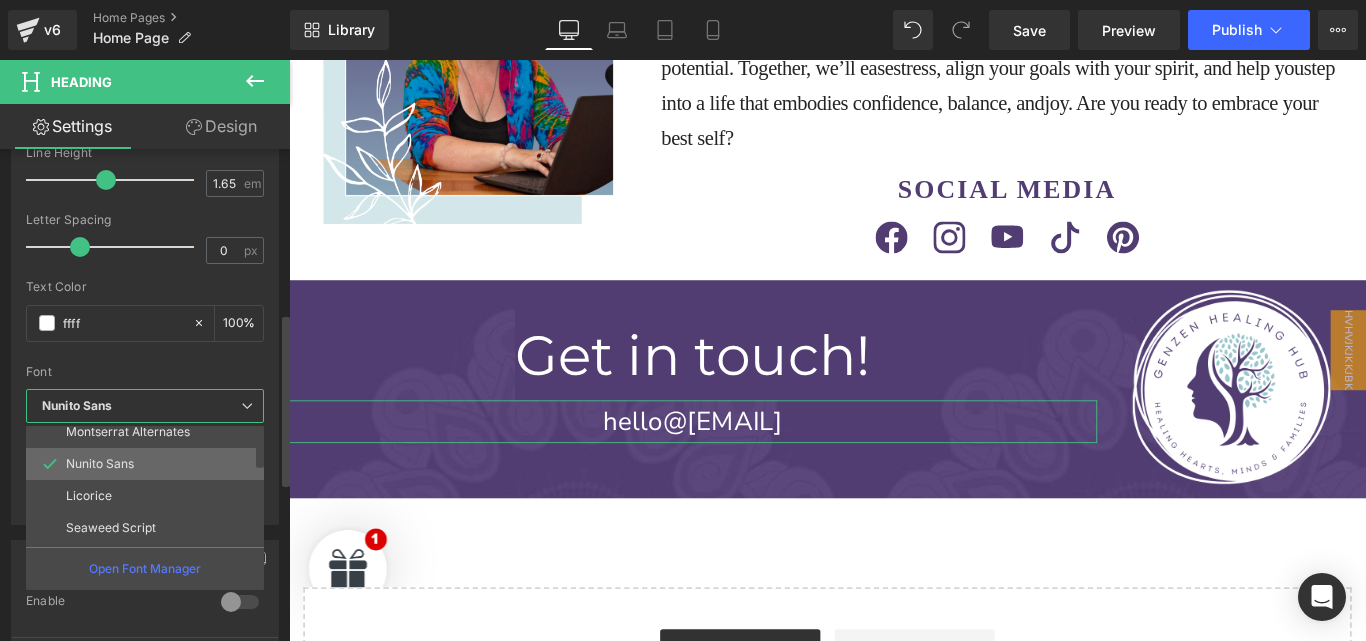 scroll, scrollTop: 6, scrollLeft: 0, axis: vertical 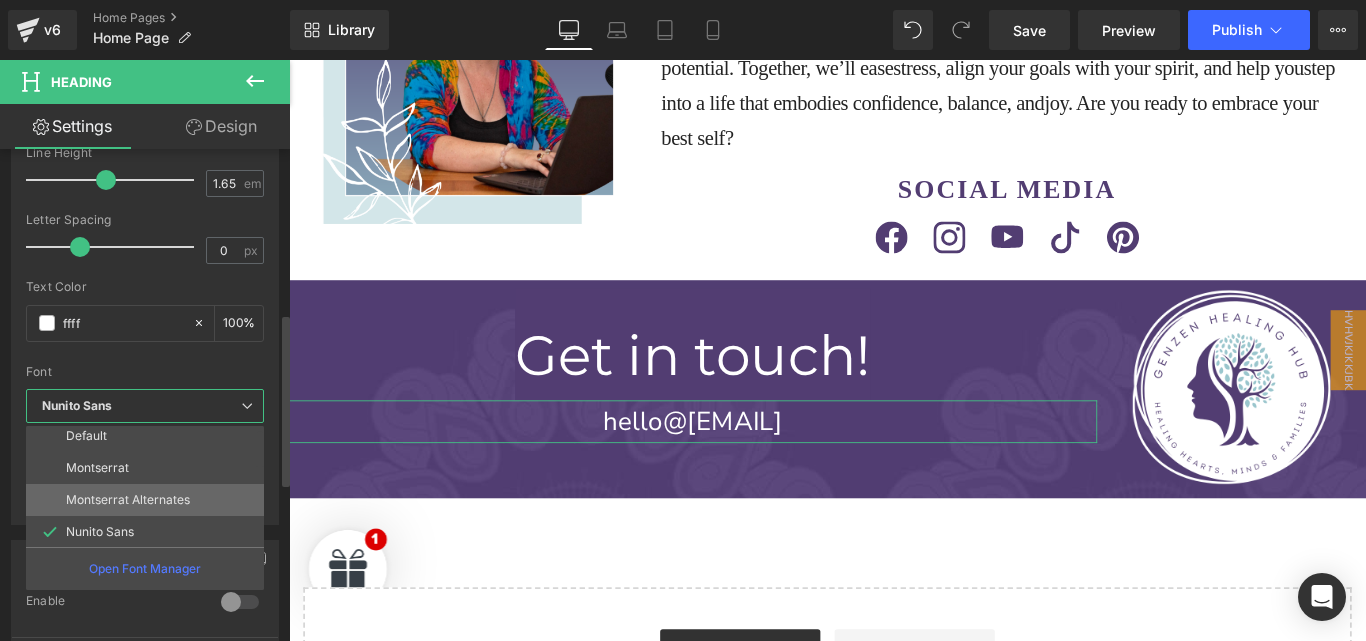 click on "Montserrat Alternates" at bounding box center (128, 500) 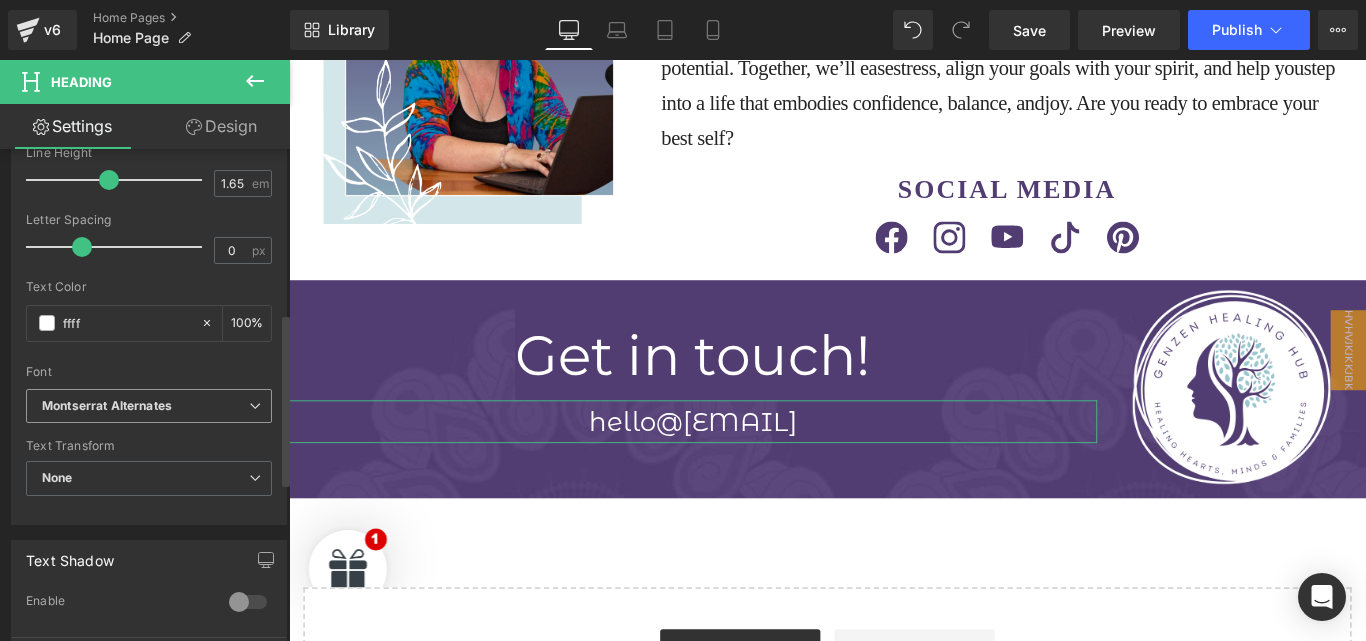 click on "Montserrat Alternates" at bounding box center [149, 406] 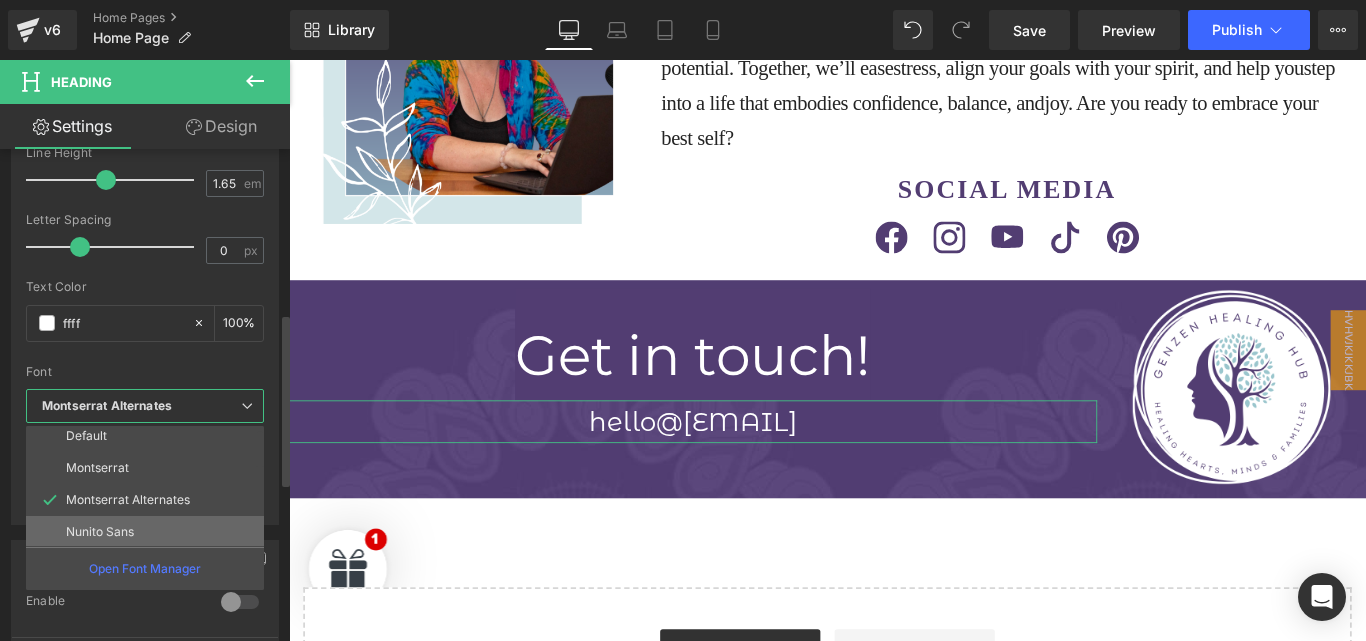 click on "Nunito Sans" at bounding box center [149, 532] 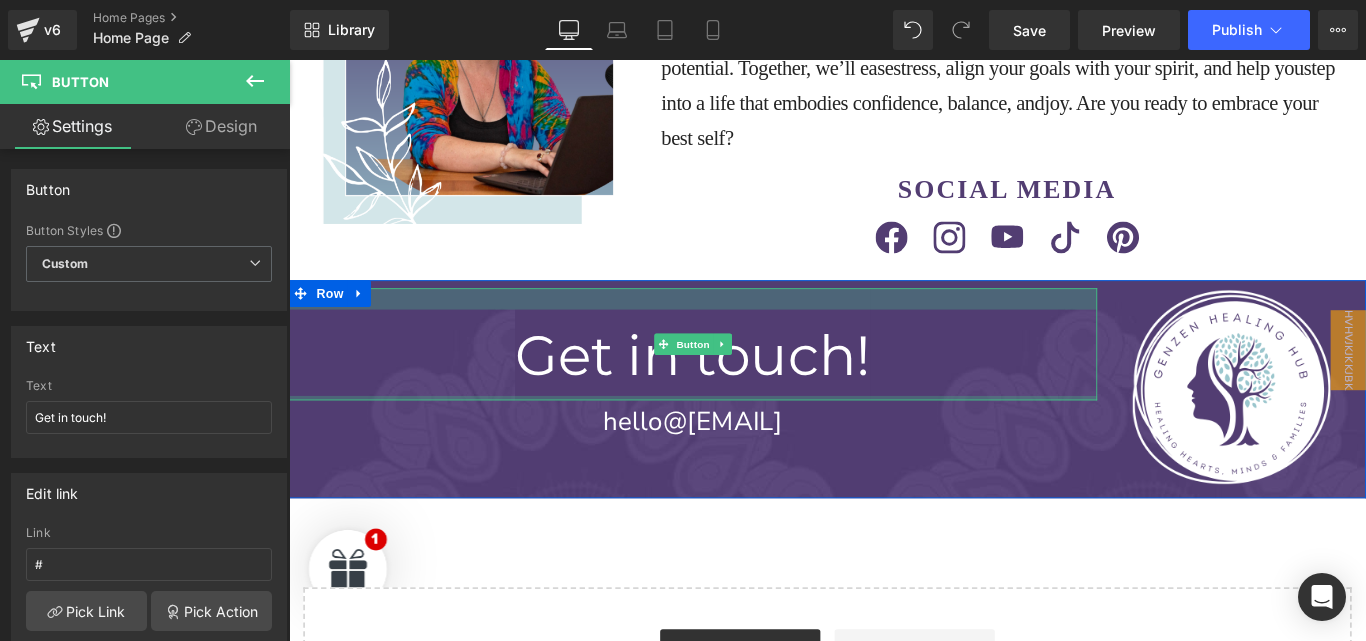drag, startPoint x: 749, startPoint y: 356, endPoint x: 722, endPoint y: 253, distance: 106.48004 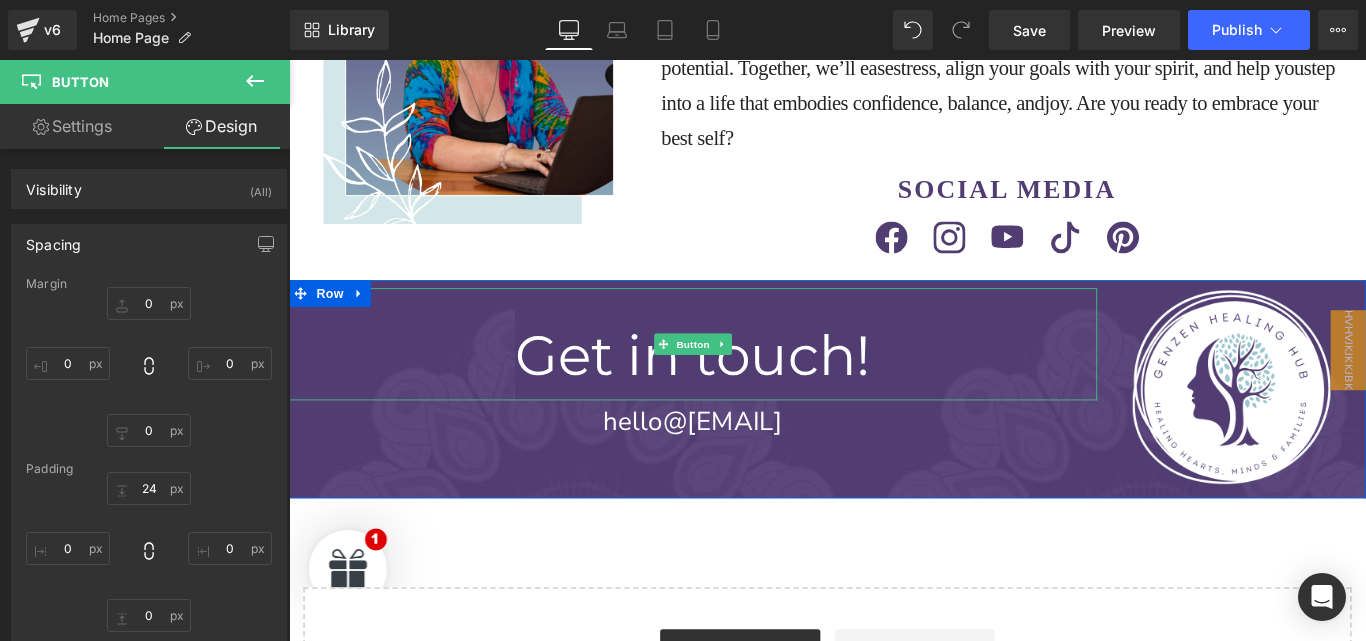 click on "Get in touch!" at bounding box center (742, 391) 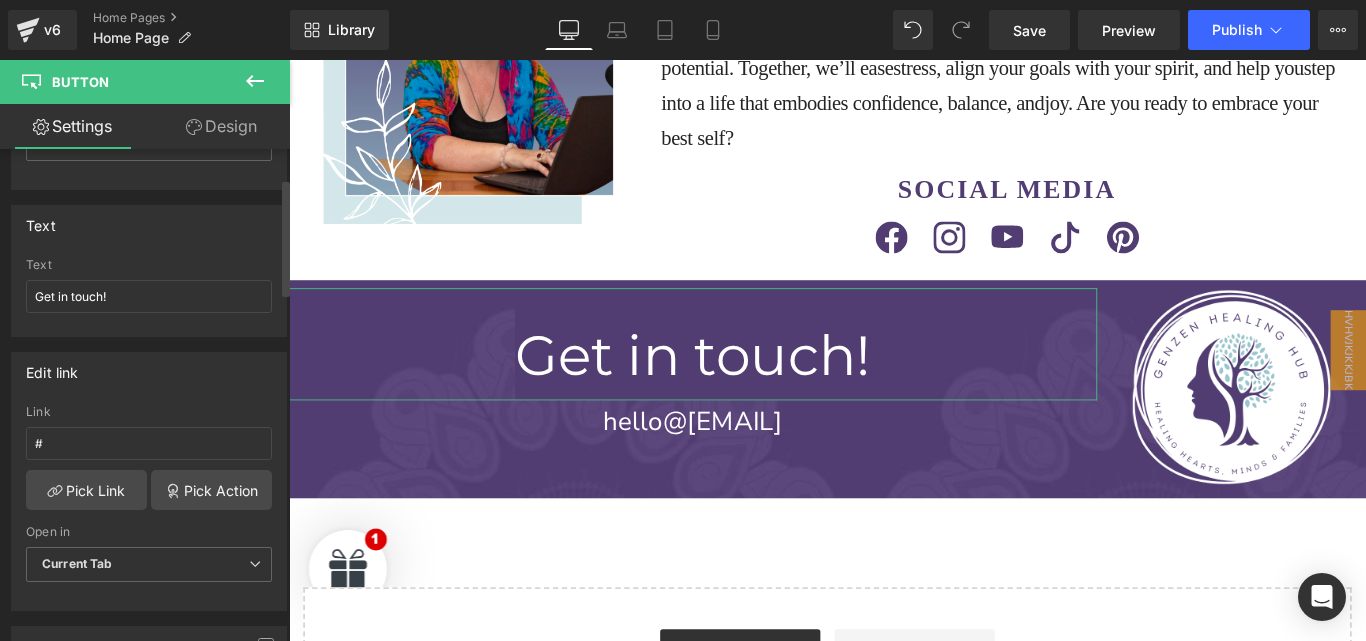 scroll, scrollTop: 135, scrollLeft: 0, axis: vertical 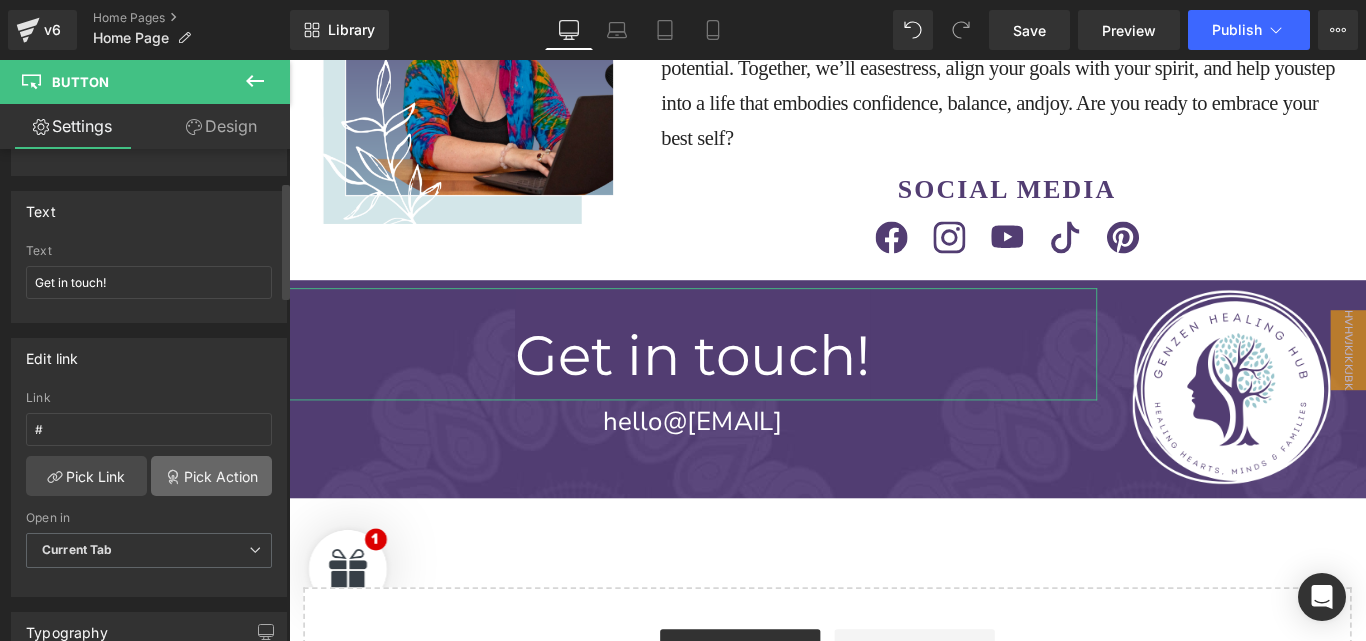 click 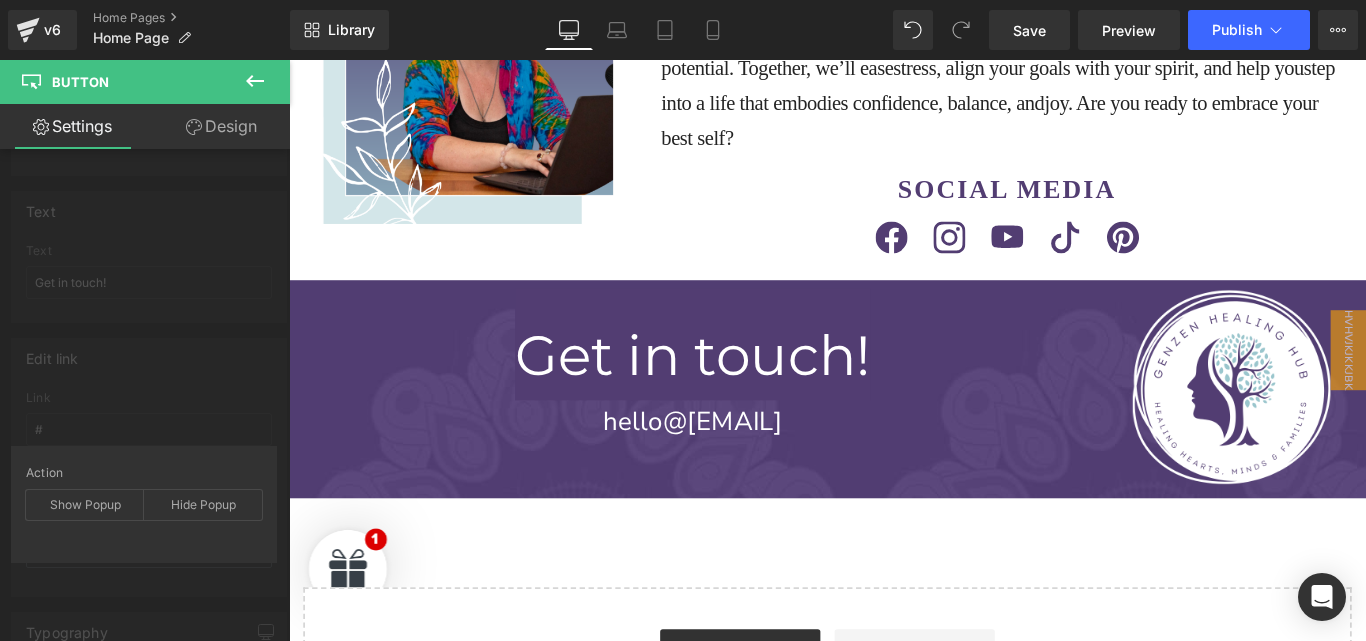 click at bounding box center [894, 386] 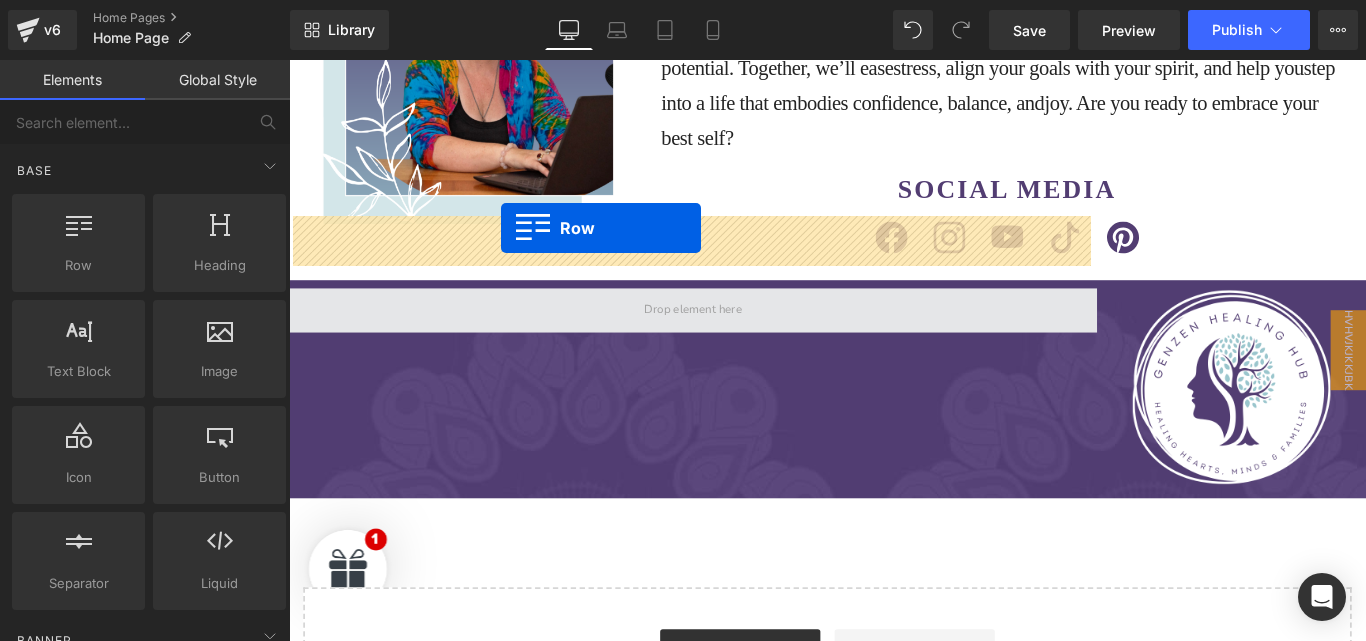 drag, startPoint x: 529, startPoint y: 262, endPoint x: 527, endPoint y: 250, distance: 12.165525 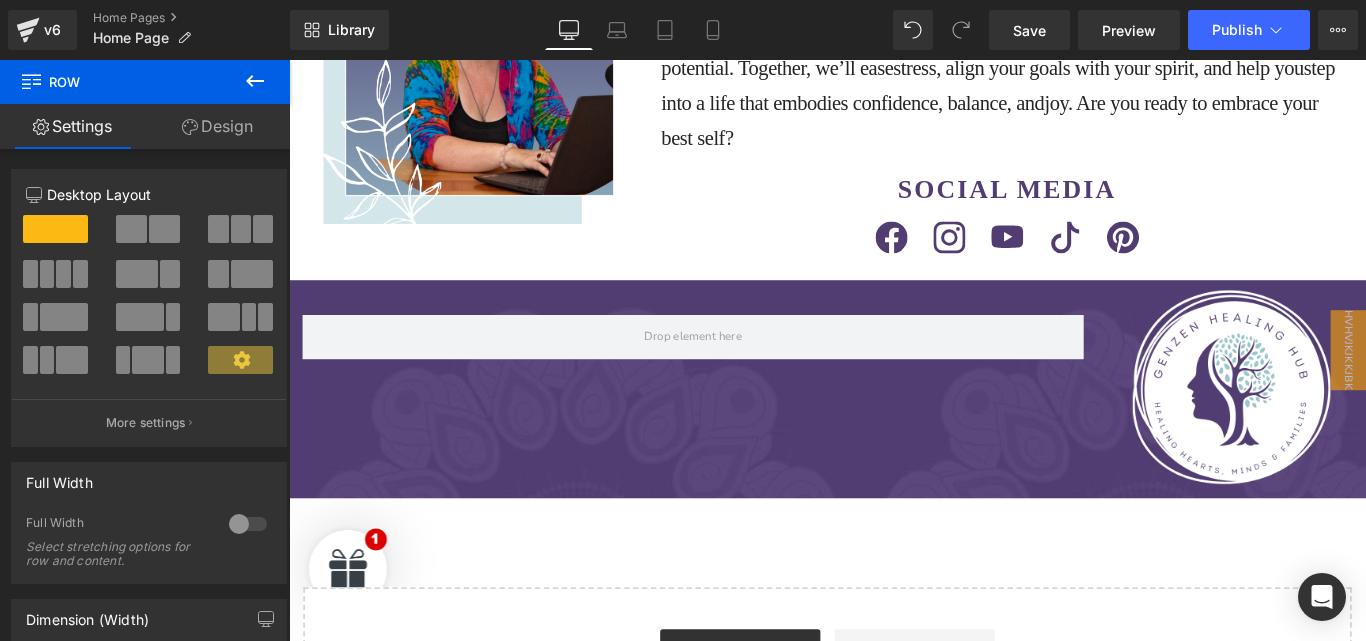 click 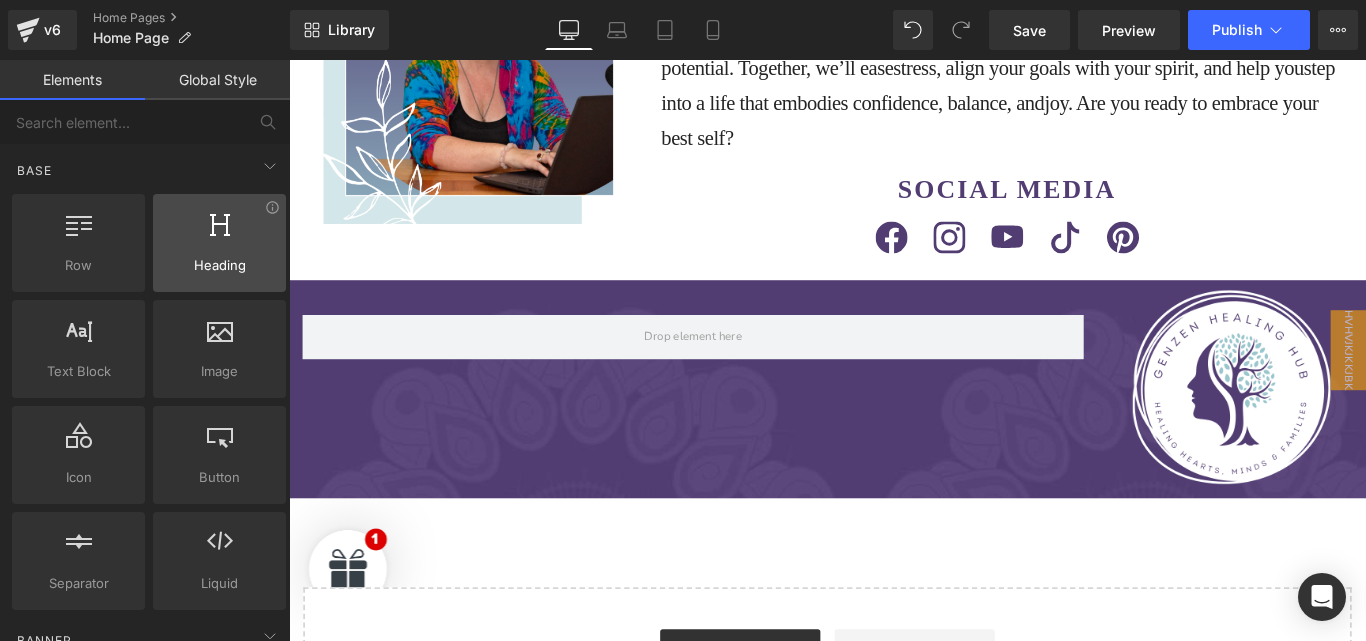 click on "Heading  headings, titles, h1,h2,h3,h4,h5,h6" at bounding box center (219, 243) 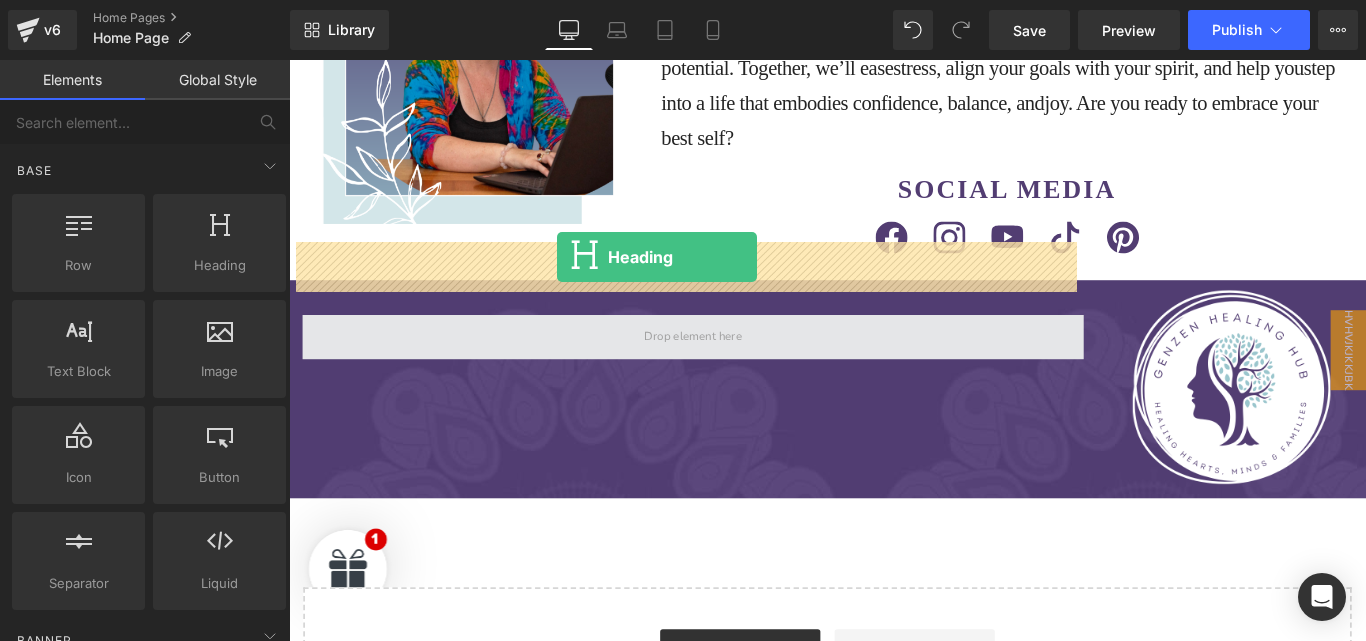 drag, startPoint x: 597, startPoint y: 303, endPoint x: 590, endPoint y: 281, distance: 23.086792 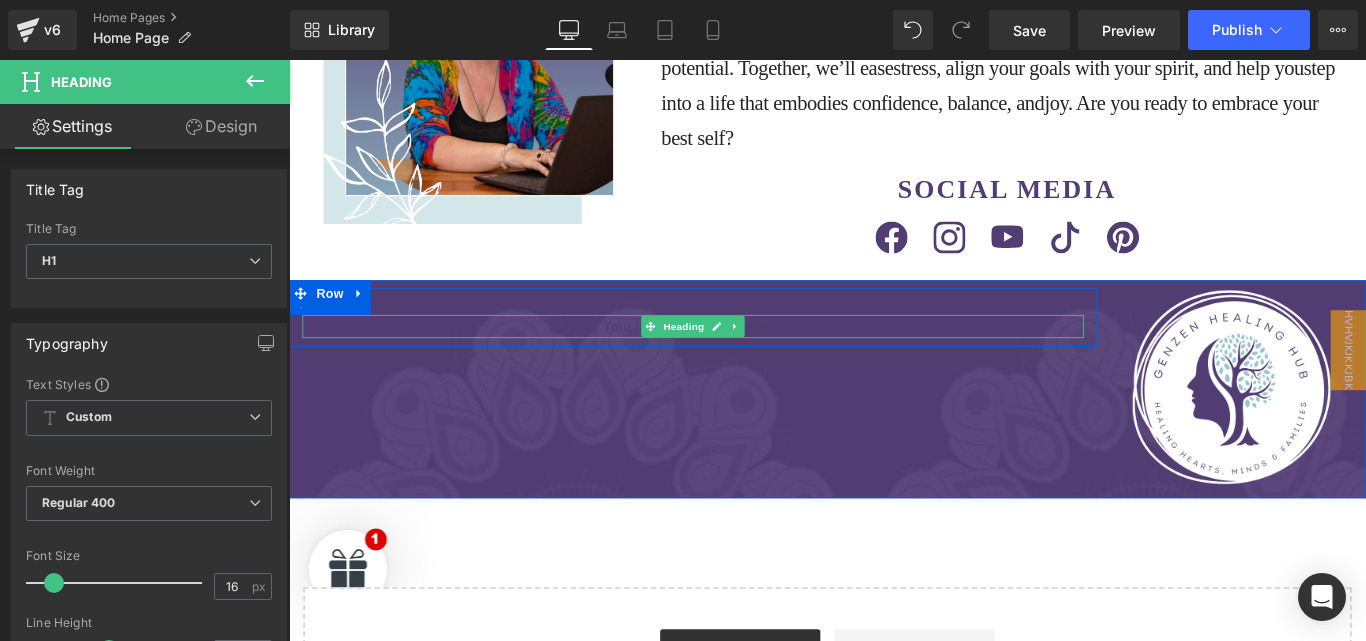click on "Your heading text goes here" at bounding box center [743, 359] 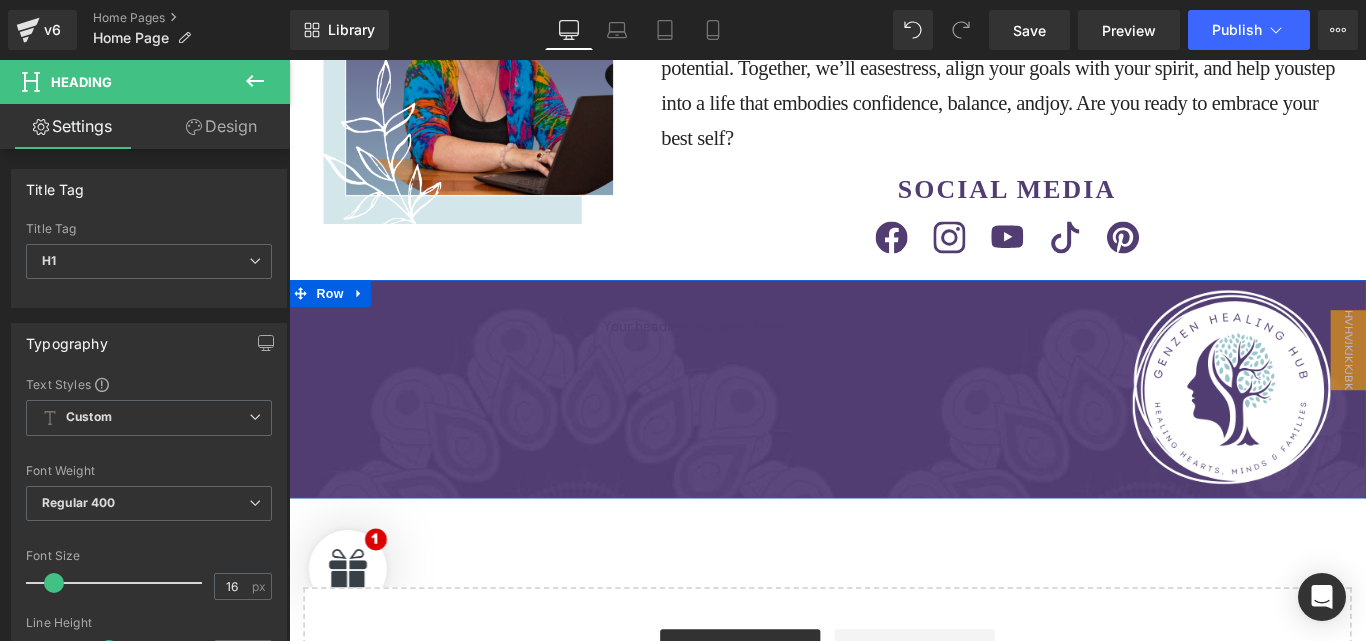type 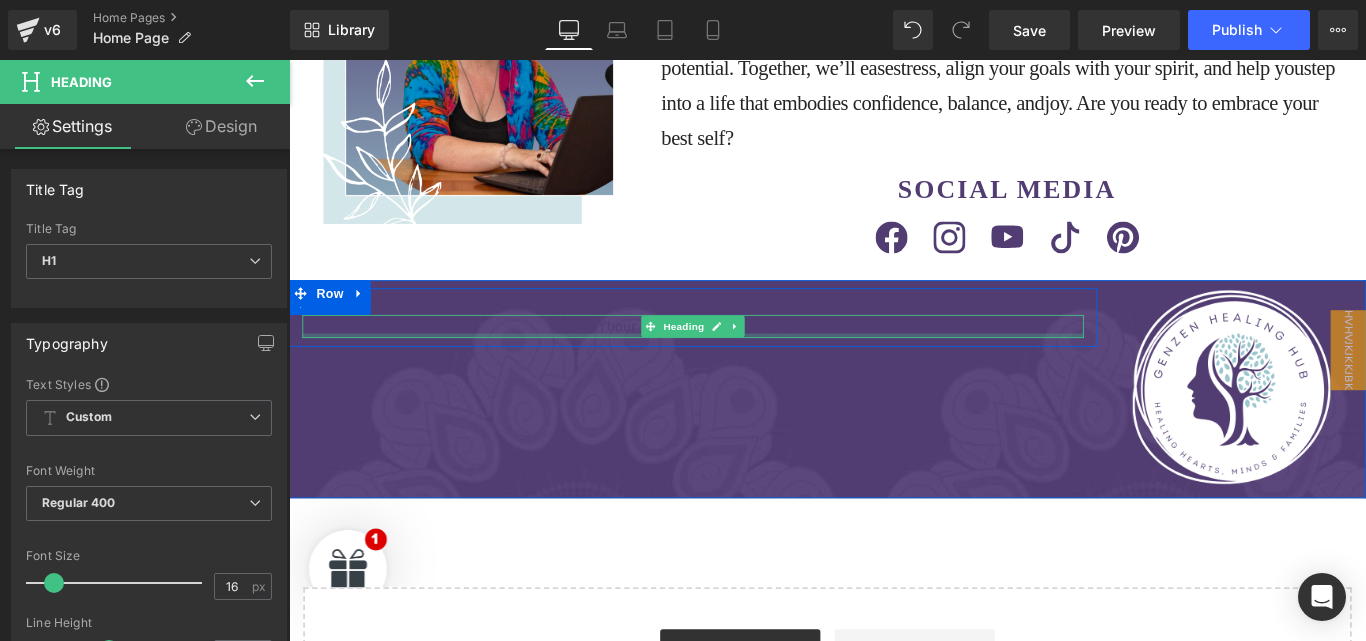 click at bounding box center [743, 369] 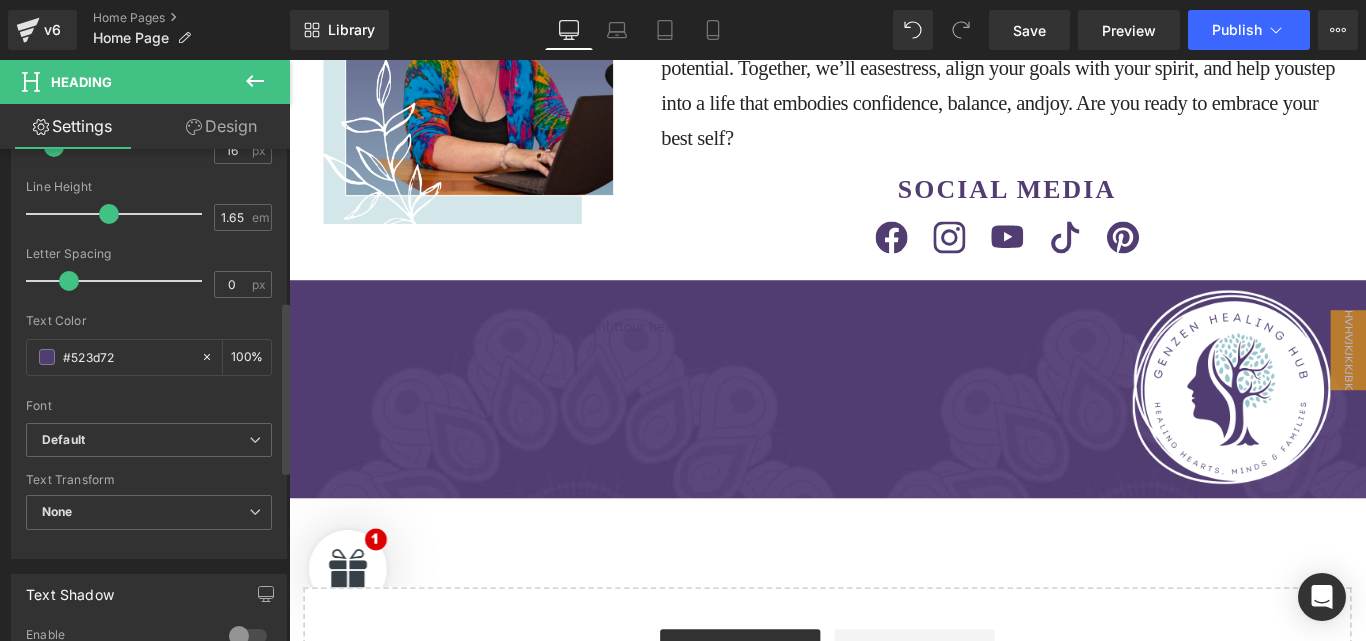 scroll, scrollTop: 435, scrollLeft: 0, axis: vertical 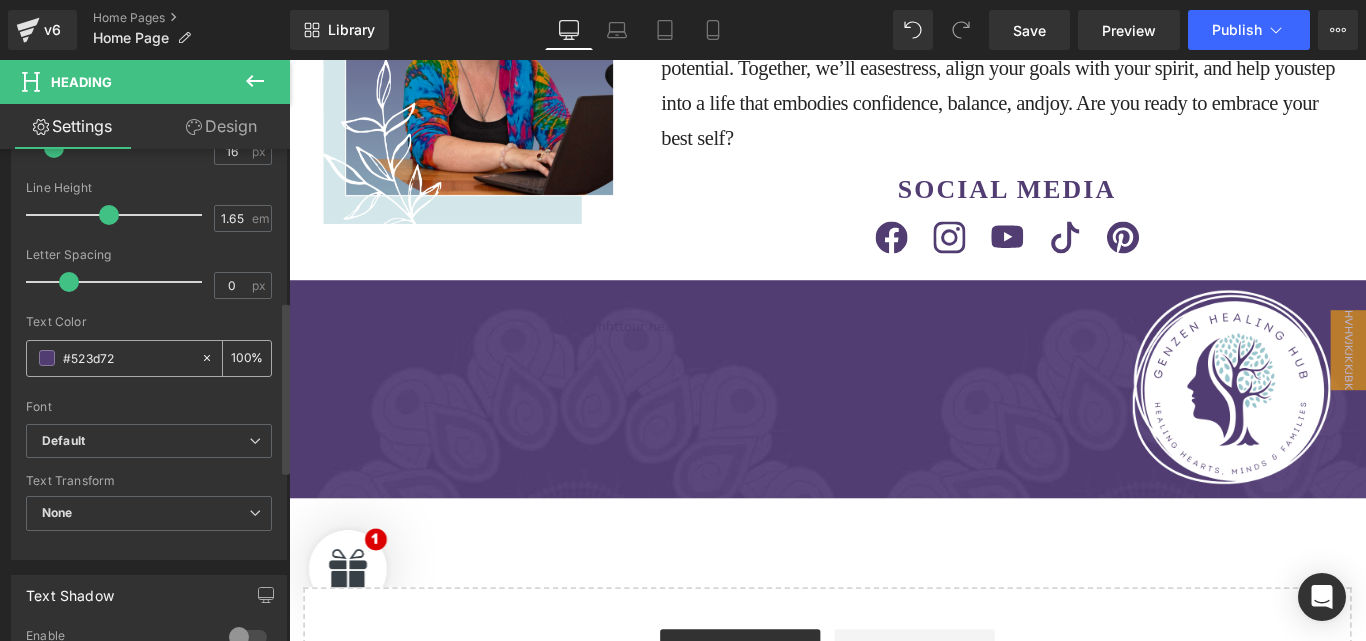 click on "#523d72" at bounding box center (127, 358) 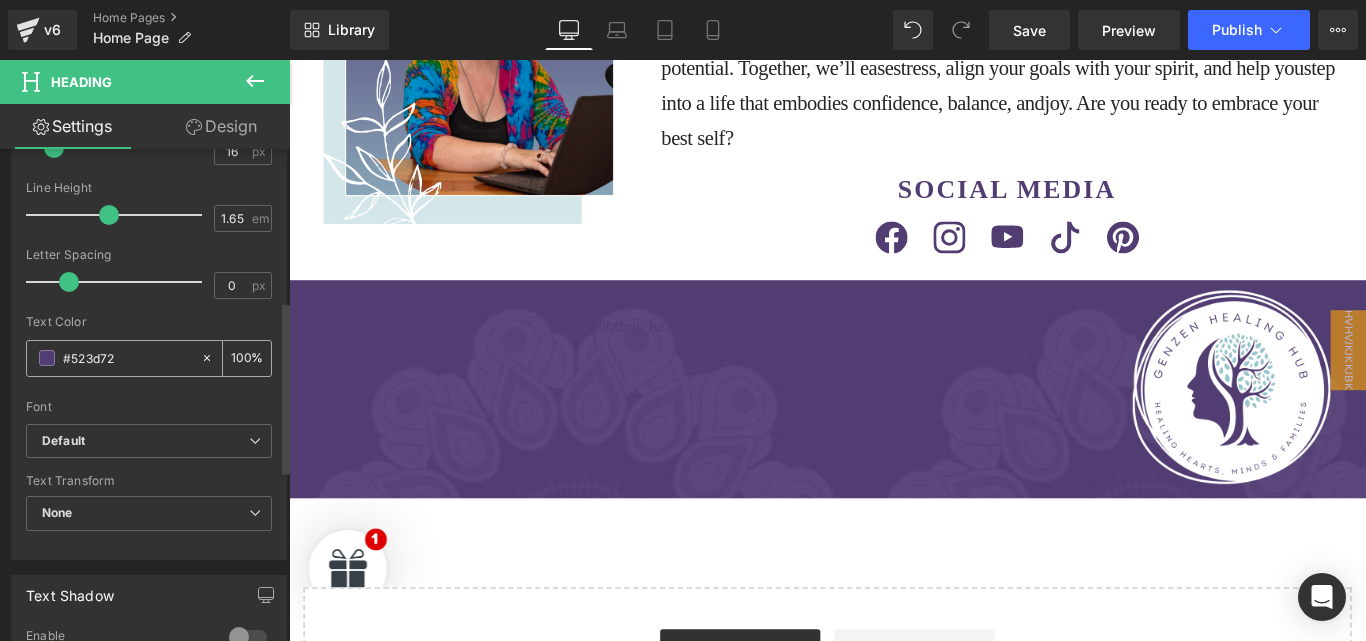 type on "#" 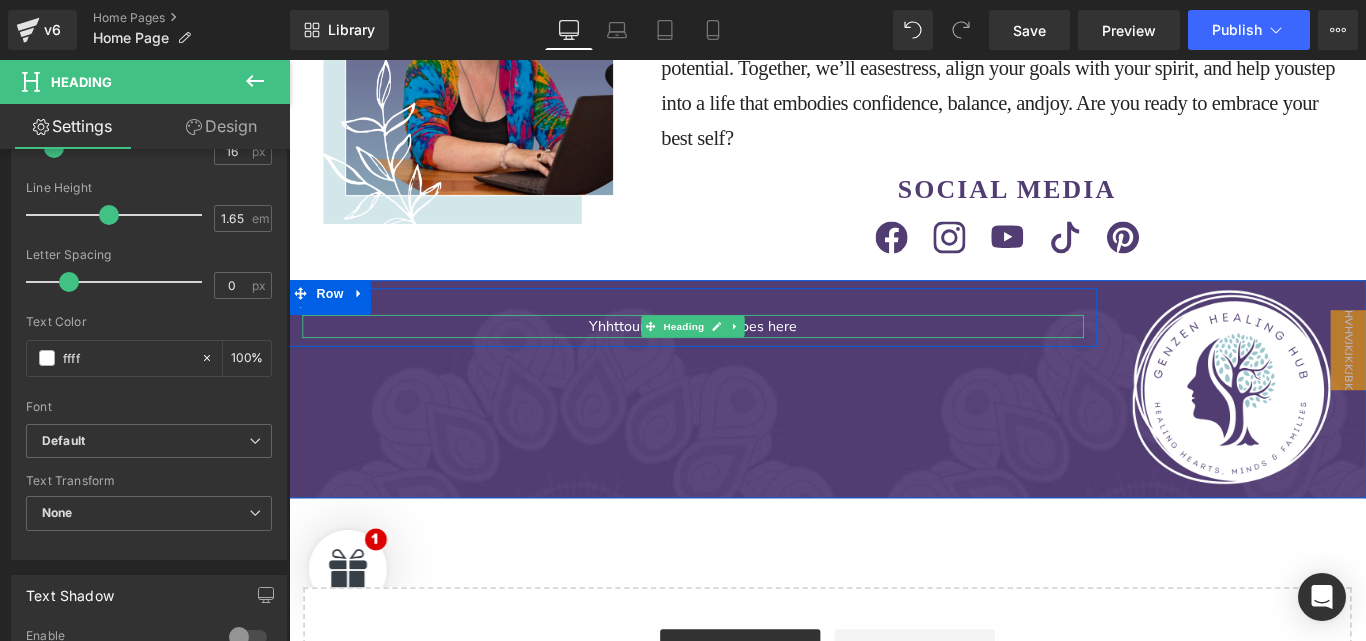 type on "ffff" 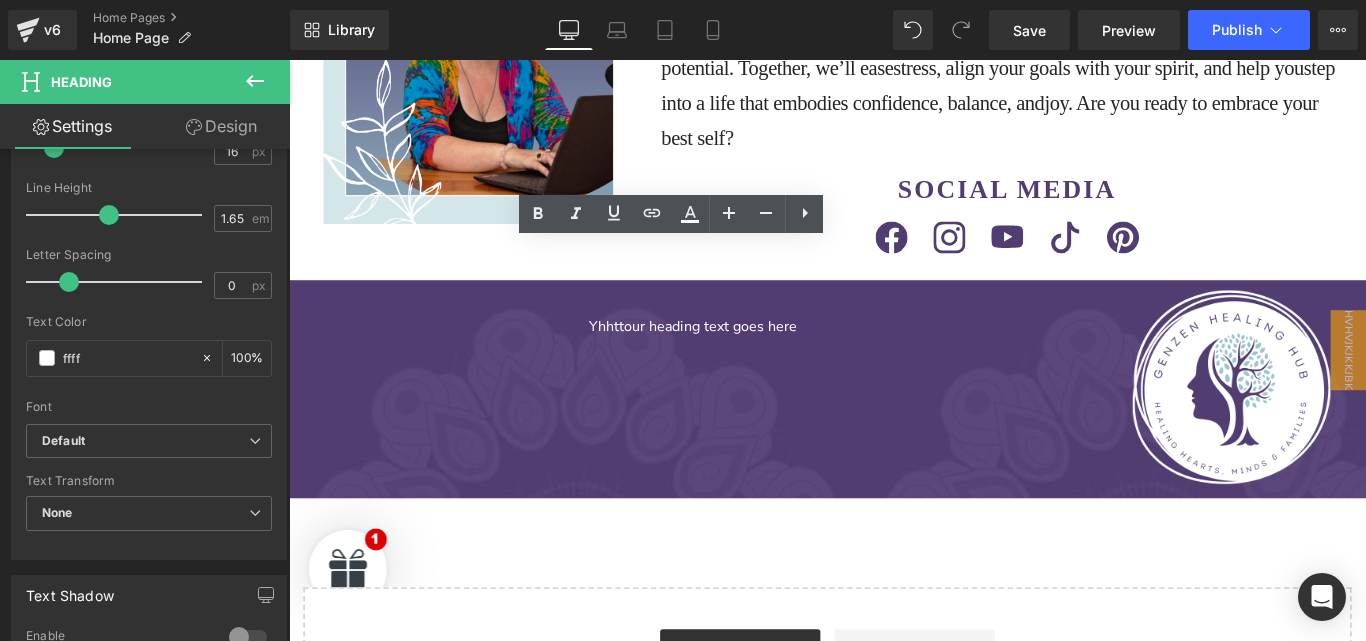 drag, startPoint x: 848, startPoint y: 279, endPoint x: 627, endPoint y: 276, distance: 221.02036 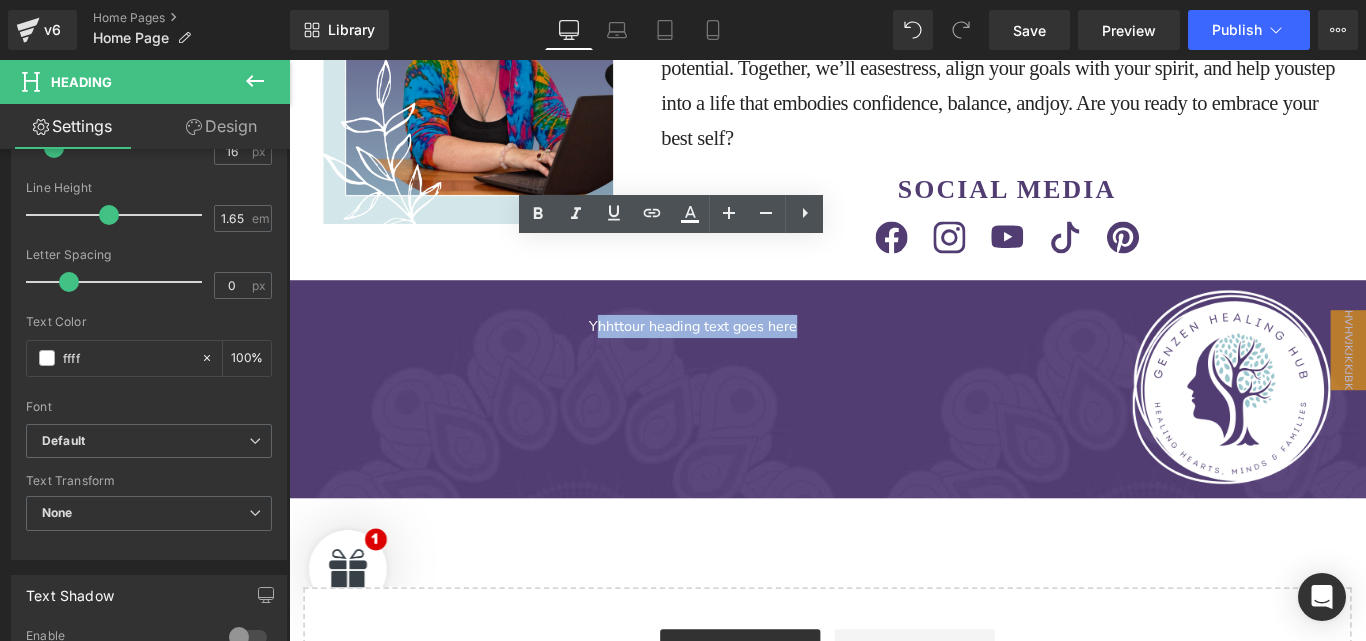 drag, startPoint x: 627, startPoint y: 276, endPoint x: 849, endPoint y: 277, distance: 222.00226 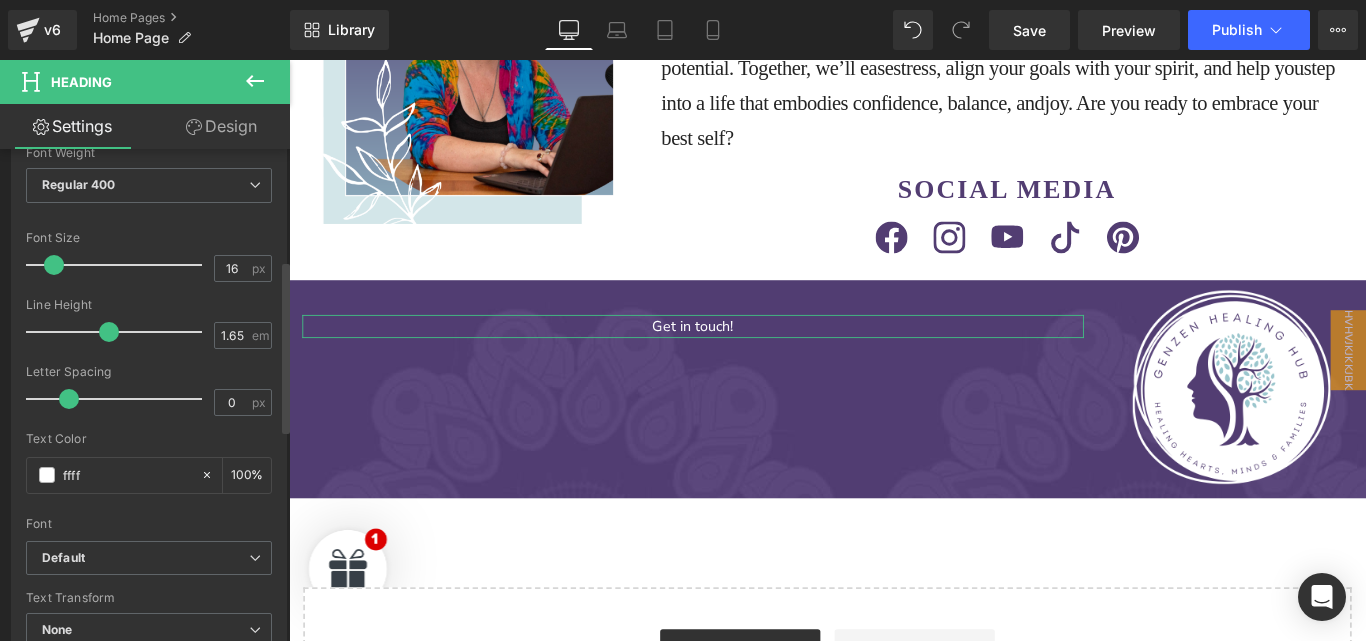 scroll, scrollTop: 315, scrollLeft: 0, axis: vertical 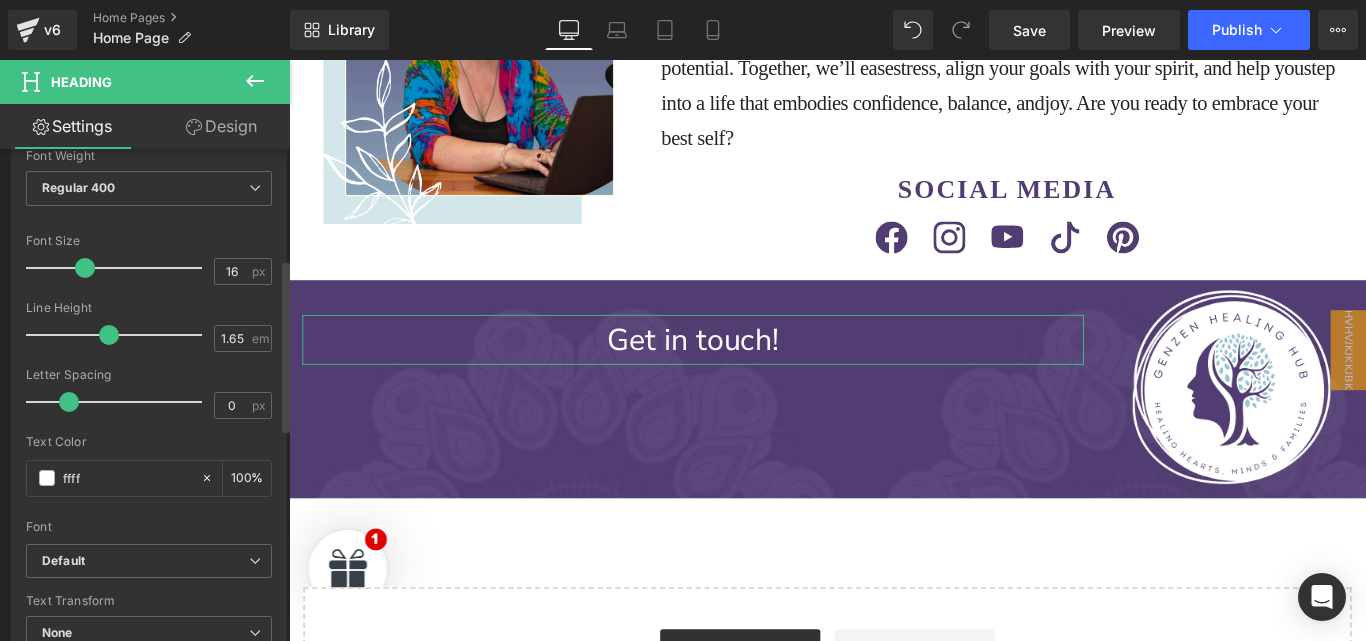 drag, startPoint x: 57, startPoint y: 267, endPoint x: 83, endPoint y: 272, distance: 26.476404 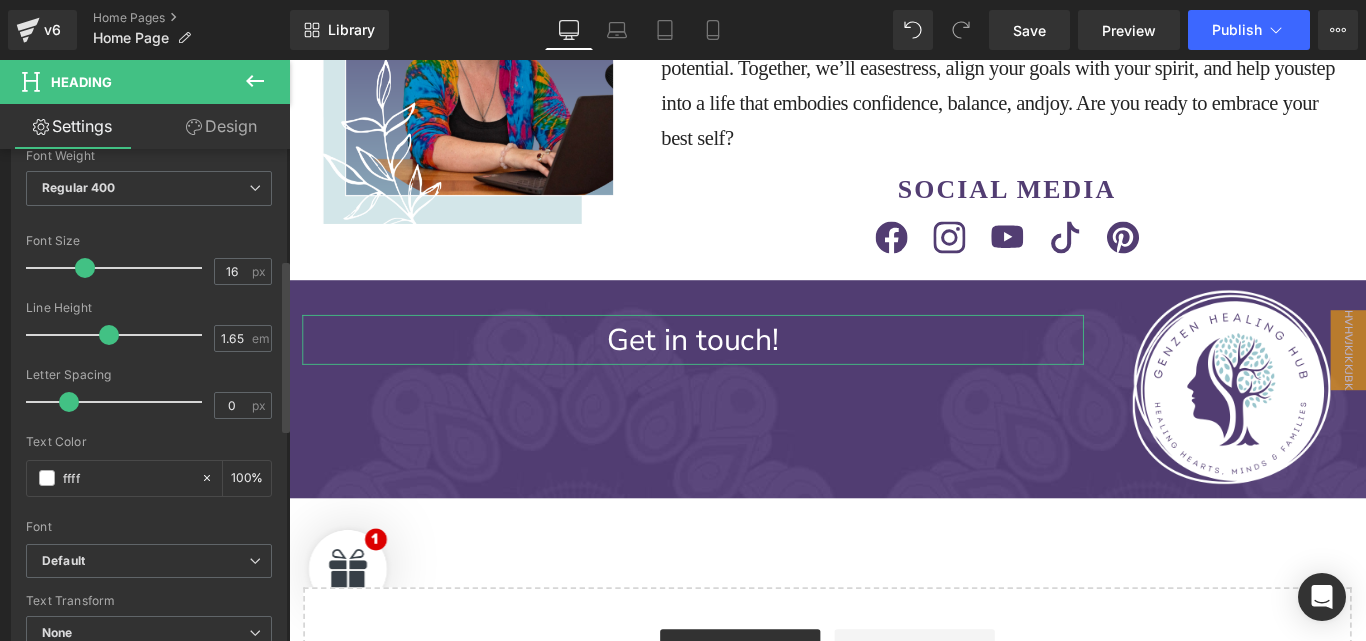 click at bounding box center [85, 268] 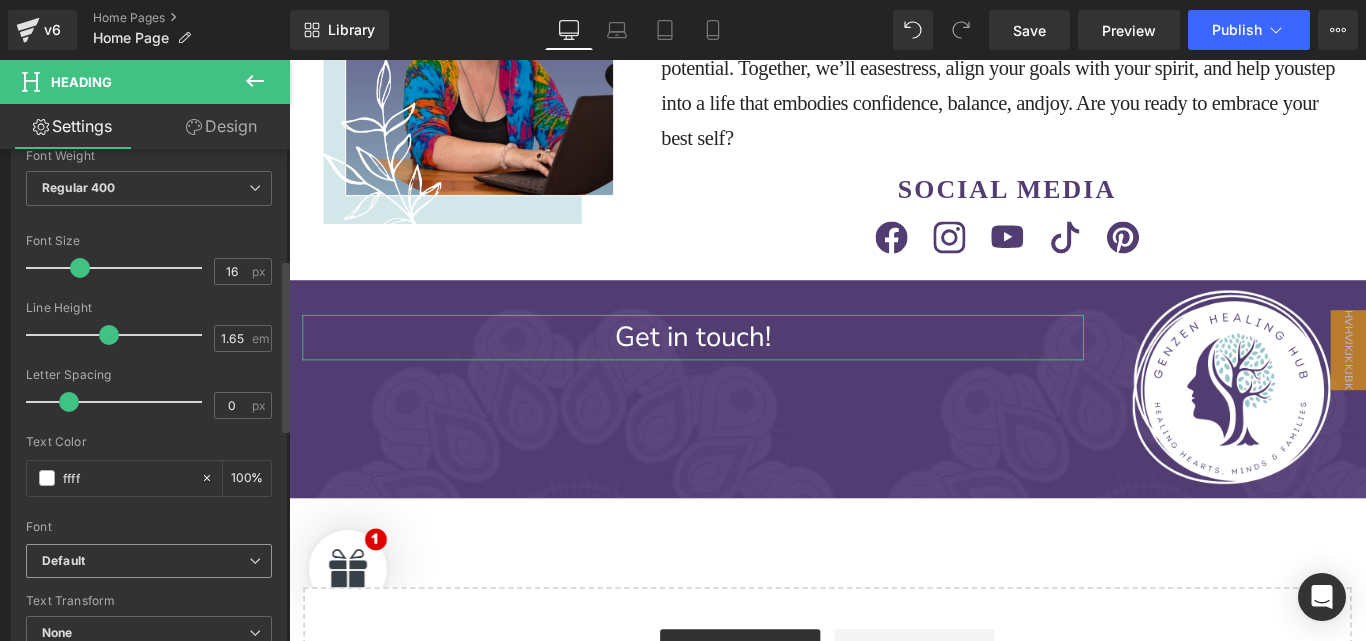 click on "Default" at bounding box center [149, 561] 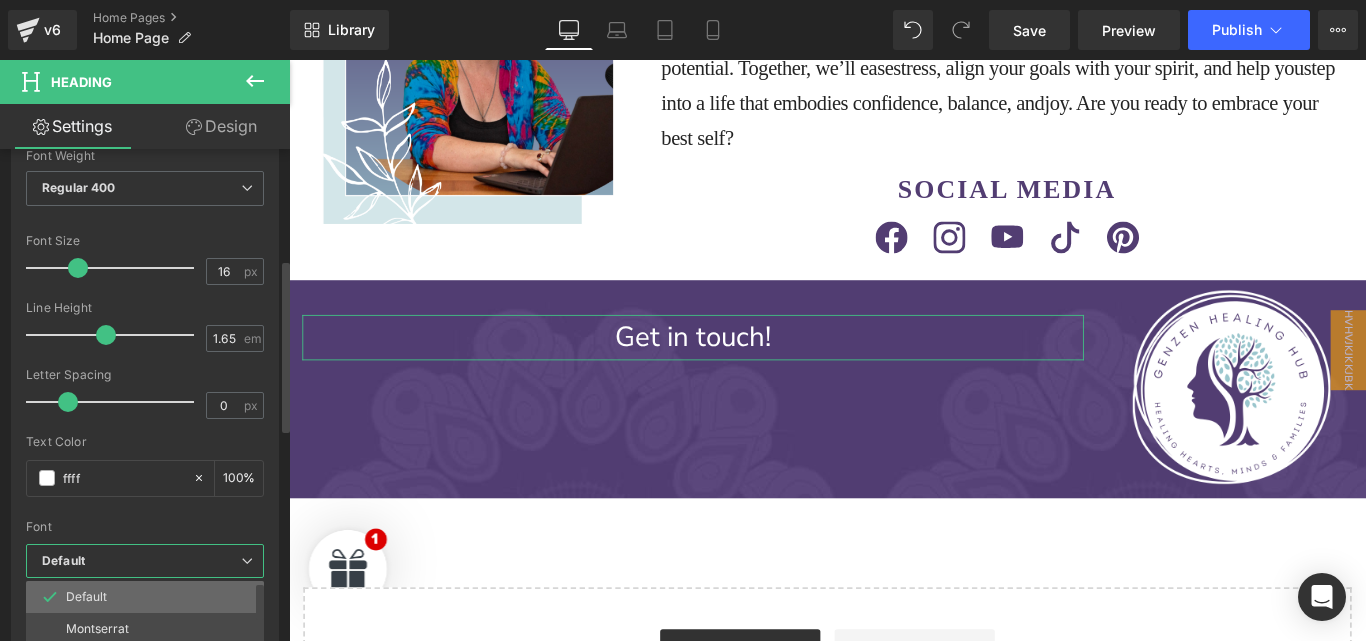 click on "Default" at bounding box center (149, 597) 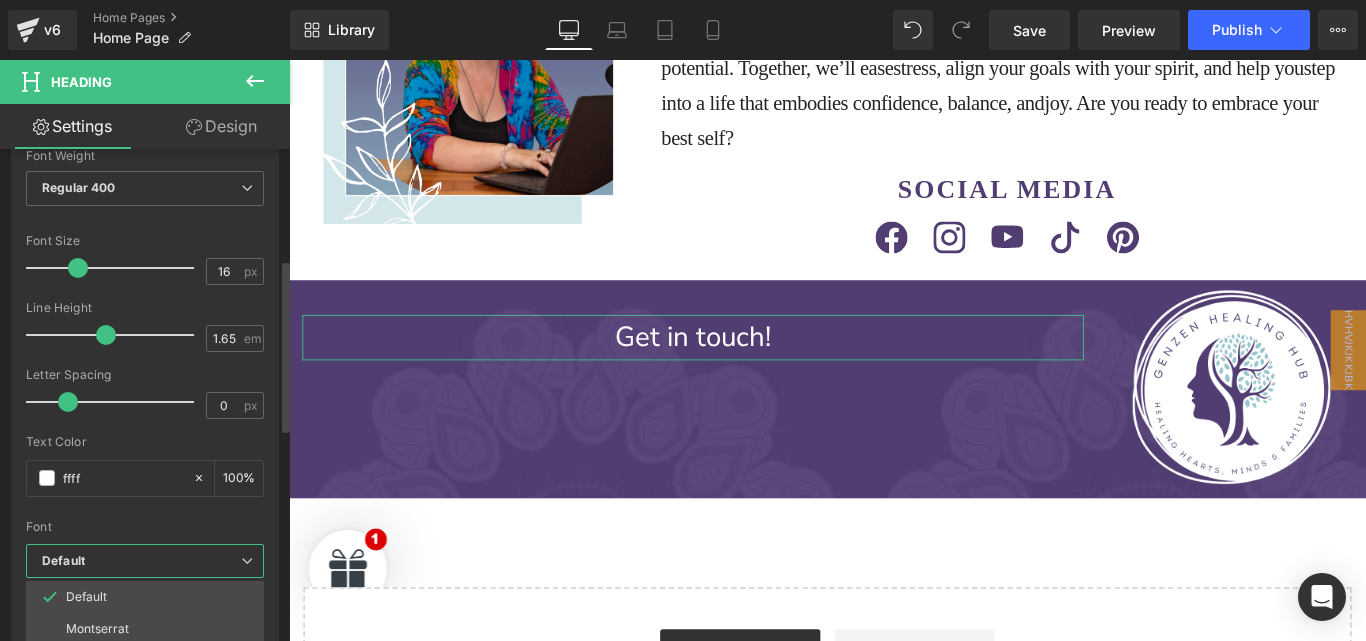 click on "None" at bounding box center (145, 633) 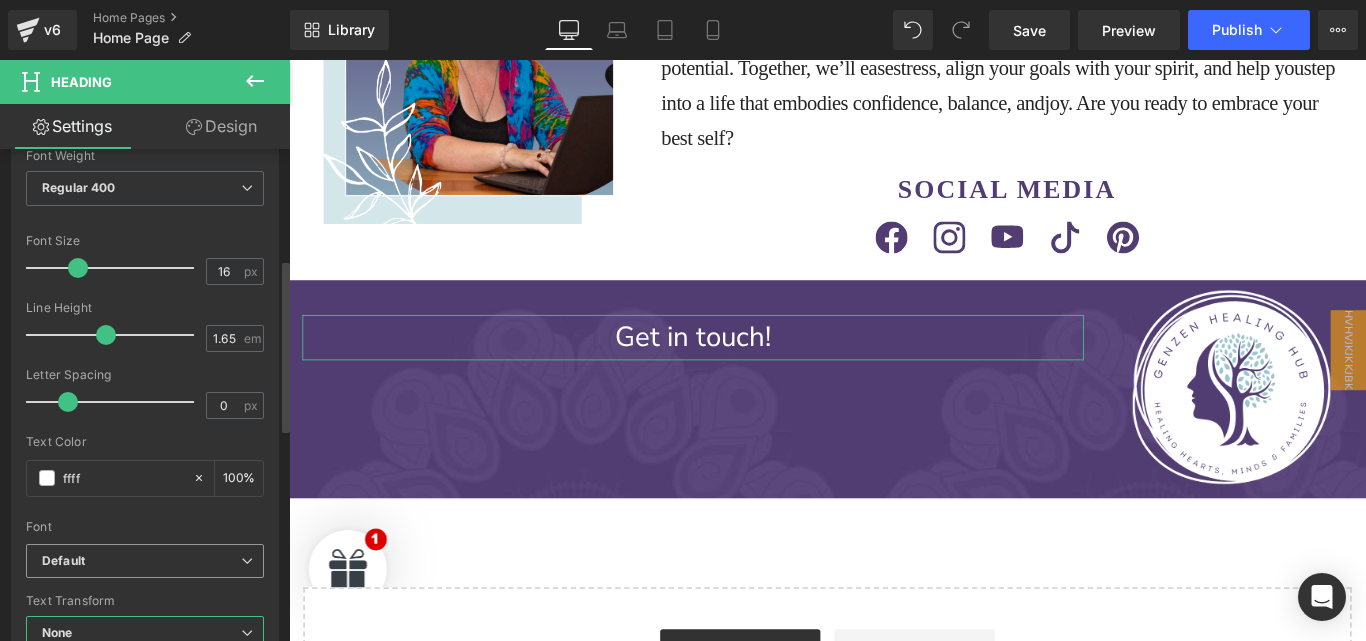click on "Default" at bounding box center [141, 561] 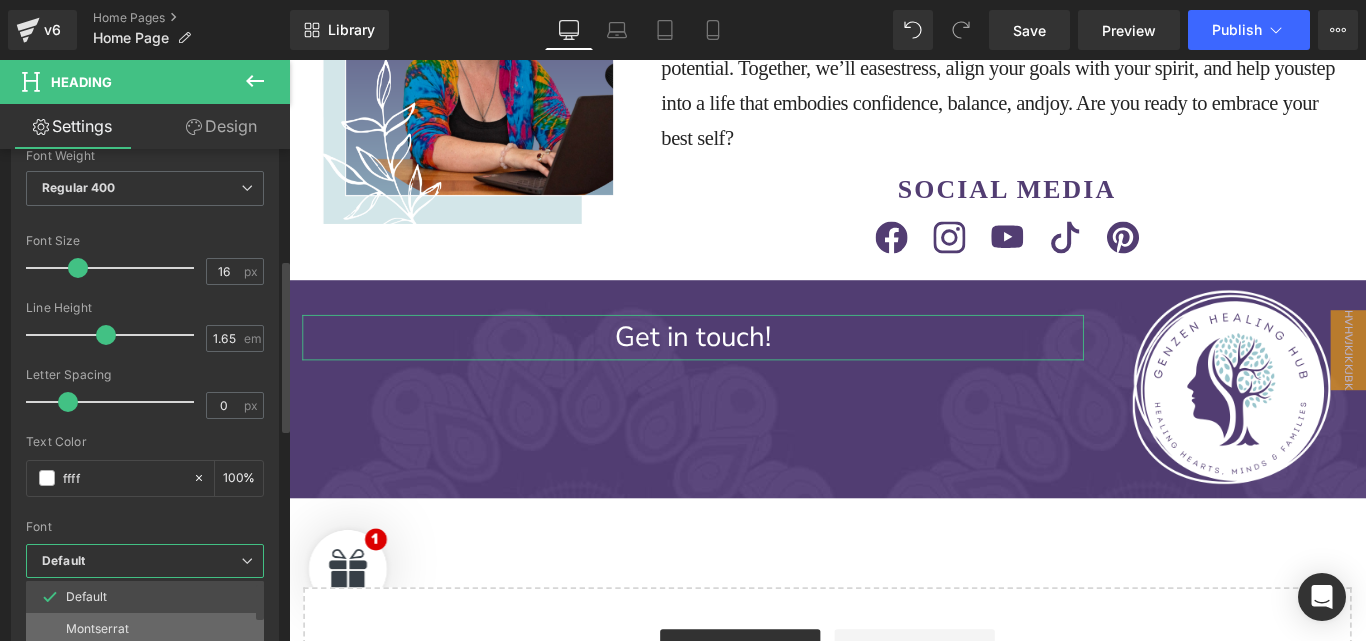 click on "Montserrat" at bounding box center [149, 629] 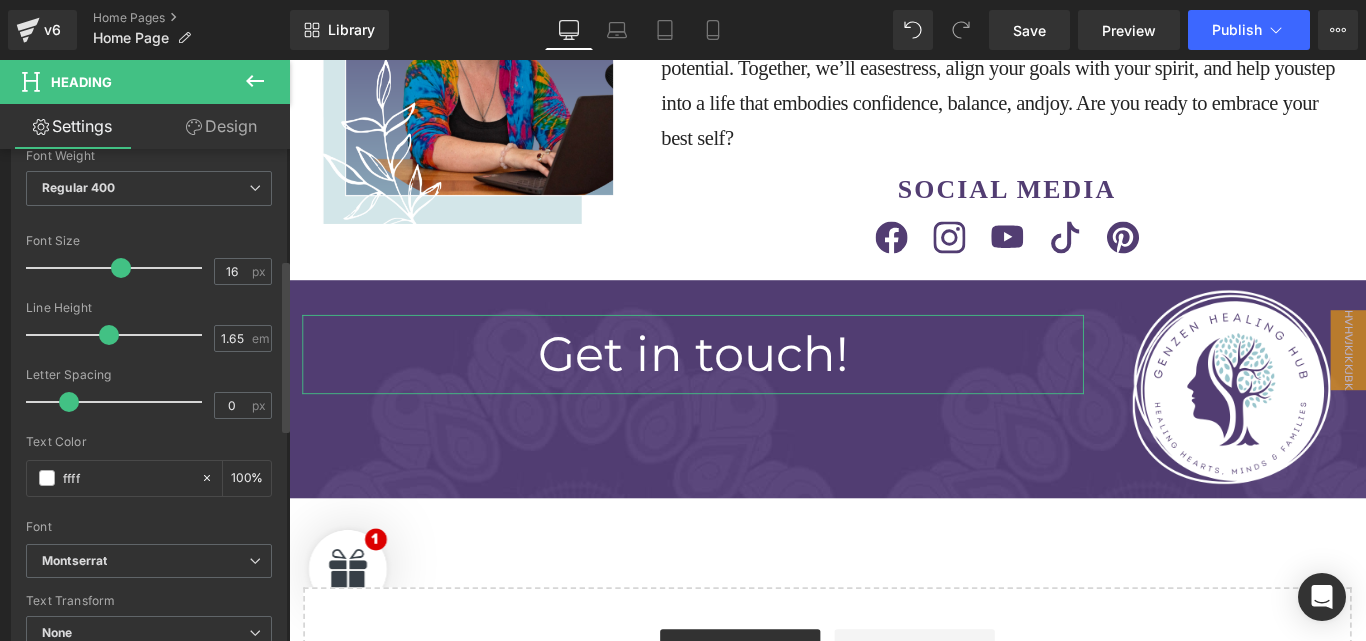 drag, startPoint x: 87, startPoint y: 263, endPoint x: 126, endPoint y: 271, distance: 39.812057 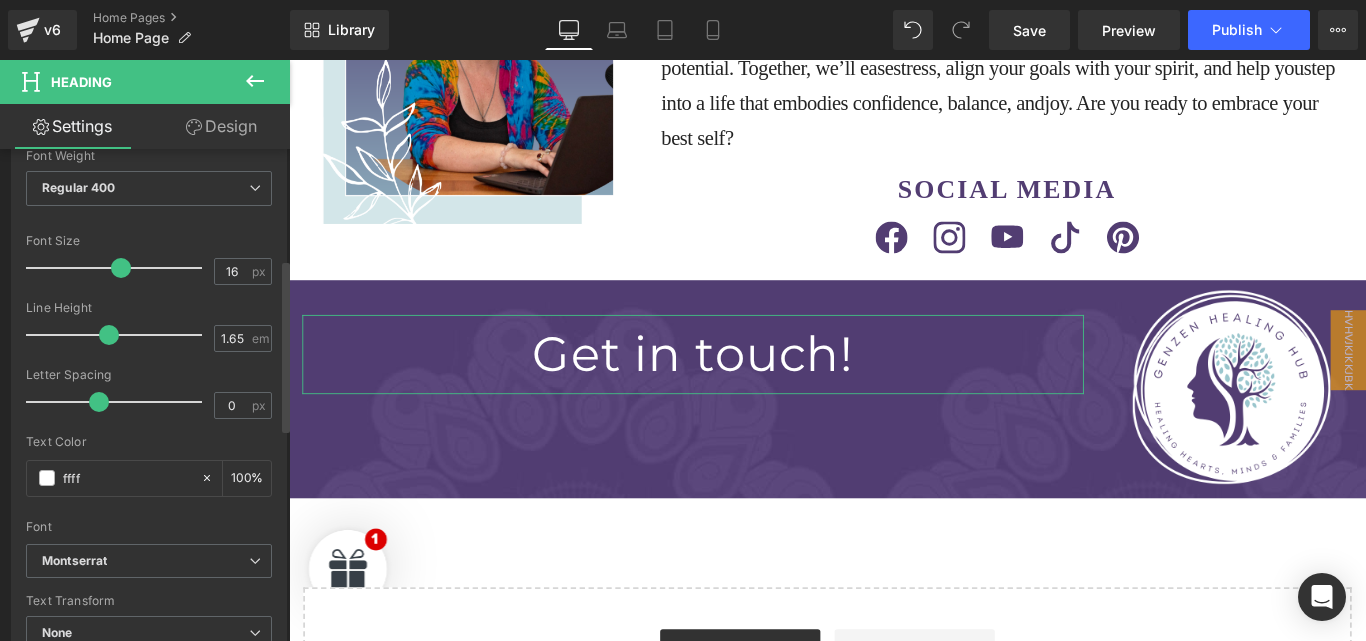 drag, startPoint x: 64, startPoint y: 406, endPoint x: 92, endPoint y: 407, distance: 28.01785 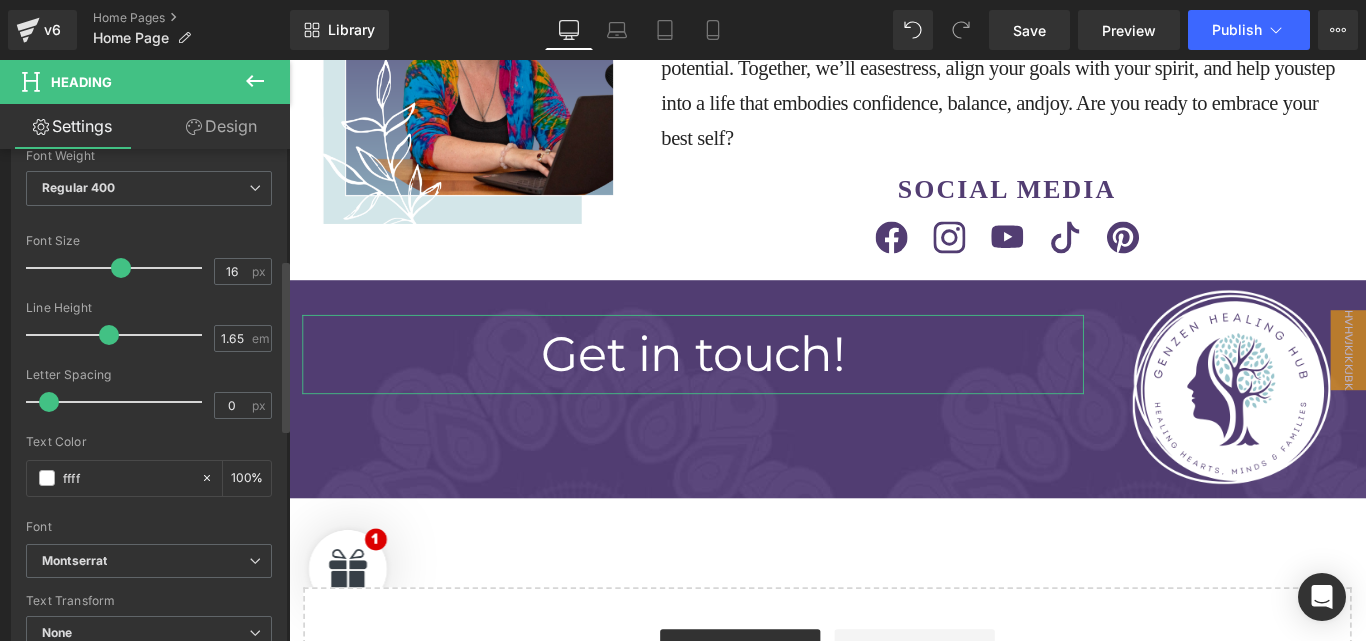 drag, startPoint x: 95, startPoint y: 401, endPoint x: 49, endPoint y: 406, distance: 46.270943 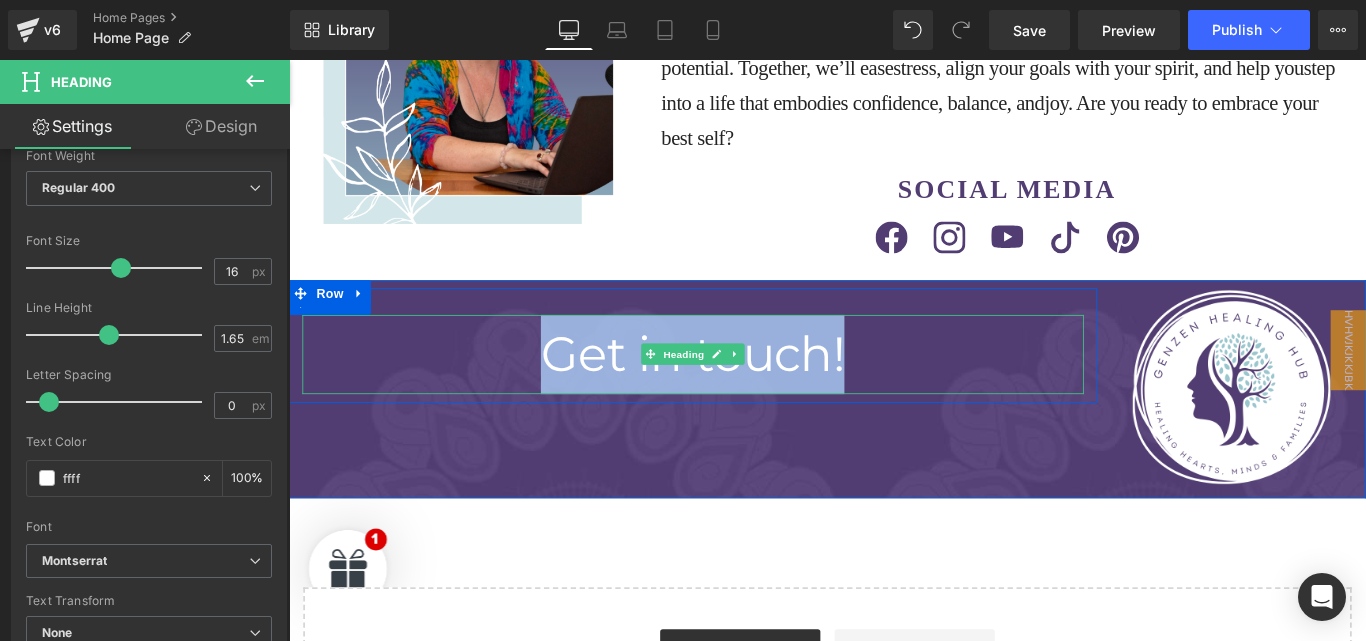 drag, startPoint x: 910, startPoint y: 303, endPoint x: 579, endPoint y: 302, distance: 331.0015 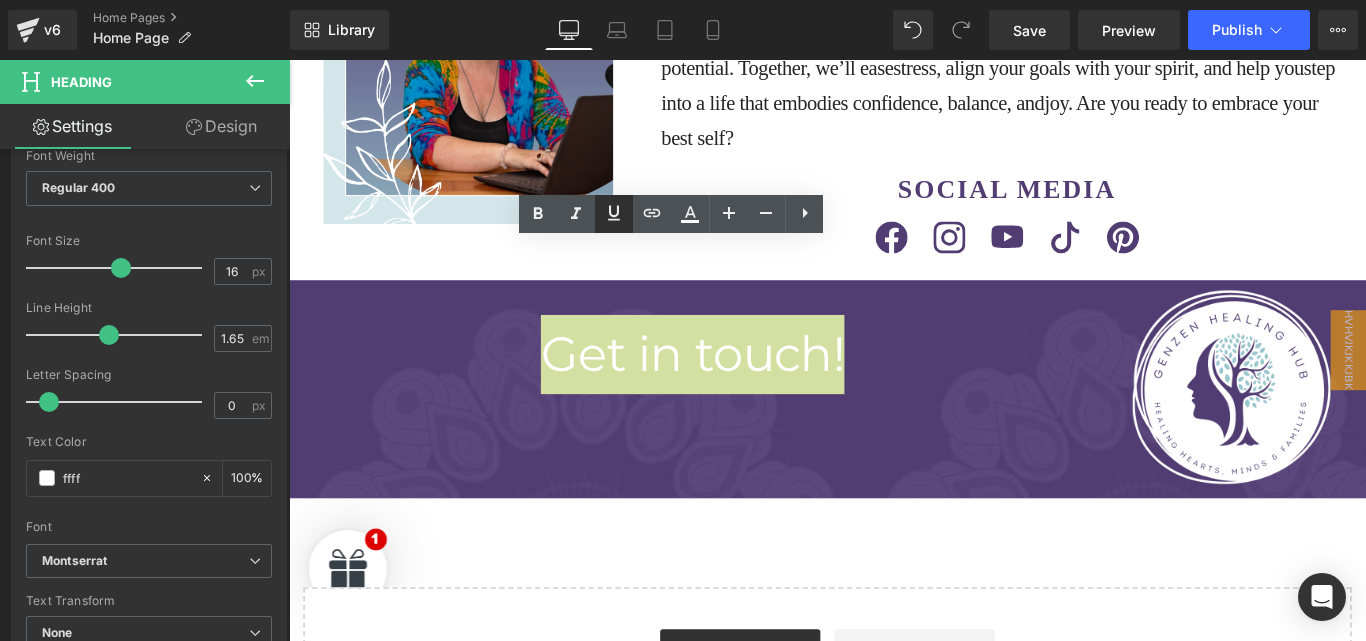 click 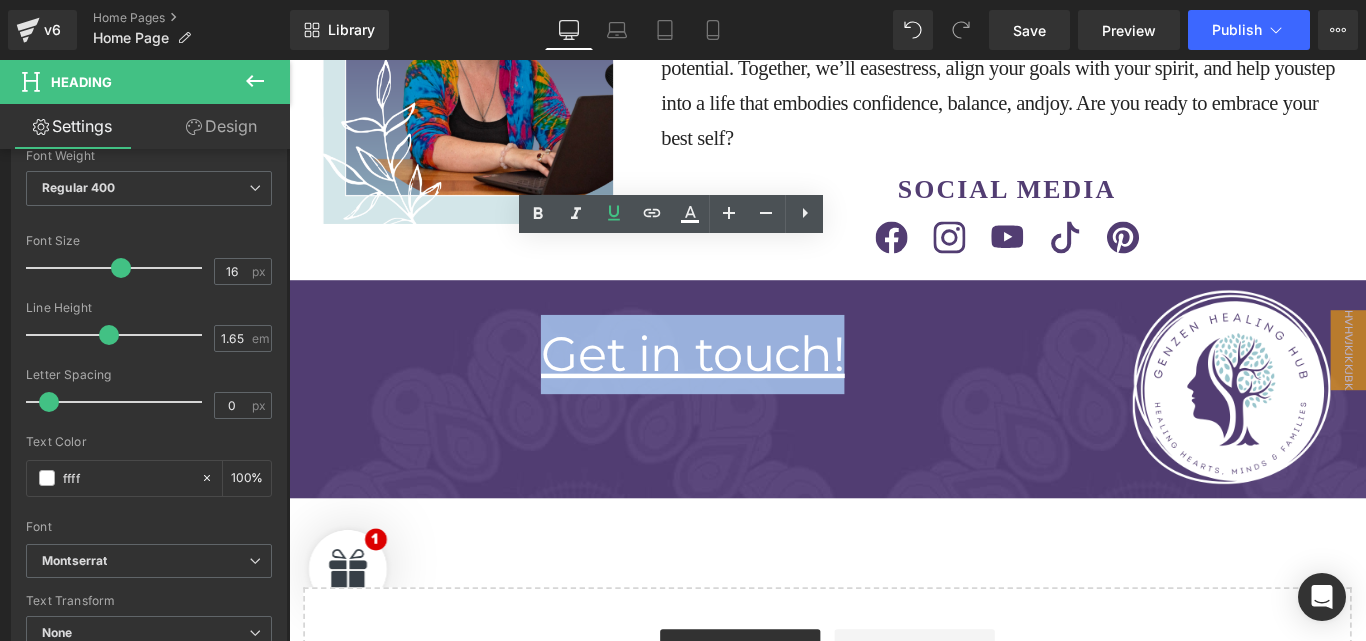 click on "Get in touch!
Heading
Row" at bounding box center (743, 380) 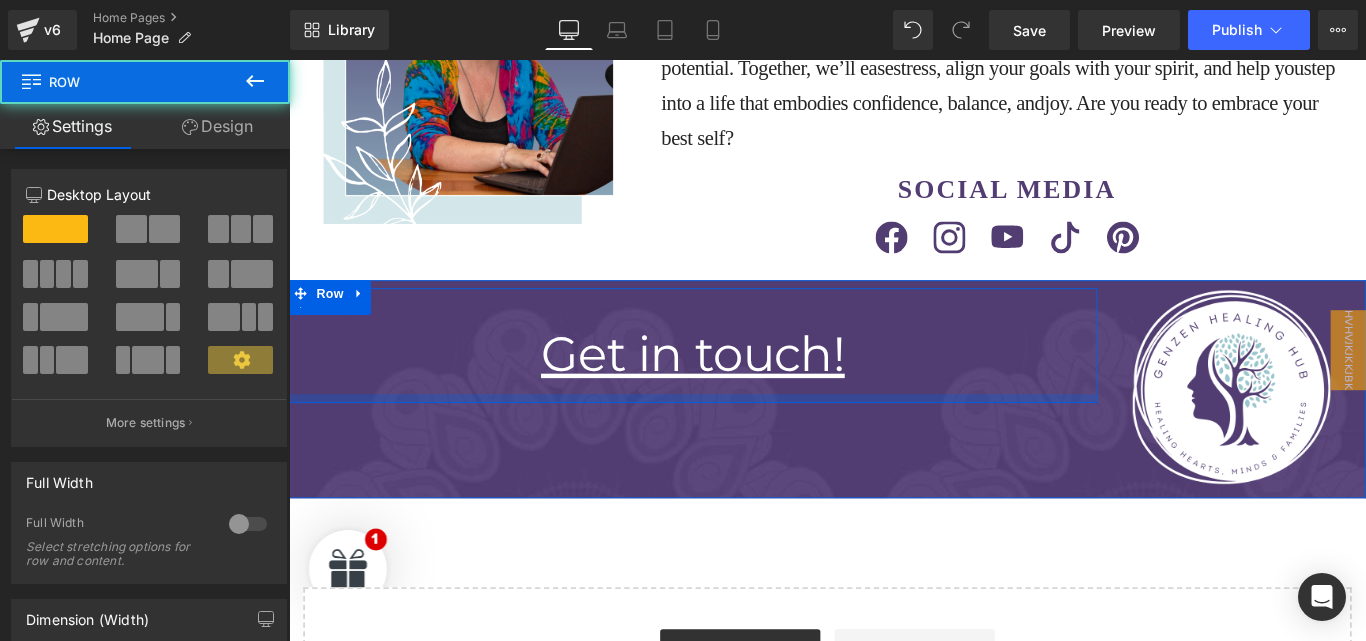 click on "Get in touch!
Heading
Row" at bounding box center (743, 380) 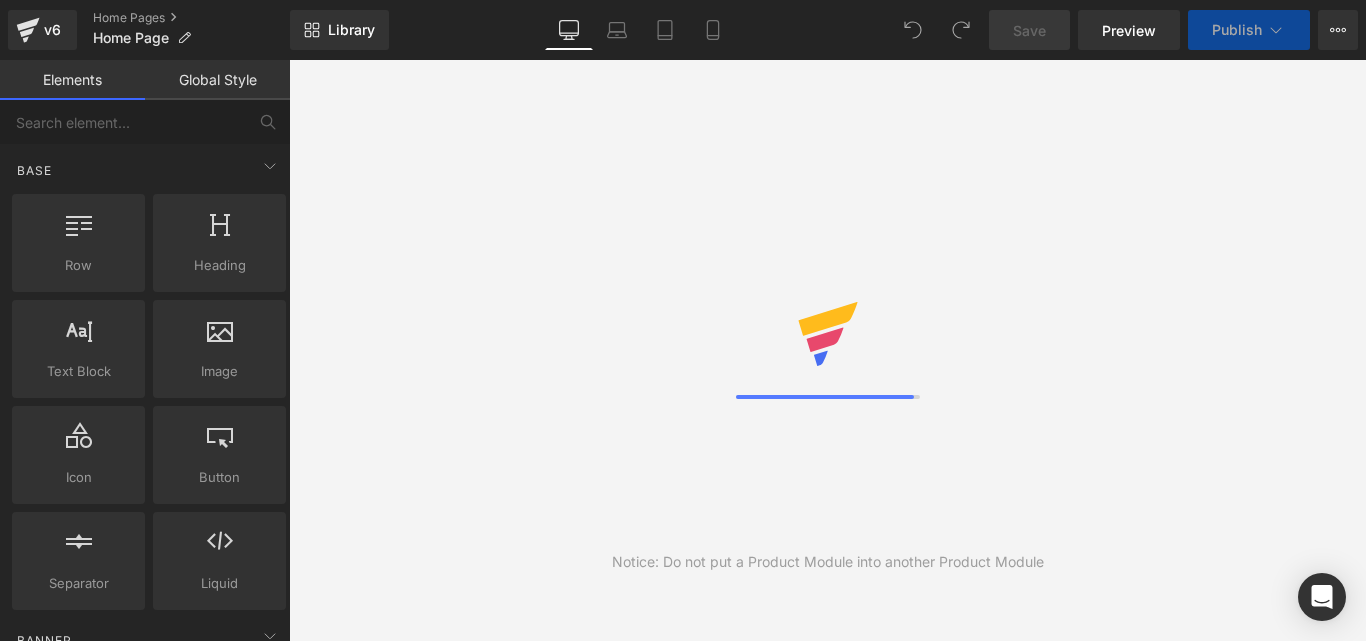 scroll, scrollTop: 0, scrollLeft: 0, axis: both 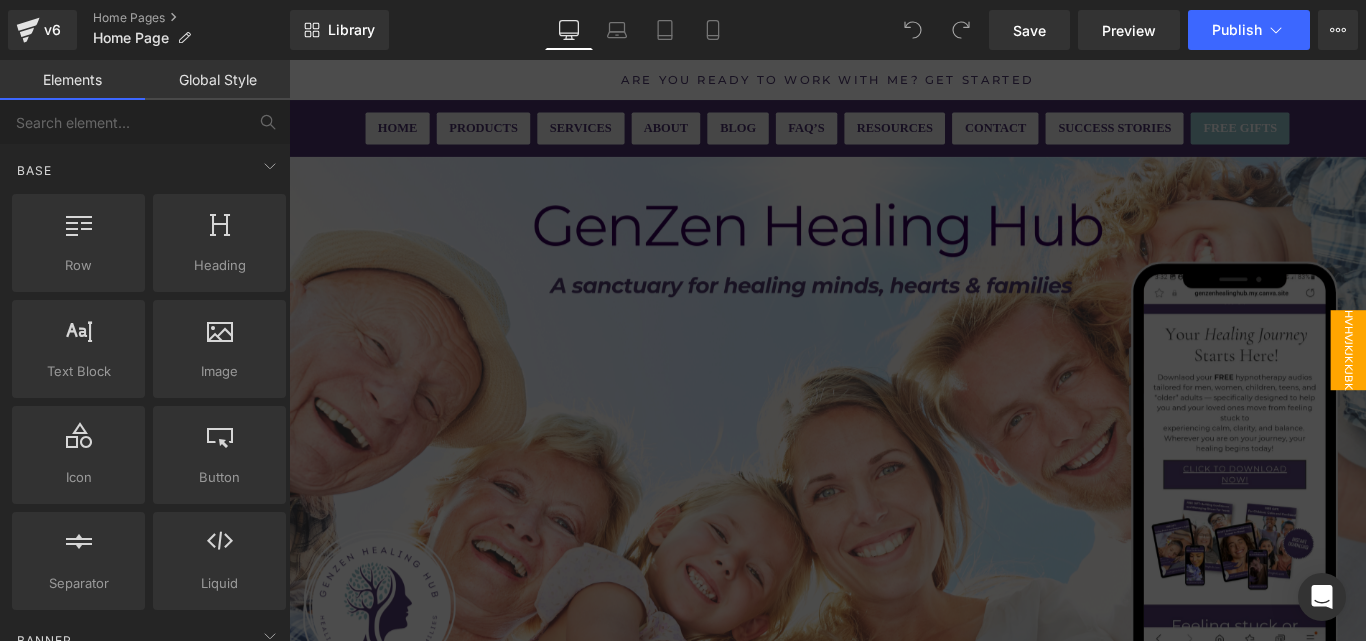 click at bounding box center (894, 386) 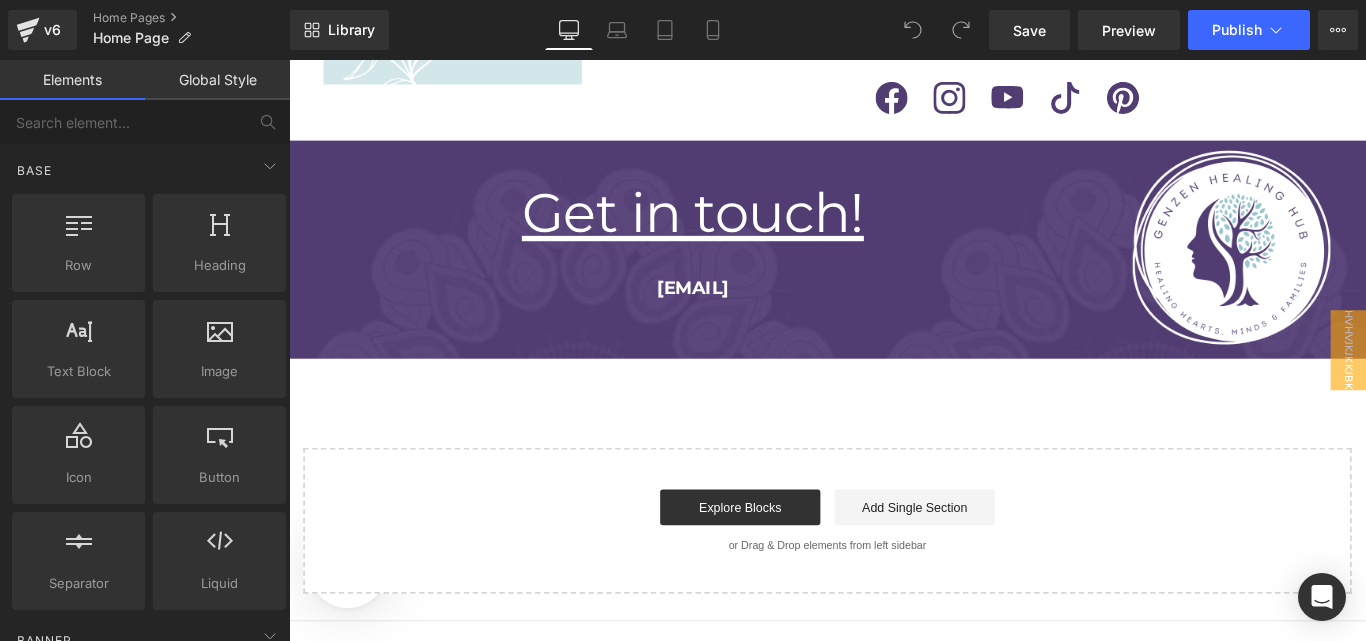 scroll, scrollTop: 14668, scrollLeft: 0, axis: vertical 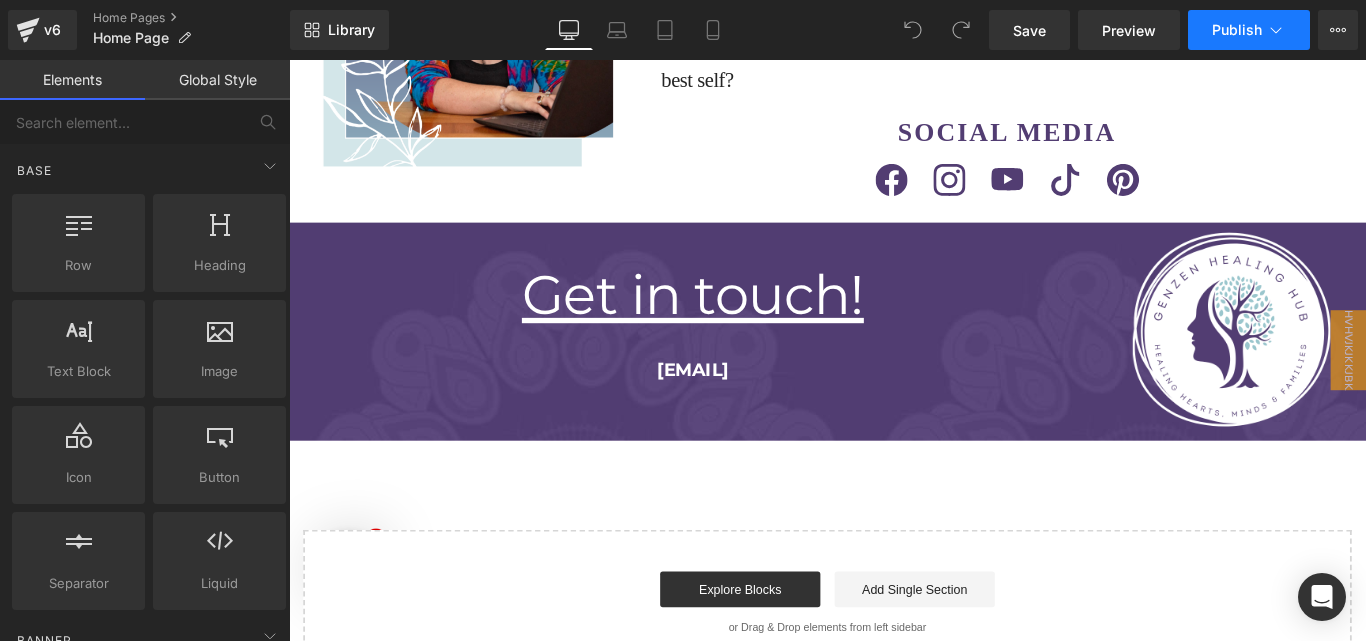 click on "Publish" at bounding box center [1249, 30] 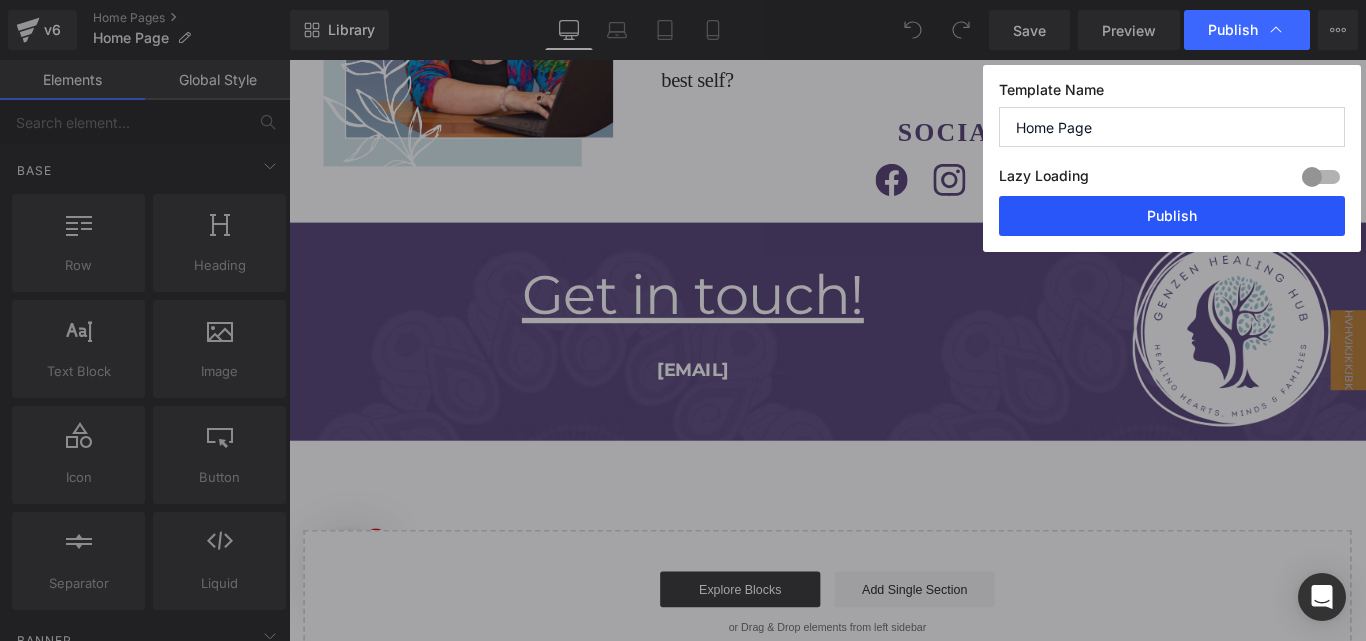 click on "Publish" at bounding box center [1172, 216] 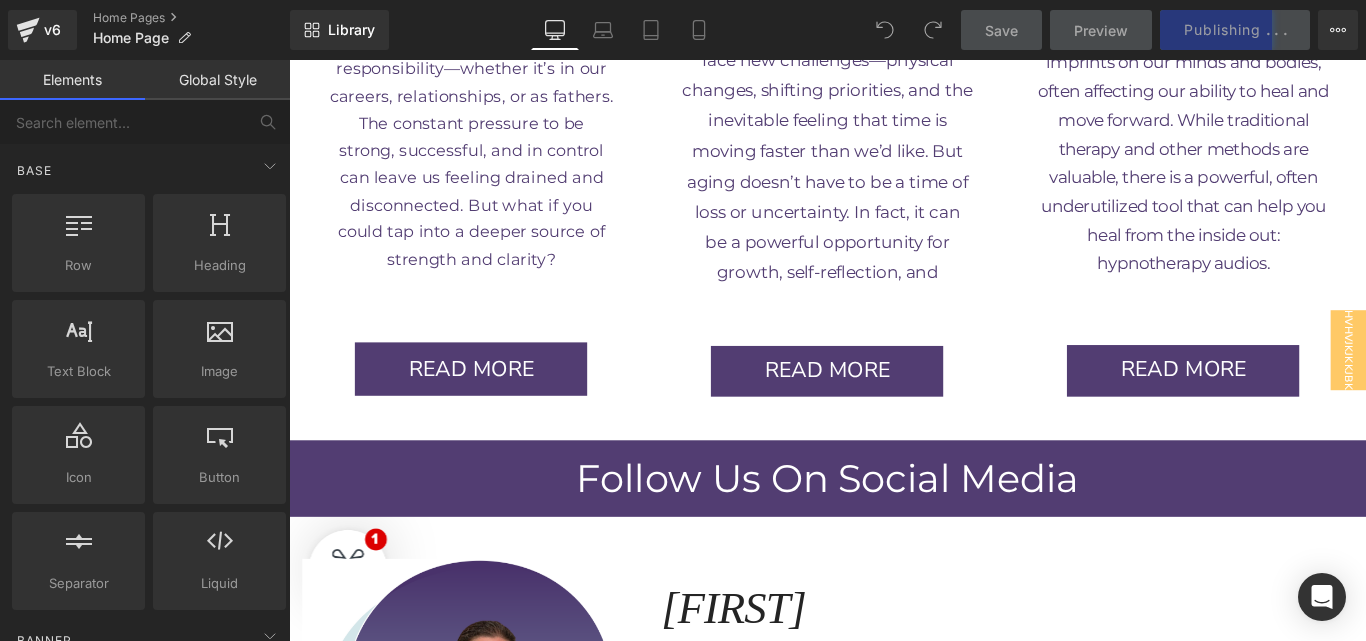 scroll, scrollTop: 13864, scrollLeft: 0, axis: vertical 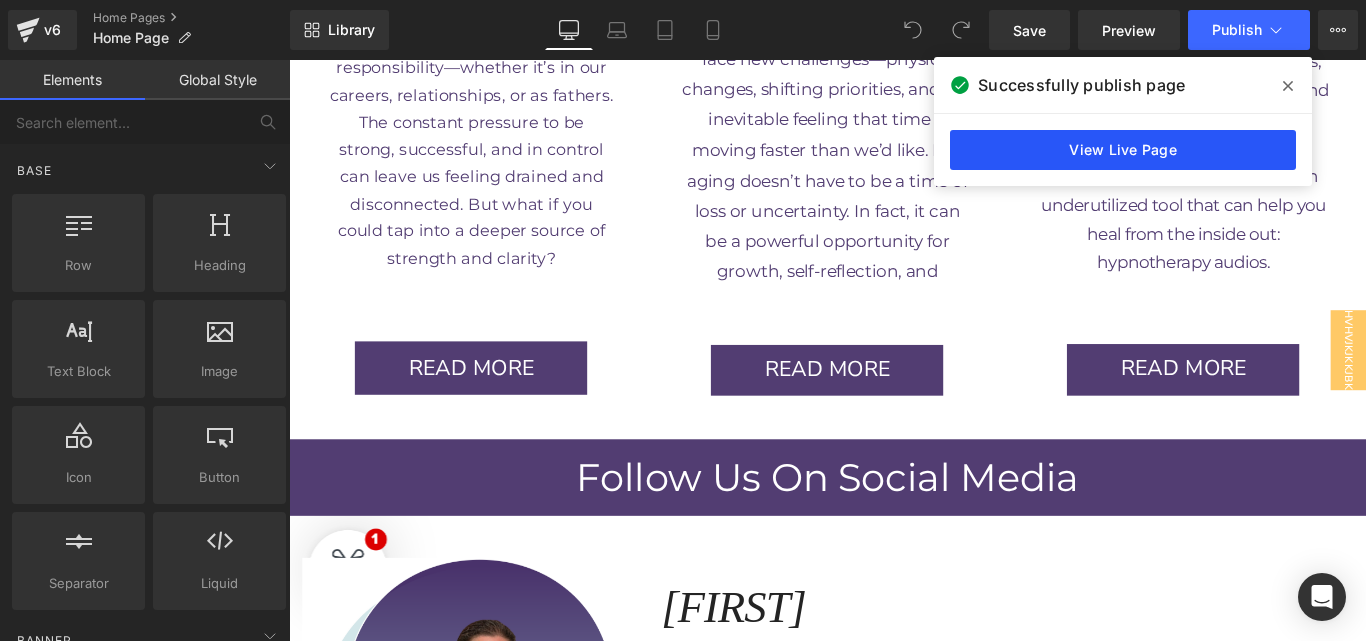click on "View Live Page" at bounding box center (1123, 150) 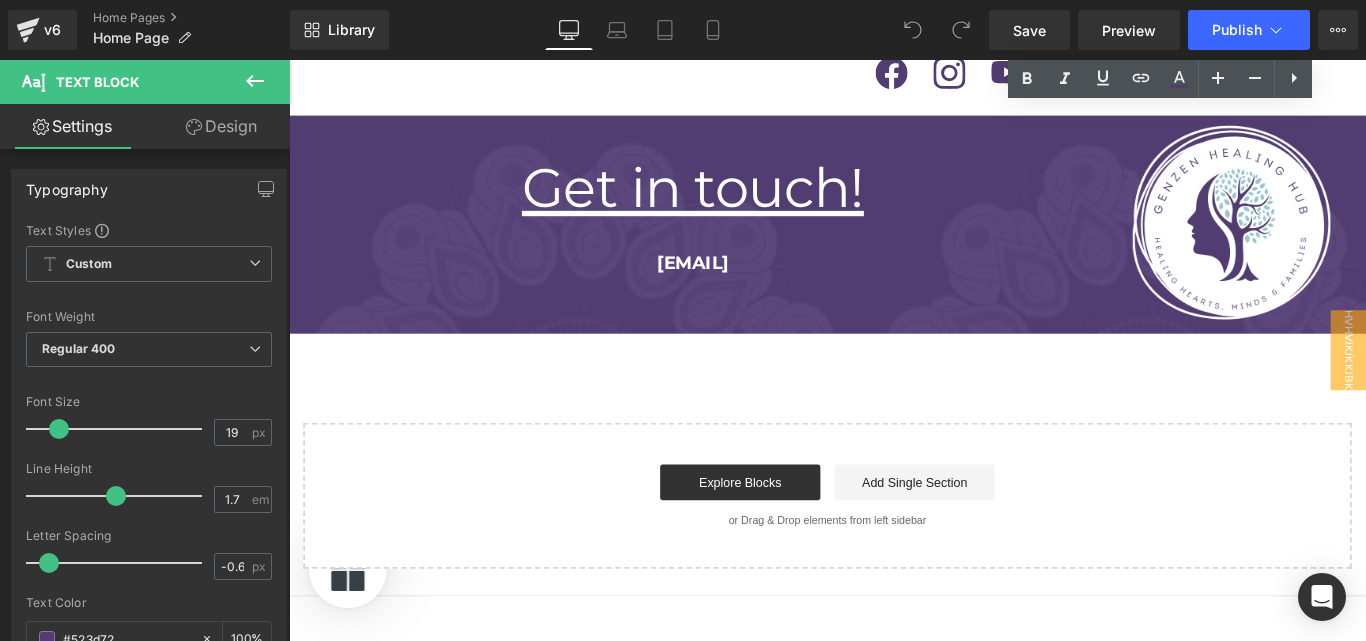 scroll, scrollTop: 14788, scrollLeft: 0, axis: vertical 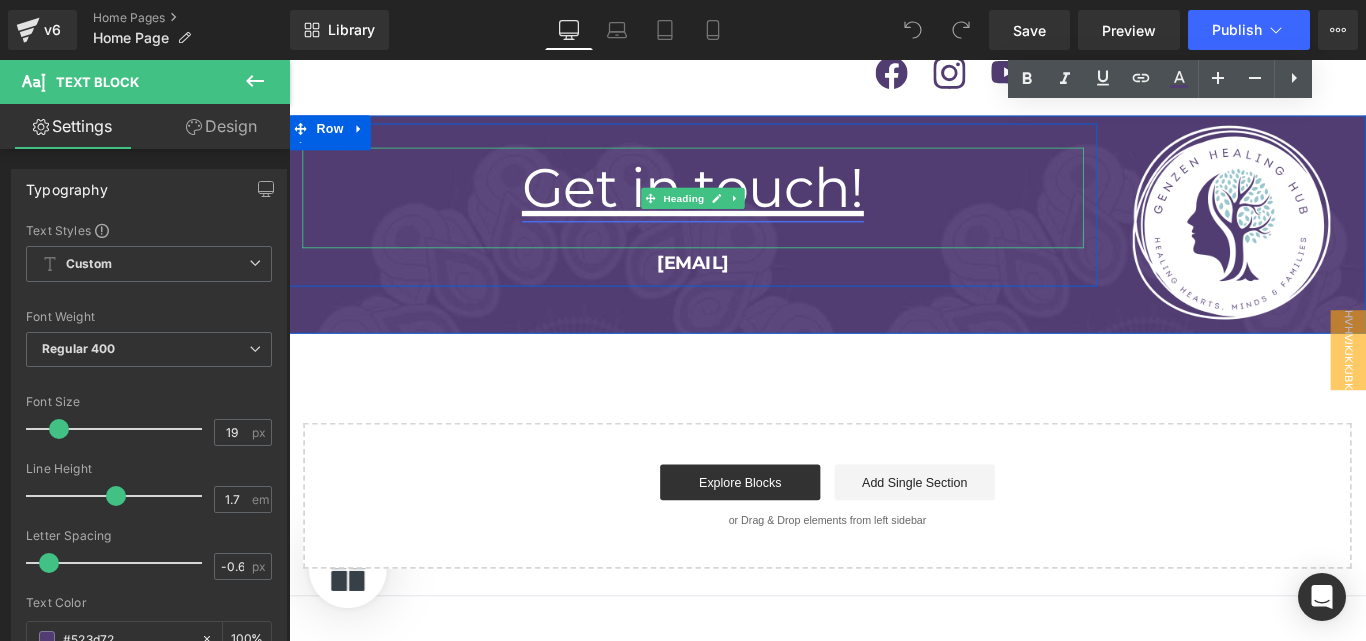 click on "Get in touch!" at bounding box center [743, 204] 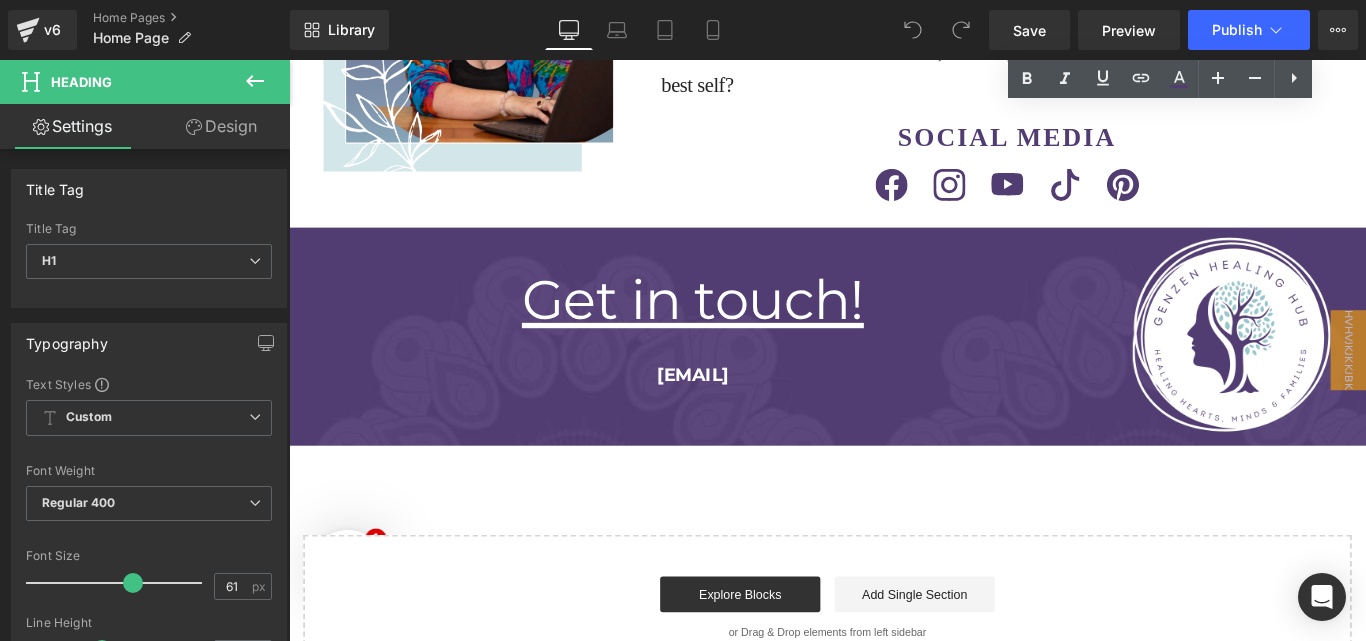 scroll, scrollTop: 14661, scrollLeft: 0, axis: vertical 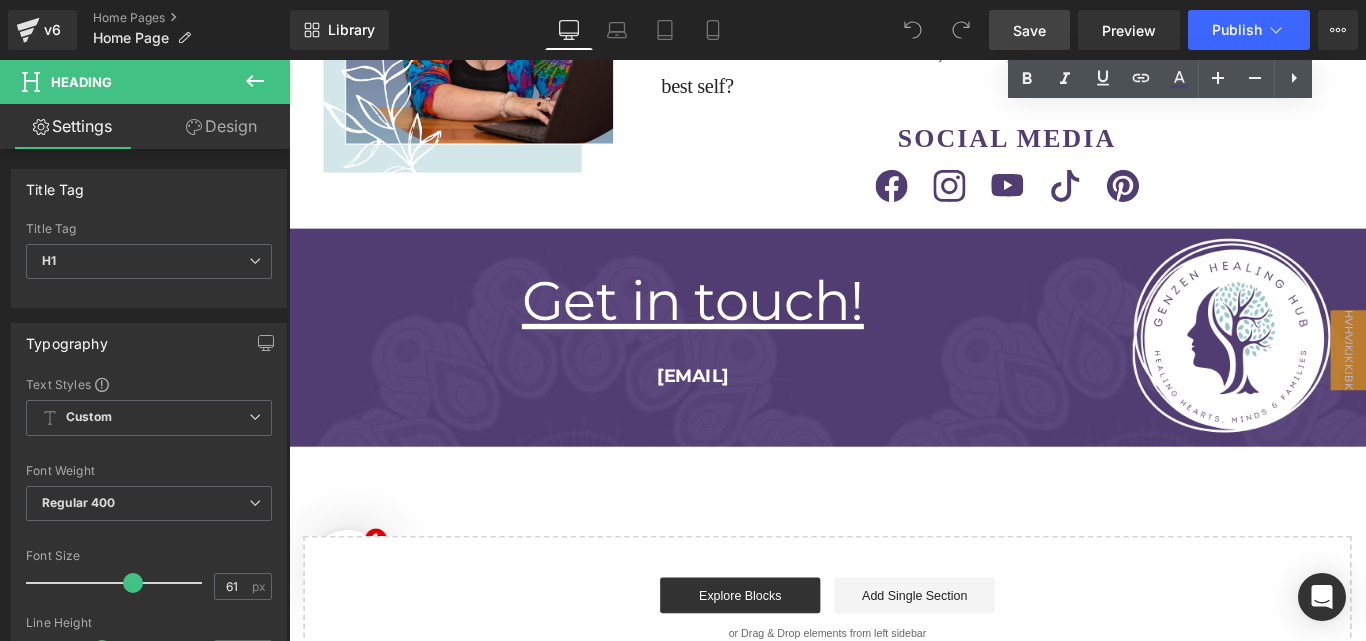 click on "Save" at bounding box center [1029, 30] 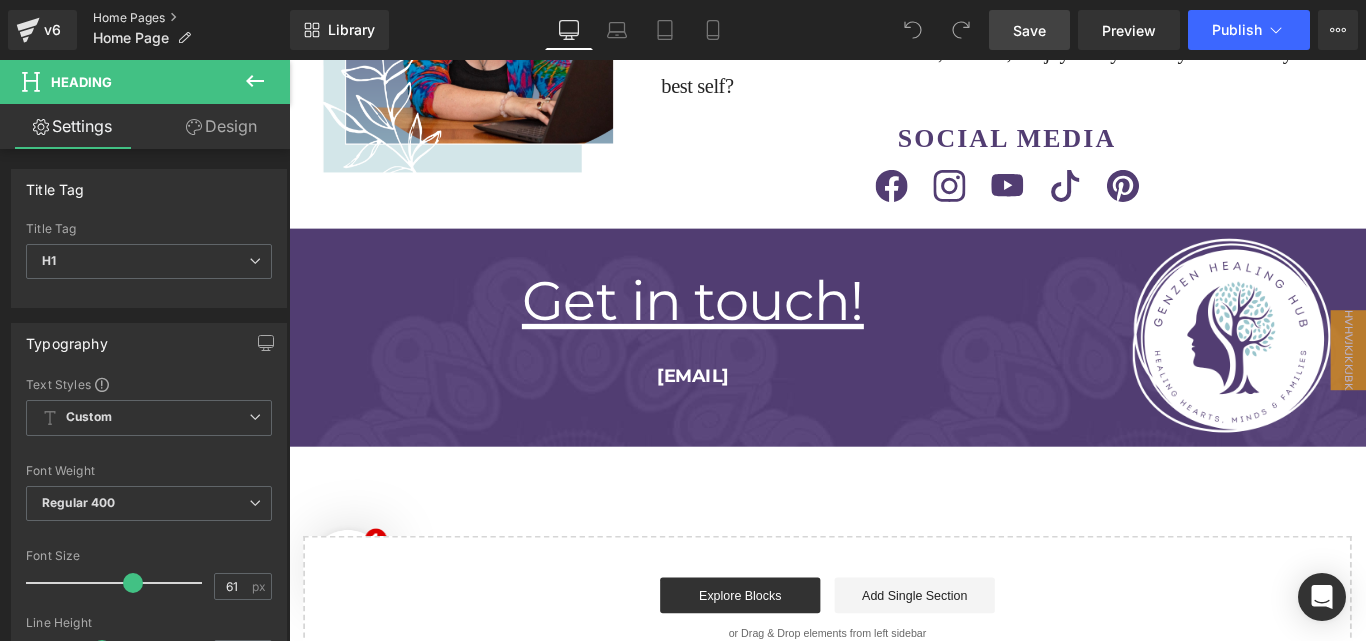 click on "Home Pages" at bounding box center (191, 18) 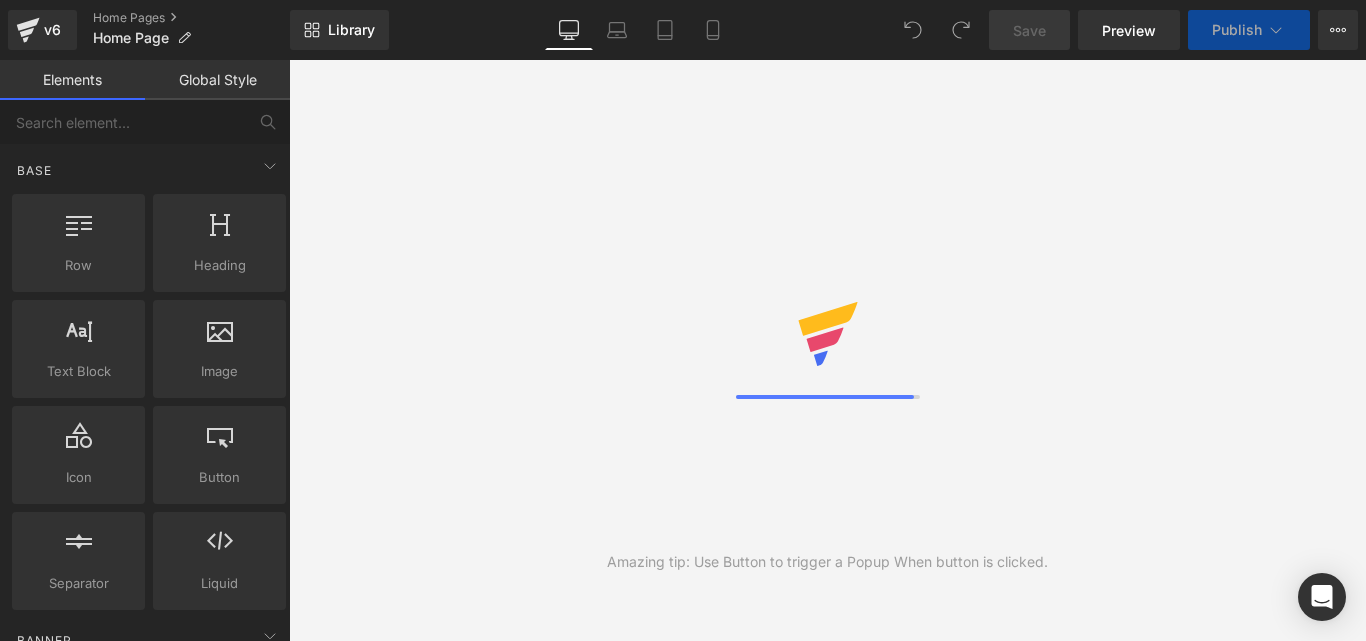 scroll, scrollTop: 0, scrollLeft: 0, axis: both 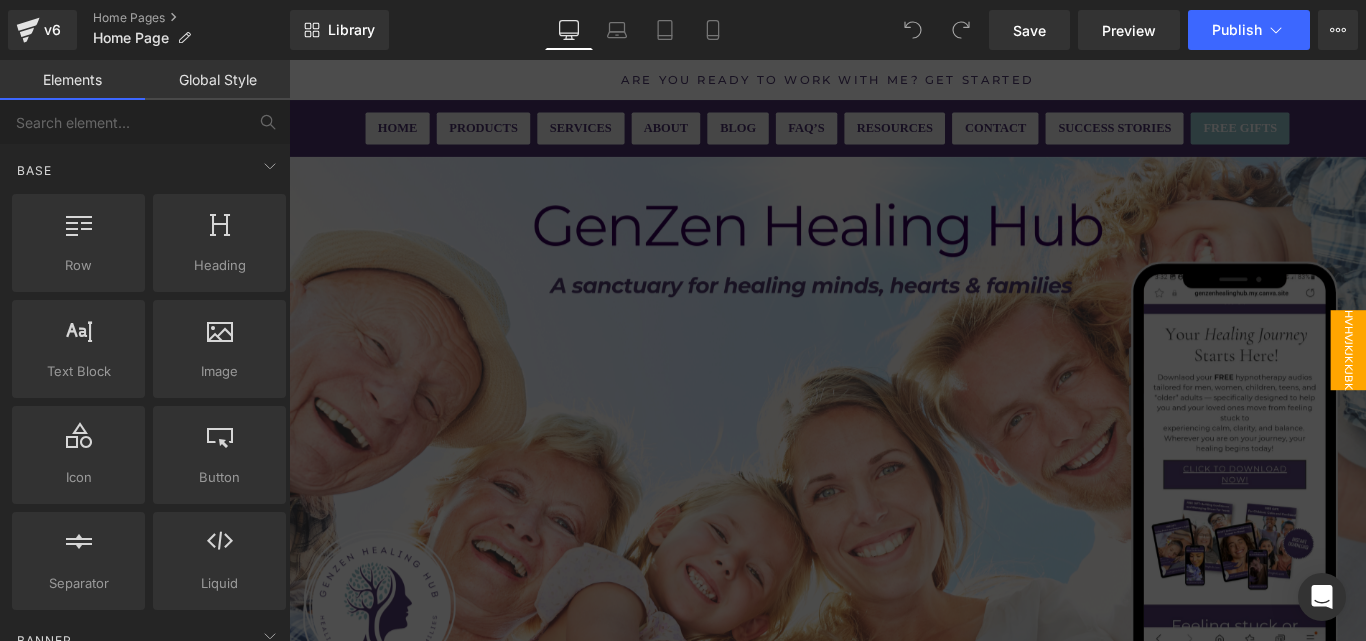 click at bounding box center [894, 386] 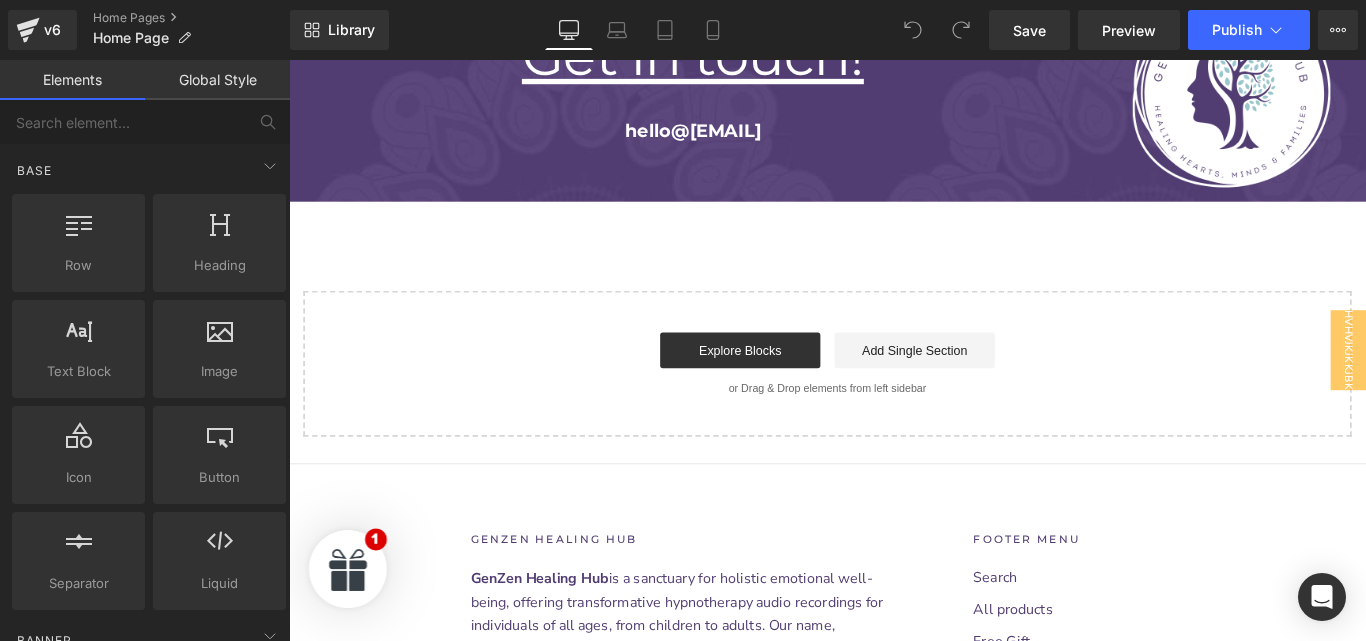 scroll, scrollTop: 14826, scrollLeft: 0, axis: vertical 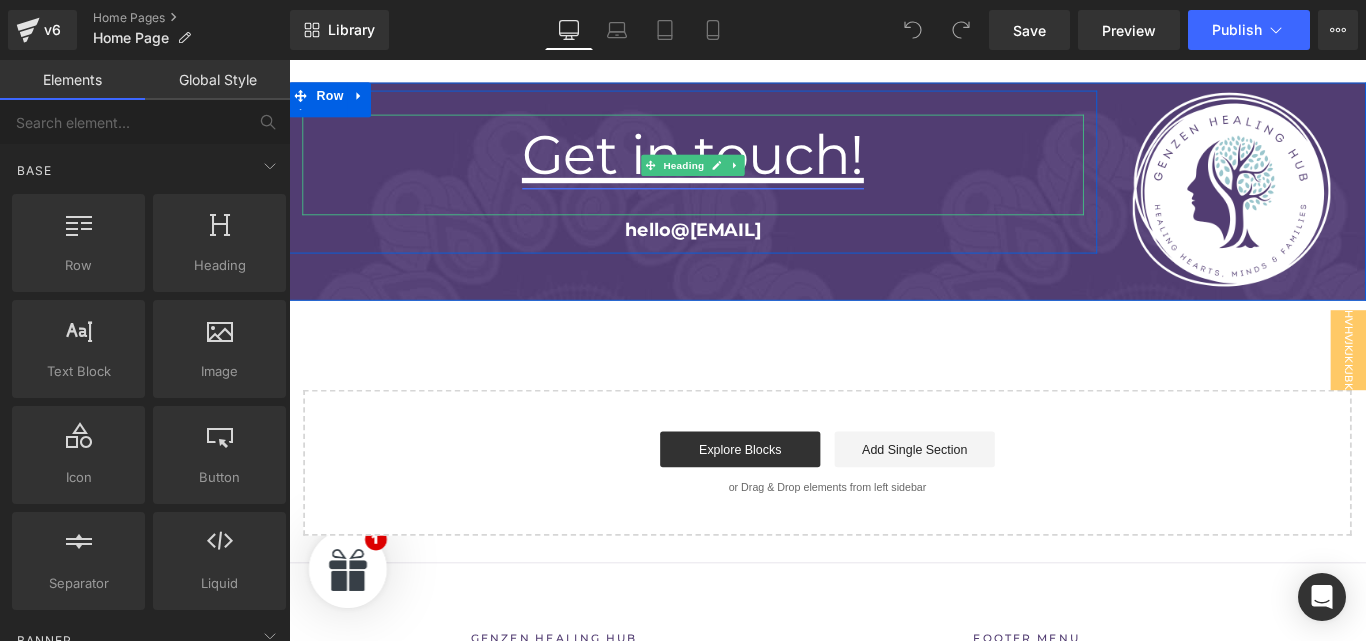 drag, startPoint x: 1088, startPoint y: 188, endPoint x: 806, endPoint y: 117, distance: 290.80063 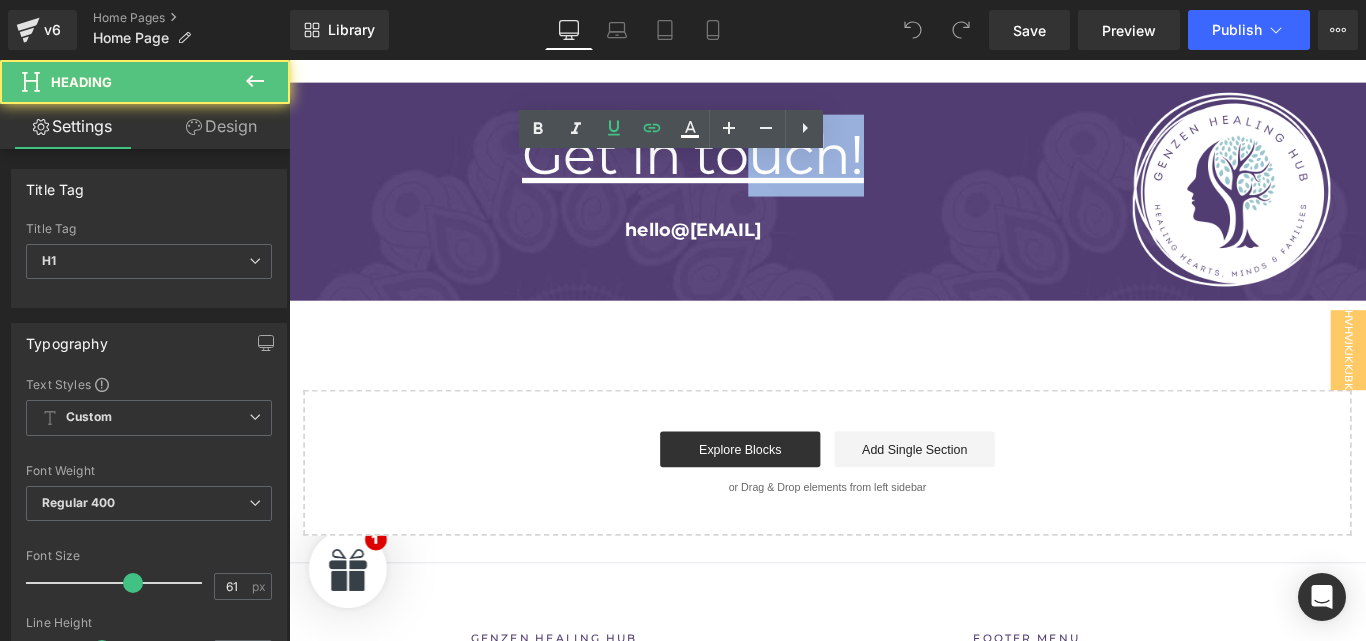 click on "Get in touch!" at bounding box center [743, 167] 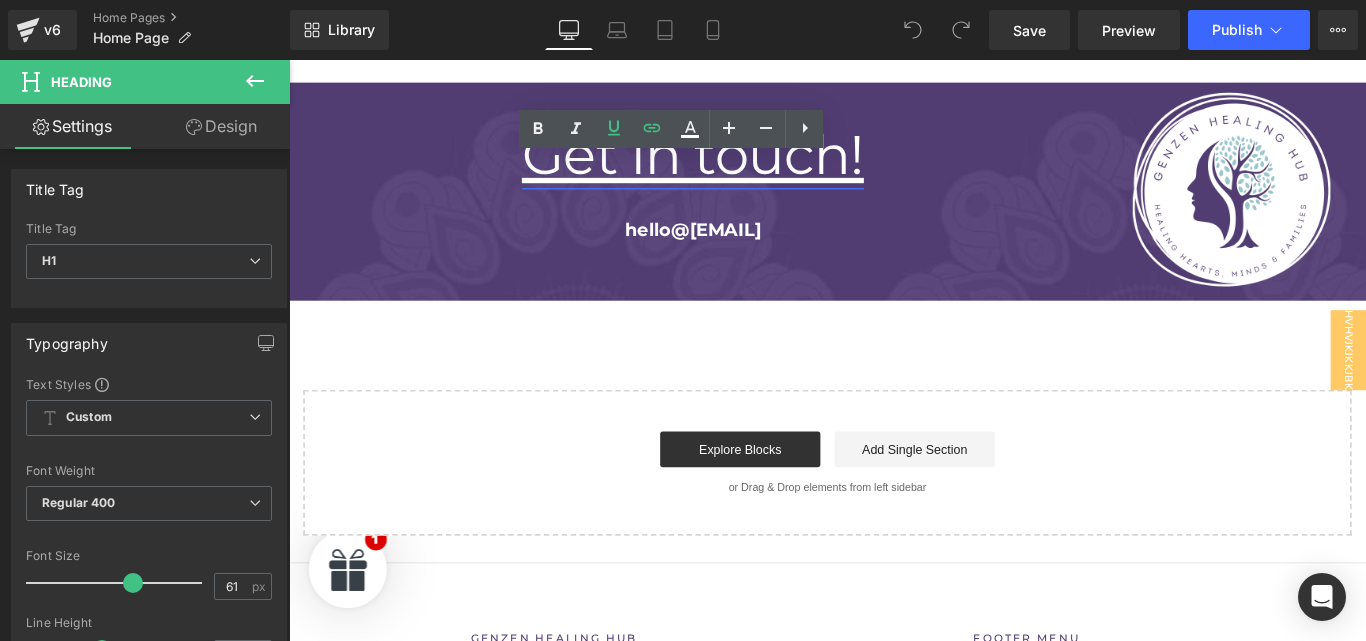 click on "Get in touch!" at bounding box center (743, 166) 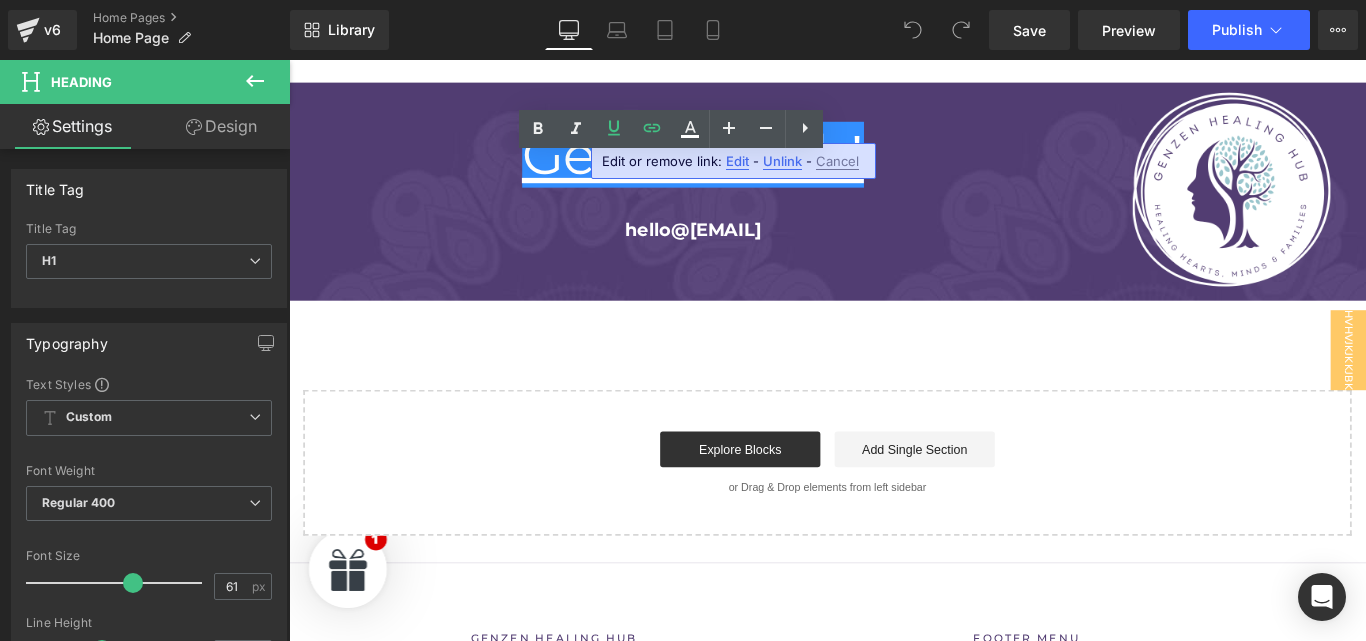 click on "Edit" at bounding box center [737, 161] 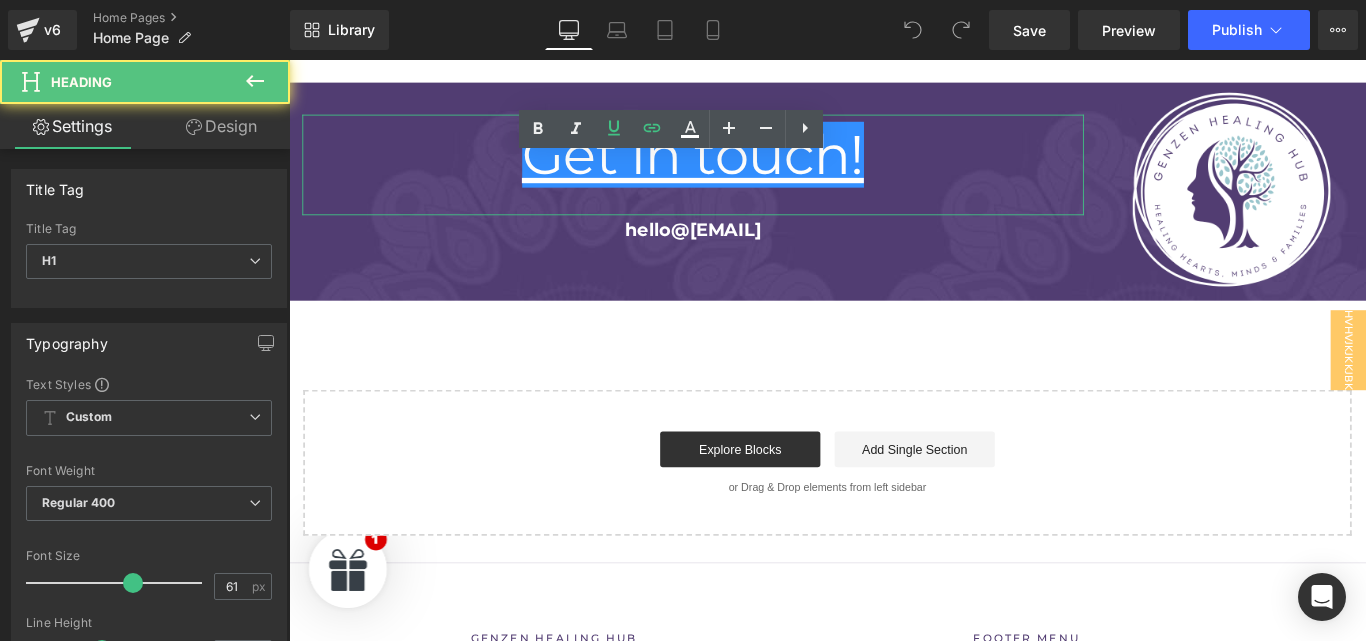 click on "Get in touch!" at bounding box center [743, 178] 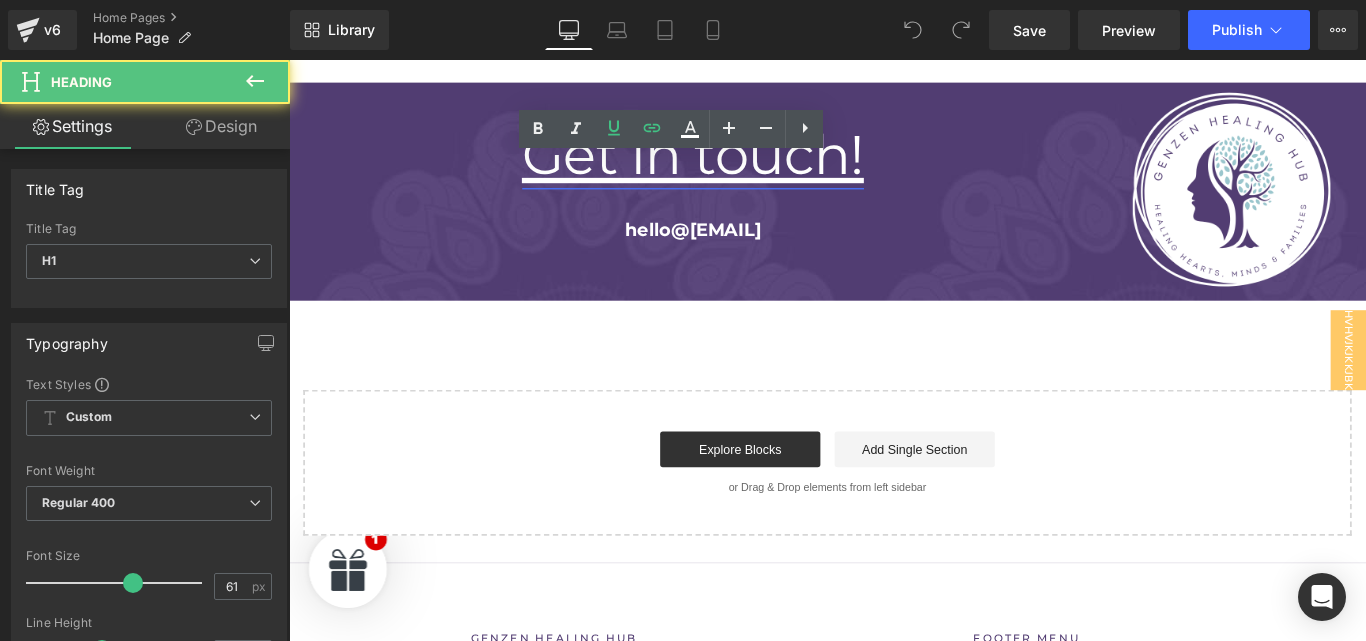 click on "Get in touch!" at bounding box center (743, 166) 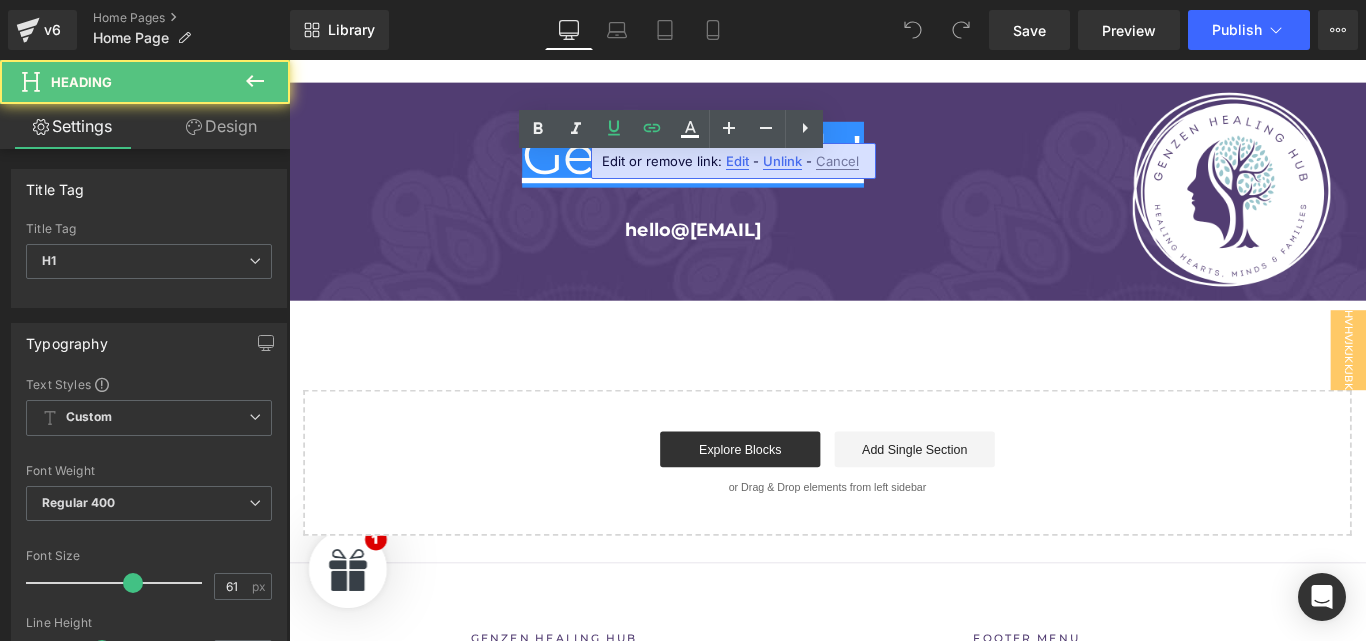 click on "Edit" at bounding box center [737, 161] 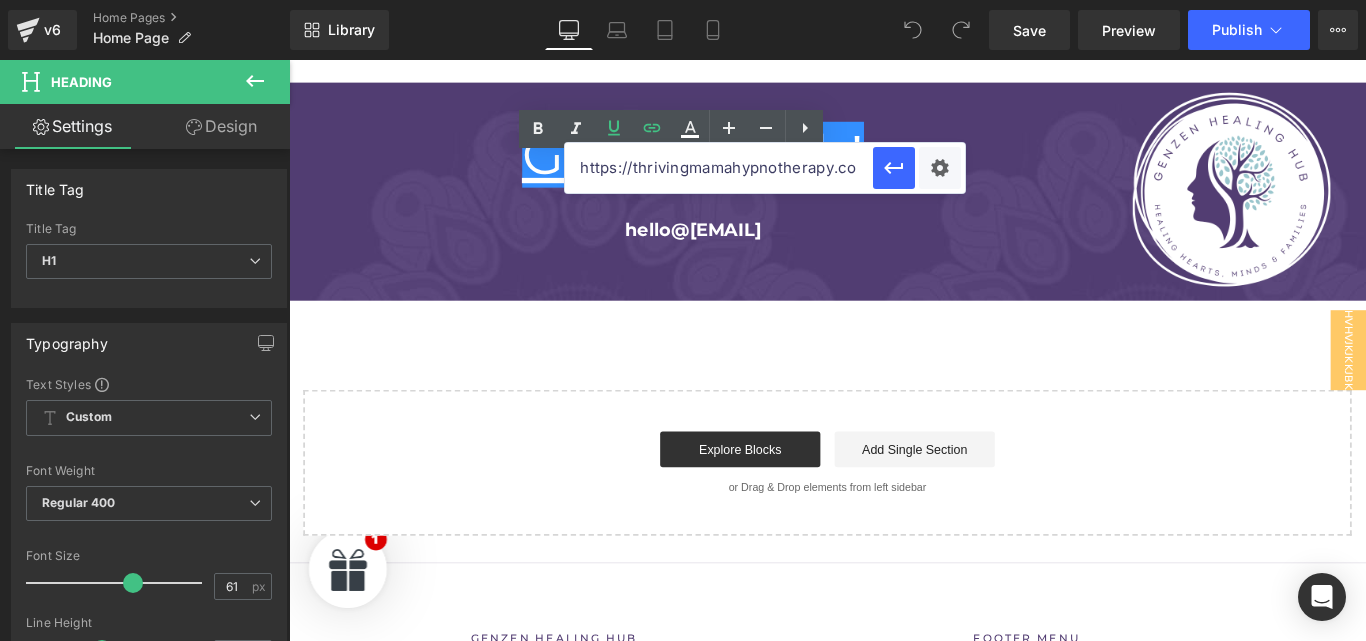 click on "https://thrivingmamahypnotherapy.com › pages › contact-page" at bounding box center [719, 168] 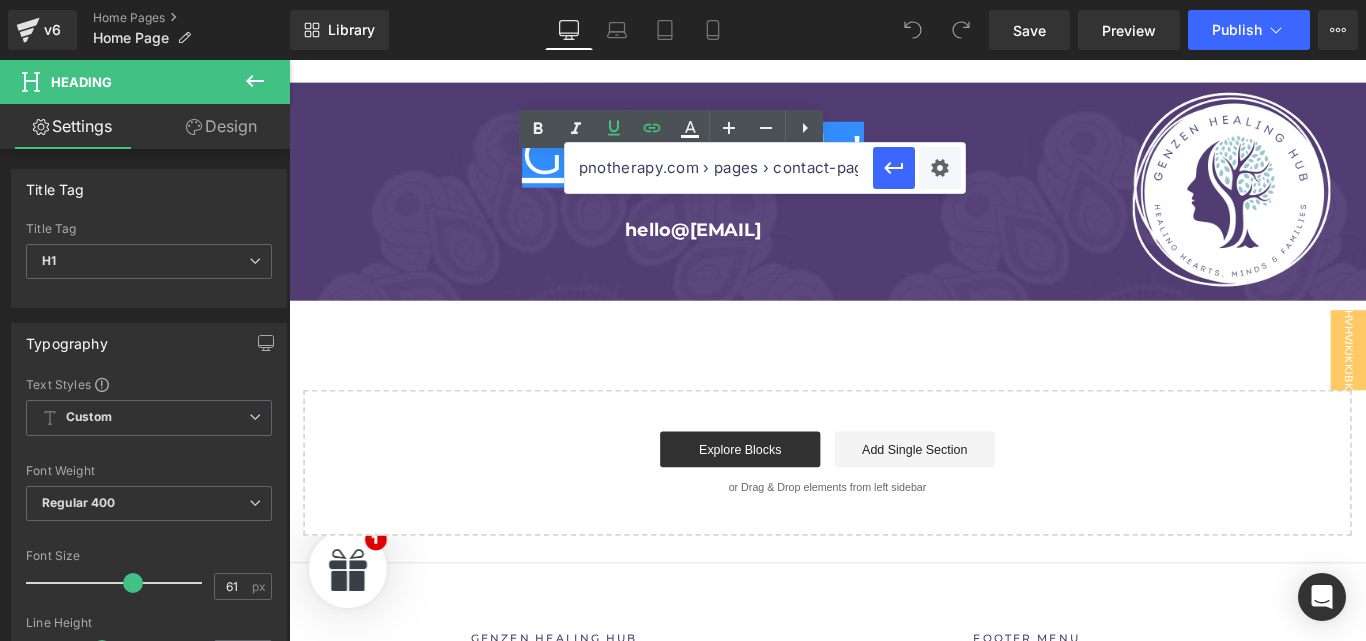 scroll, scrollTop: 0, scrollLeft: 188, axis: horizontal 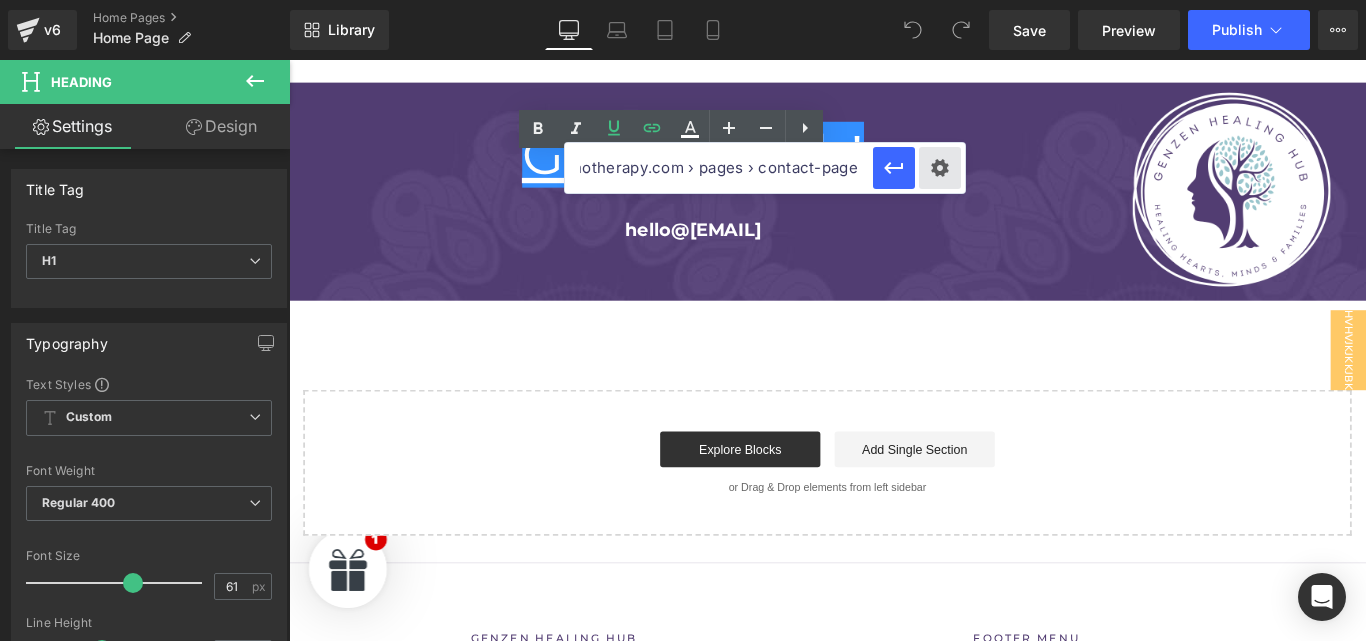 click on "Text Color Highlight Color #333333 Edit or remove link: Edit - Unlink - Cancel https://[DOMAIN]/[PATH]/[PATH]" at bounding box center [683, 0] 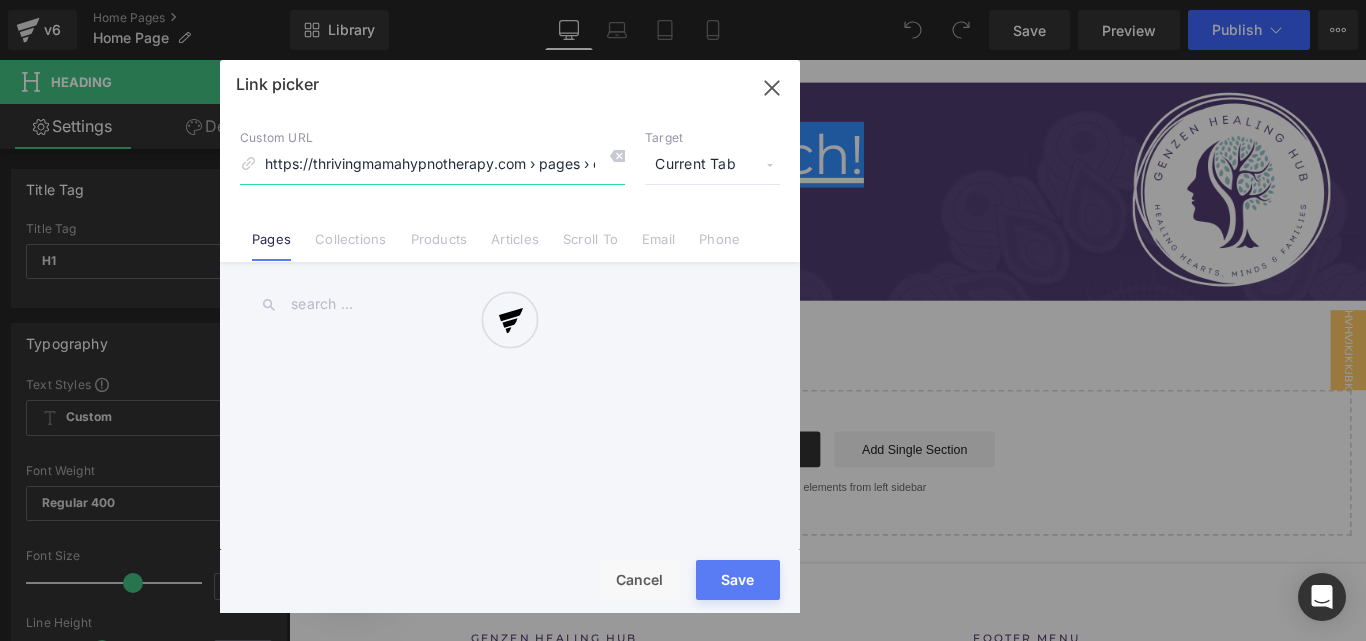scroll, scrollTop: 0, scrollLeft: 68, axis: horizontal 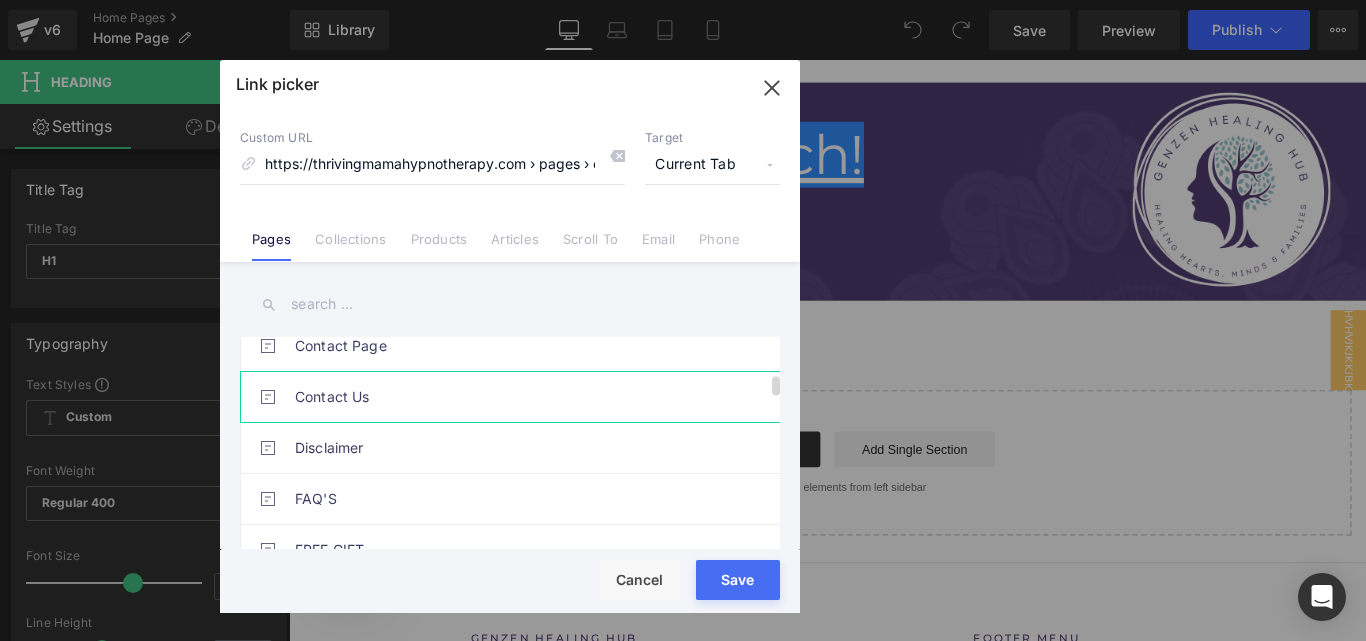 click on "Contact Us" at bounding box center [515, 397] 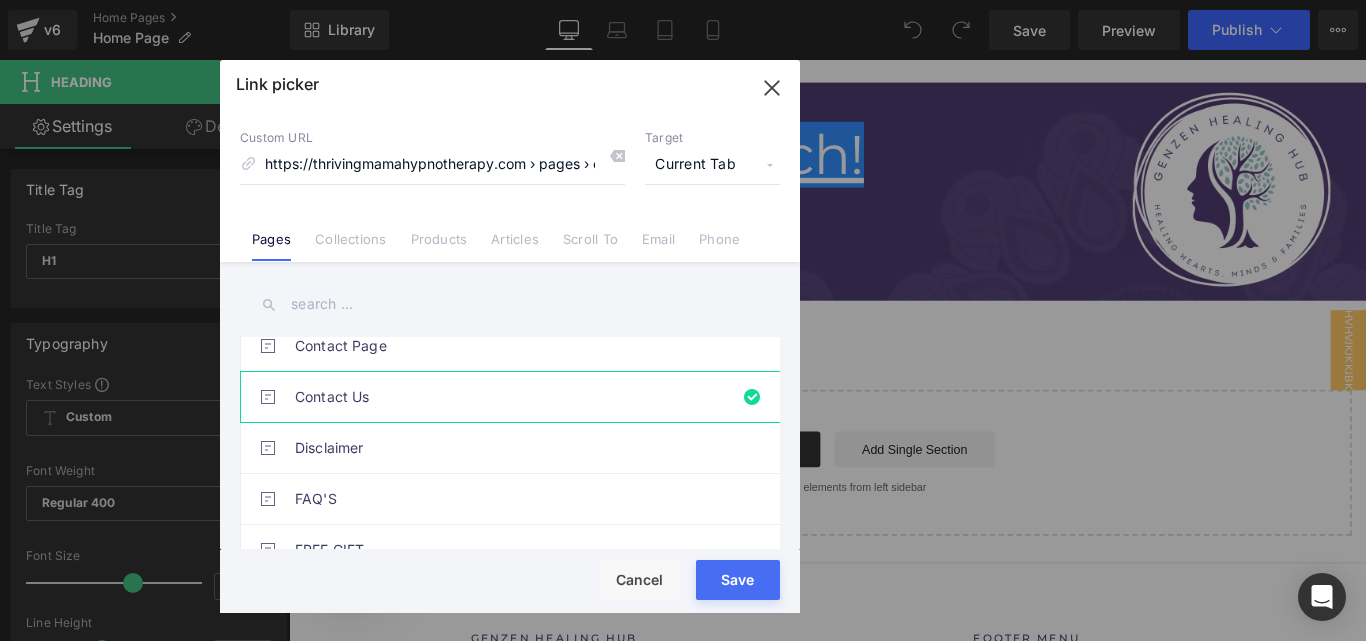 click on "Current Tab" at bounding box center (712, 165) 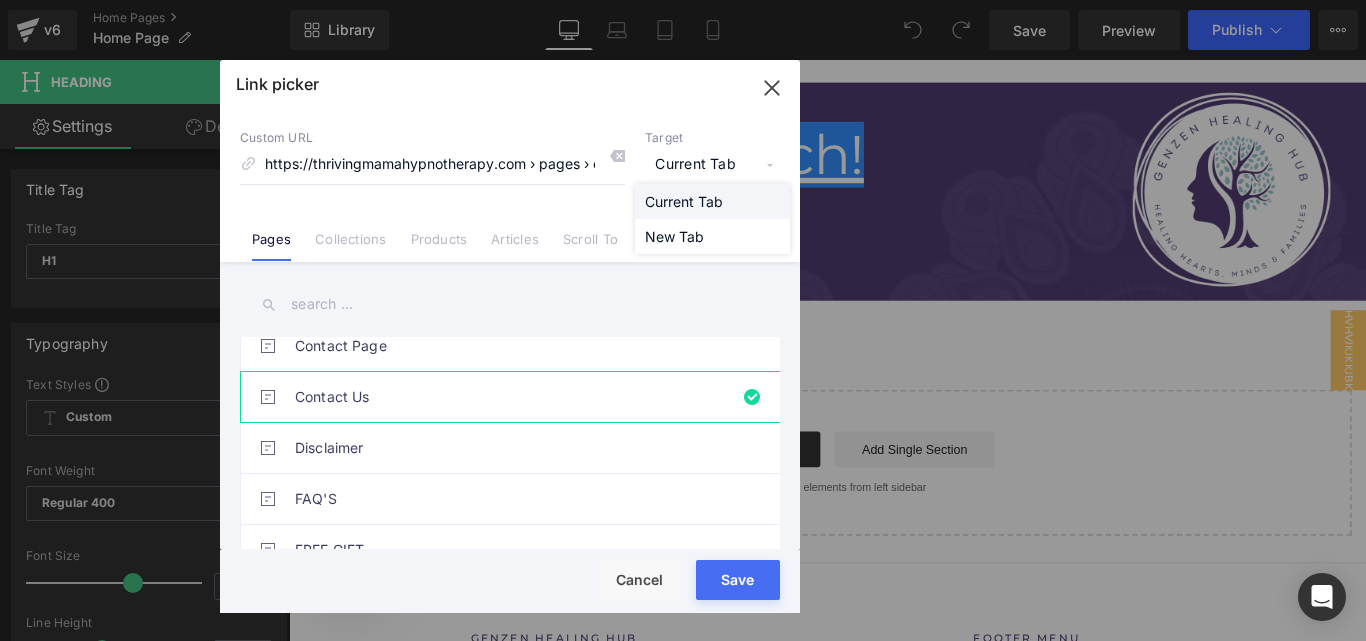 click on "Current Tab" at bounding box center (712, 201) 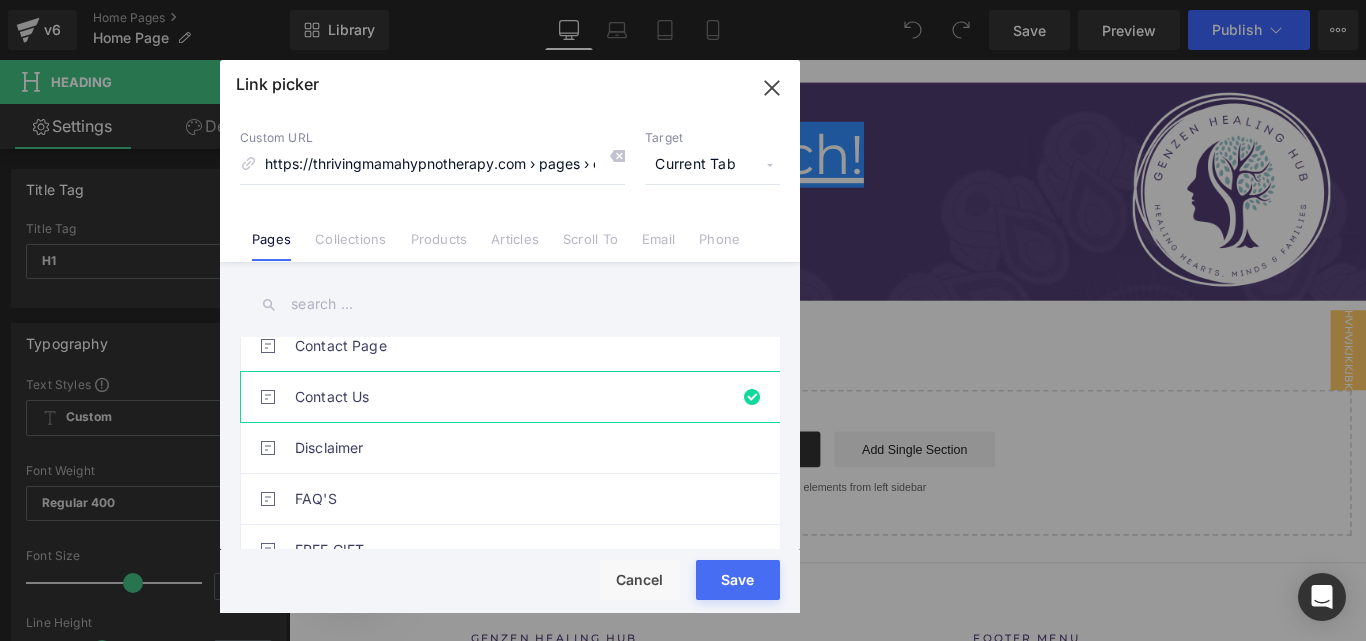 click 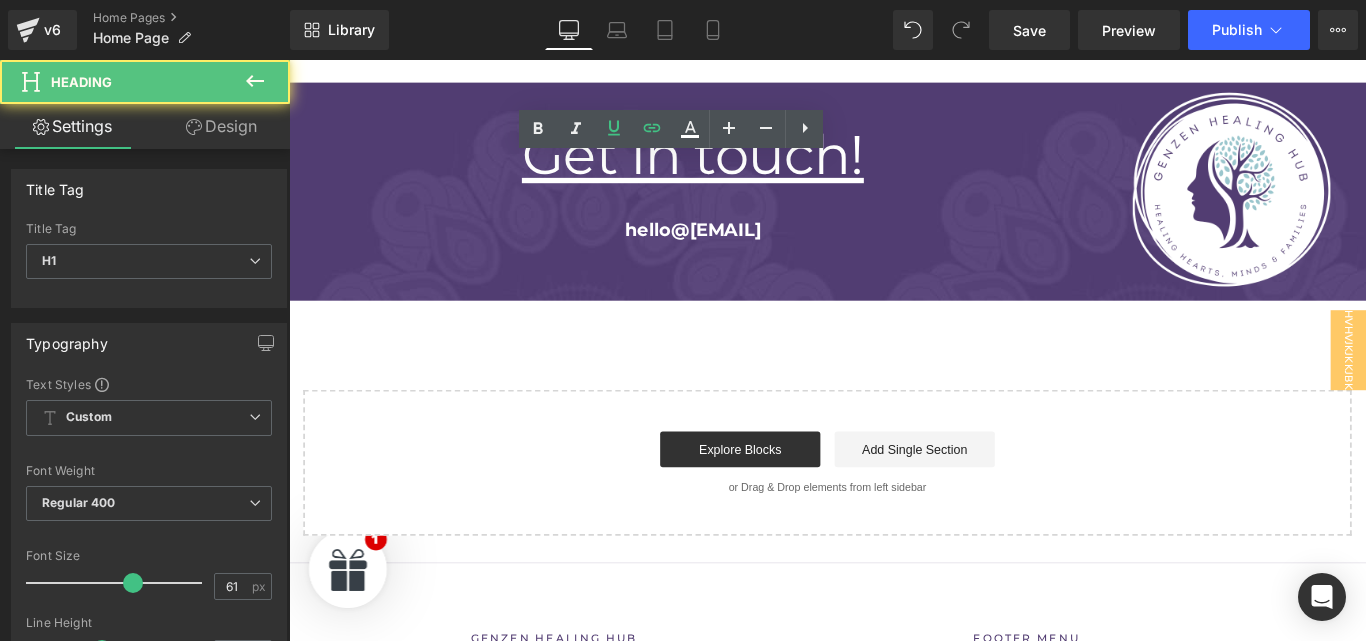 click on "Get in touch!" at bounding box center (743, 166) 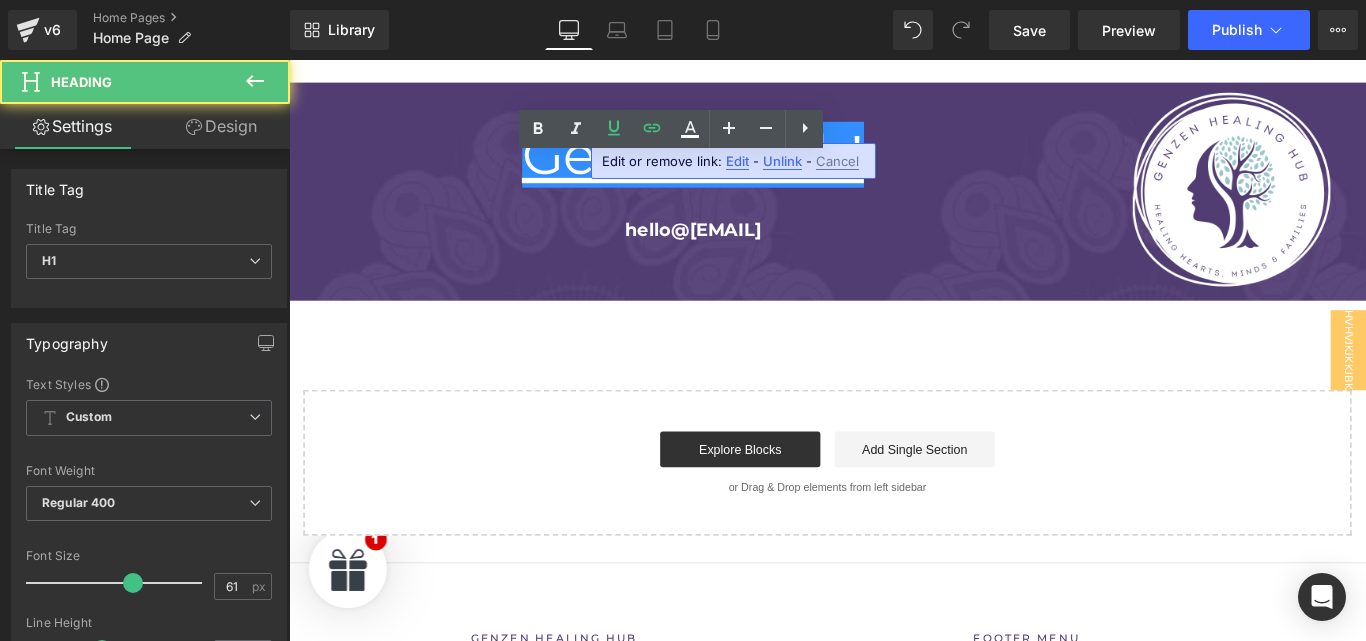 click on "Get in touch! Heading hello@[EMAIL] Heading Row Image Row" at bounding box center (894, 208) 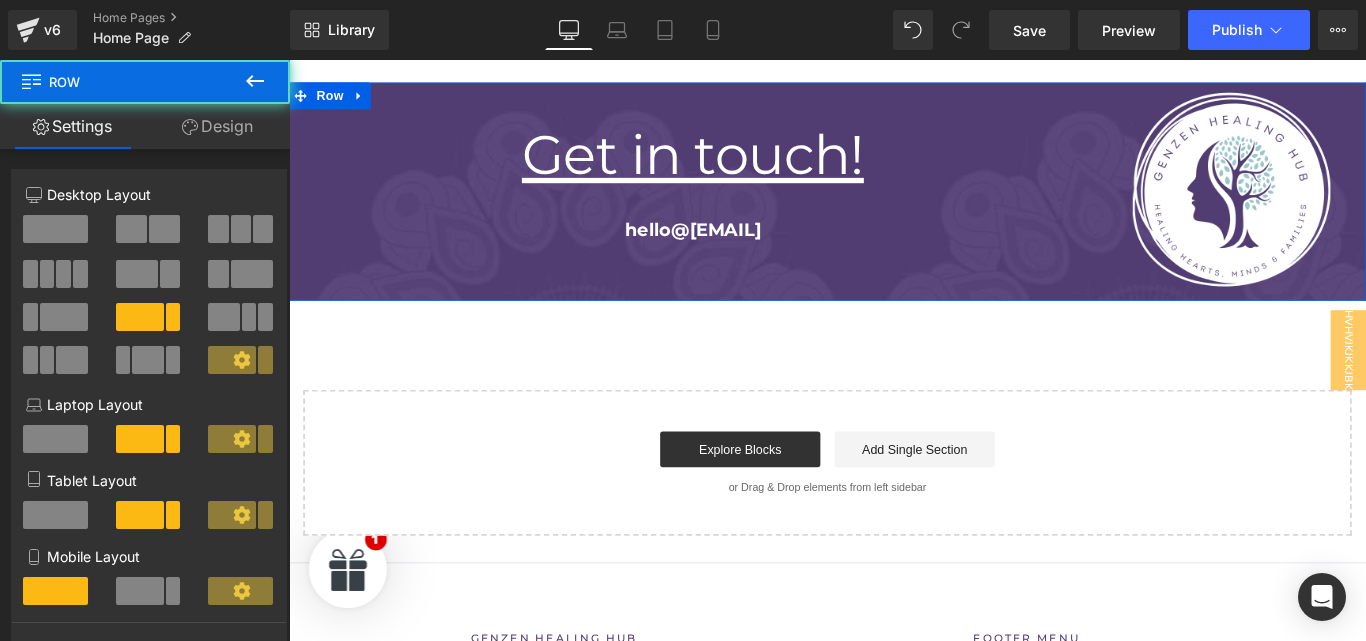 click on "Get in touch! Heading hello@[EMAIL] Heading Row Image Row" at bounding box center [894, 208] 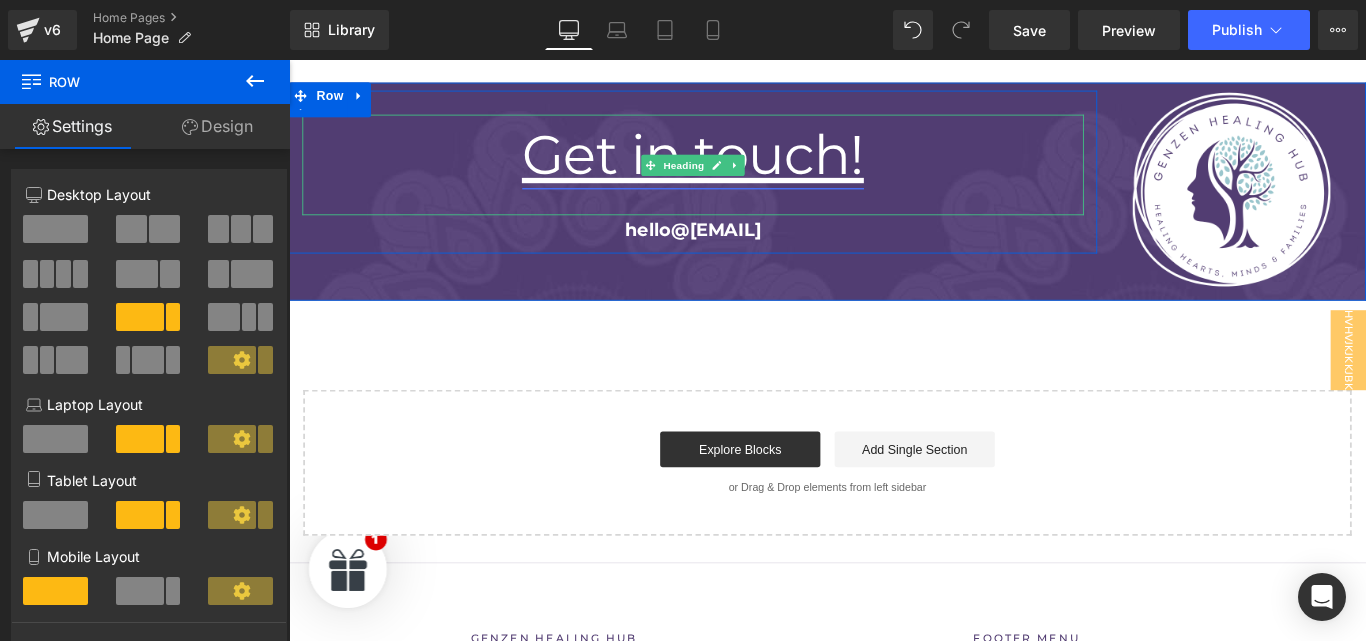 click on "Get in touch!" at bounding box center (743, 166) 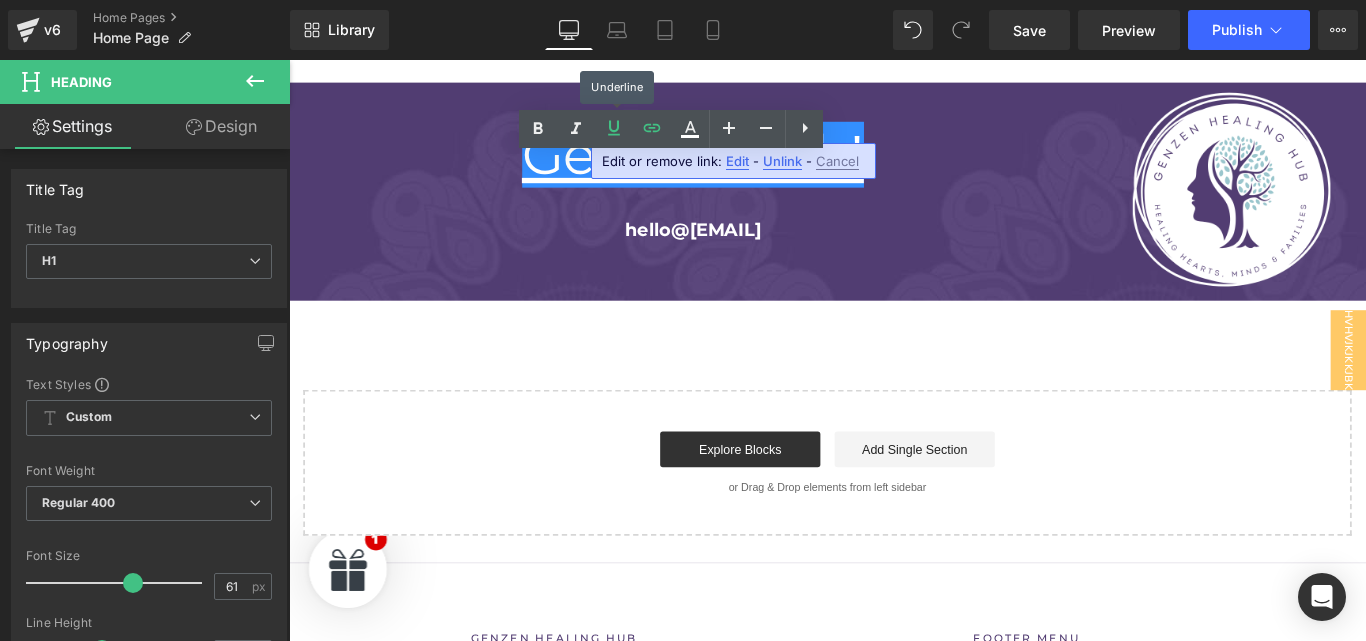 click on "Edit" at bounding box center (737, 161) 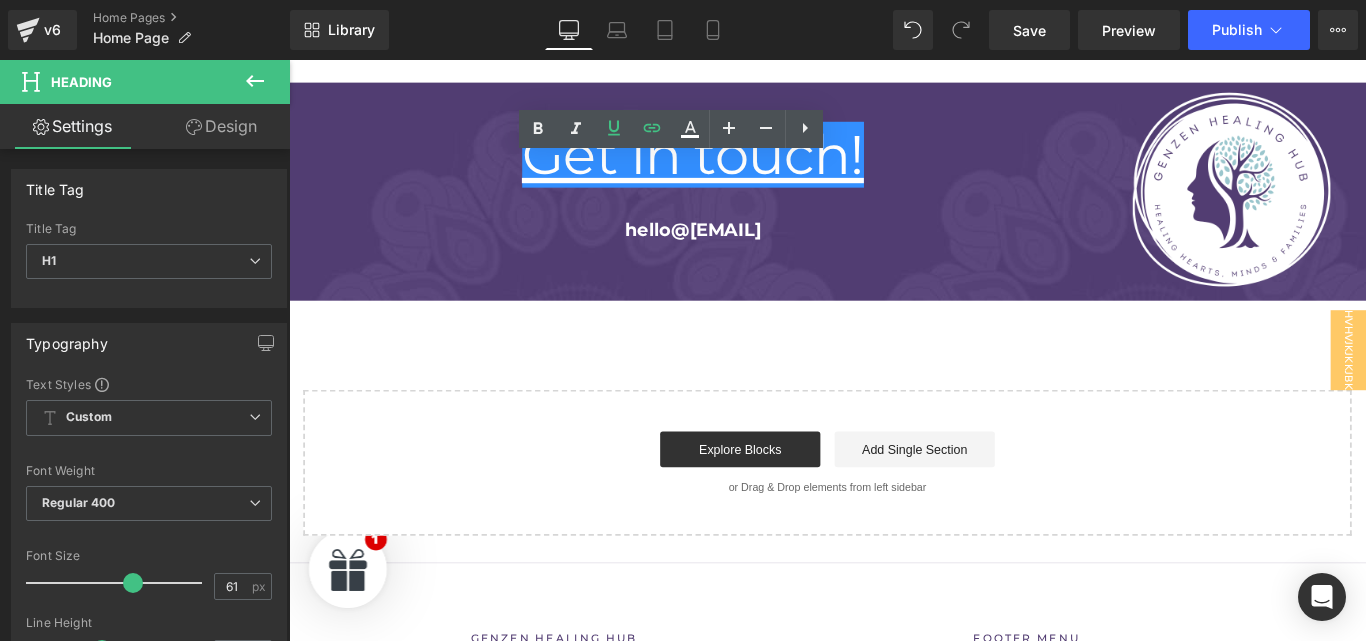 scroll, scrollTop: 0, scrollLeft: 0, axis: both 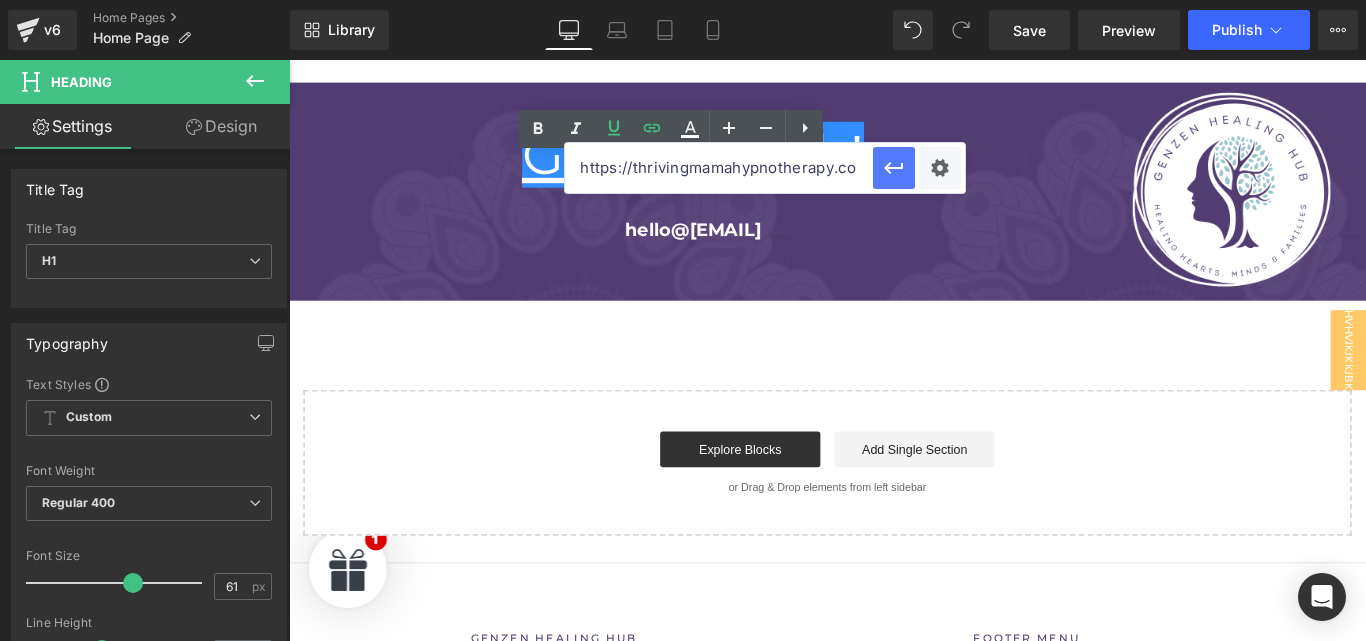 click 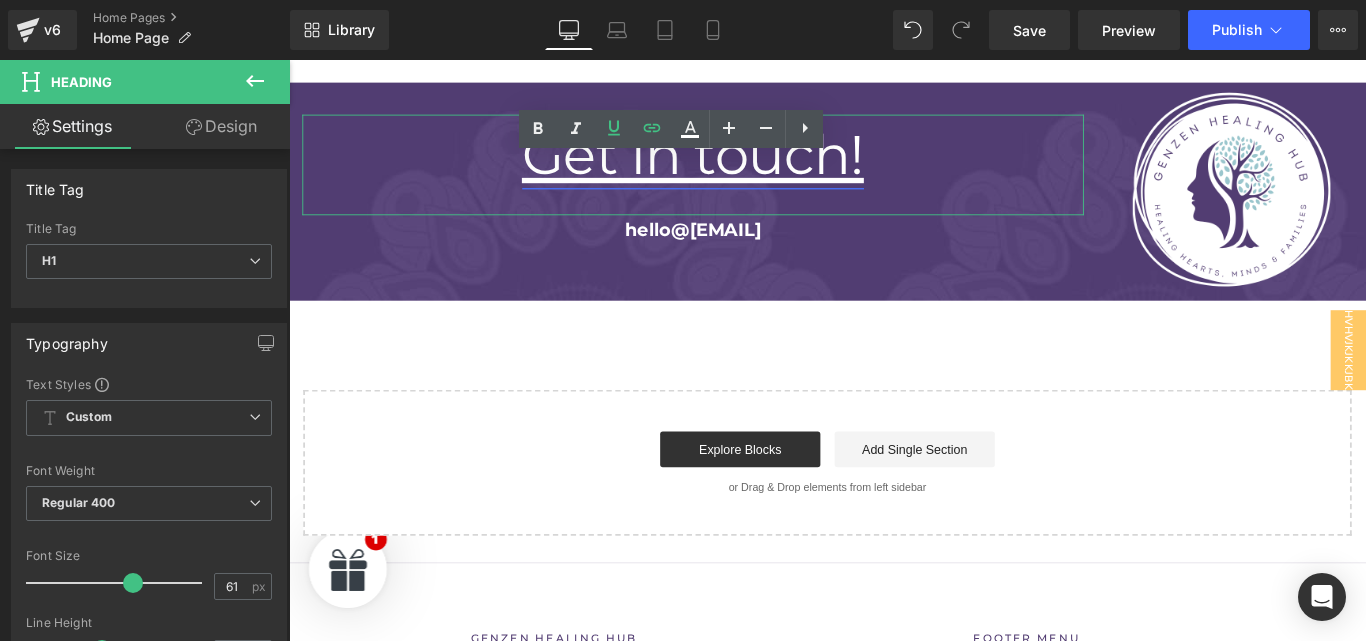 click on "Get in touch!" at bounding box center (743, 166) 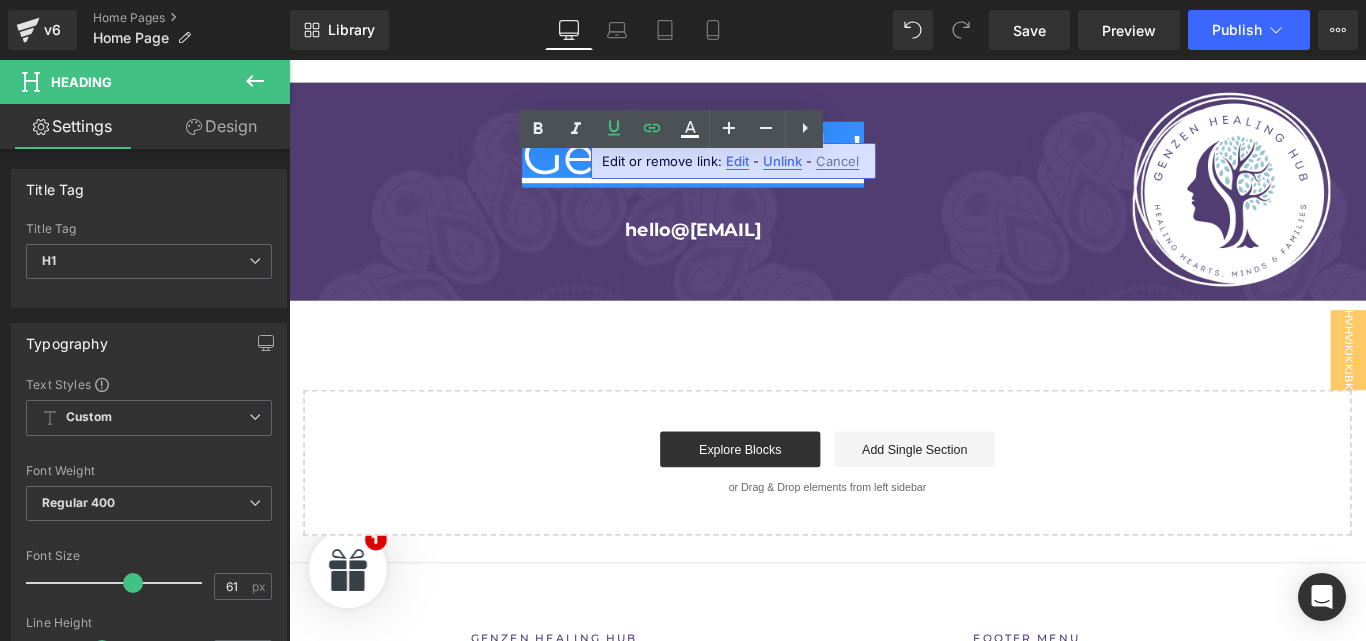 click on "Get in touch!" at bounding box center [743, 178] 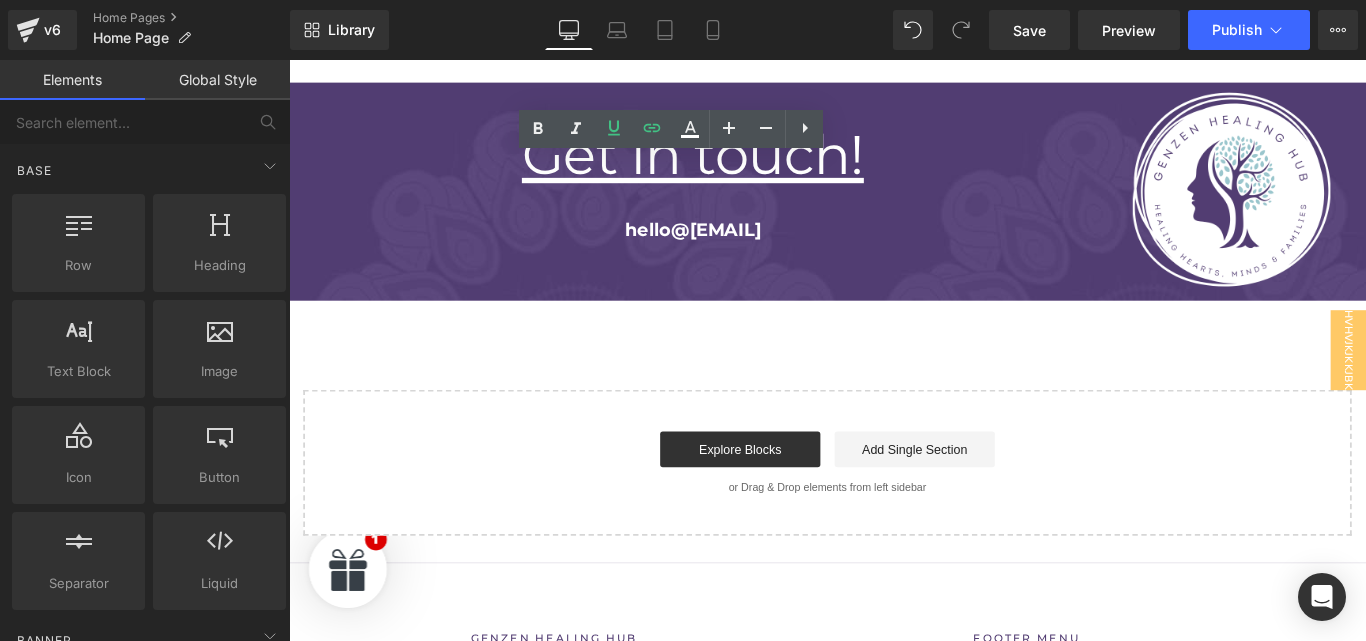 click on "Image         Row         Transform your inner world with hypnotherapy audios created  to nurture emotional well-being for every phase of life. Heading         Row         Your  Healing Journey  Starts Here! Heading         Downlaod your  FREE  hypnotherapy audios tailored for men,  women, children, teens, and “older” adults — specifically designed  to help you and your loved ones move from feeling stuck to  experiencing calm, clarity, and balance.  Wherever you are on your journey, your healing begins today! Heading         CLICK TO DOWNLOAD NOW Button         Row         Row         Image         Row          Feeling stuck or searching for a little peace of mind?  Discover how GenZen healing hub  is here to support you every step of the way. Heading         Row
Vimeo         Browse Our Hypnotherapy Audio Library Heading         Empowering minds, lifting moods, achieving goals. Heading         Row         Row         Image         FOR MEN Button         Row         Text Block" at bounding box center (894, -7031) 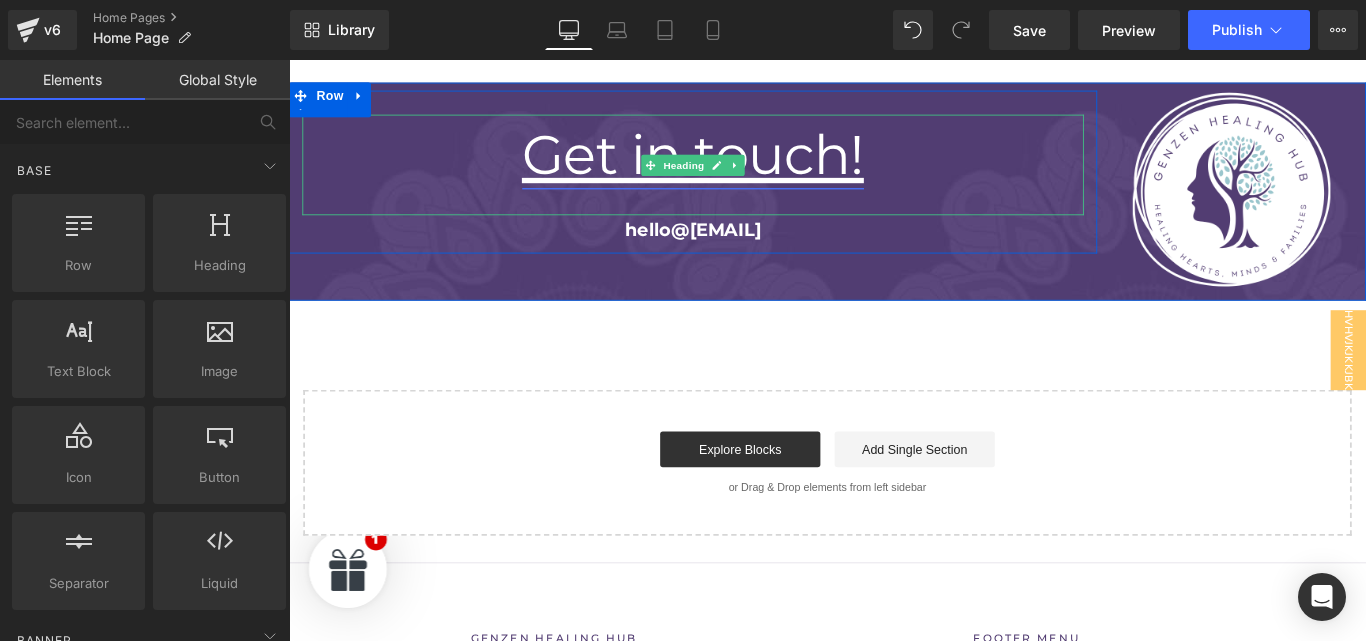 click on "Get in touch!" at bounding box center (743, 166) 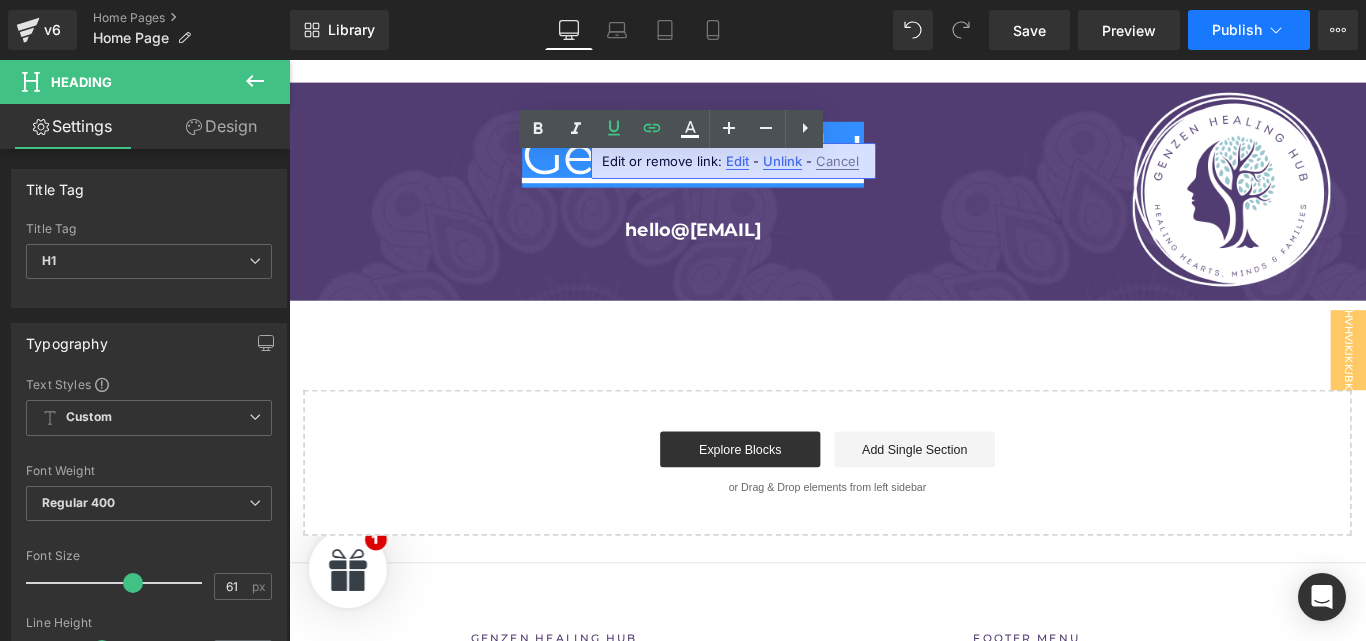 click on "Publish" at bounding box center [1249, 30] 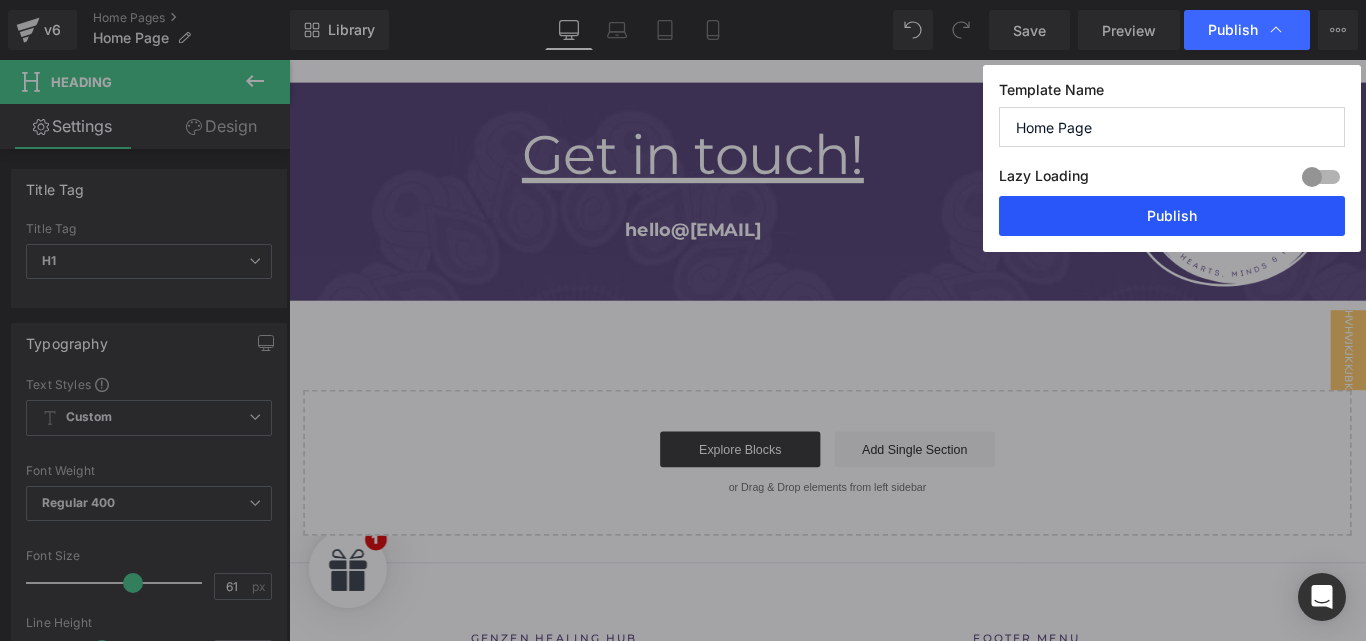 click on "Publish" at bounding box center [1172, 216] 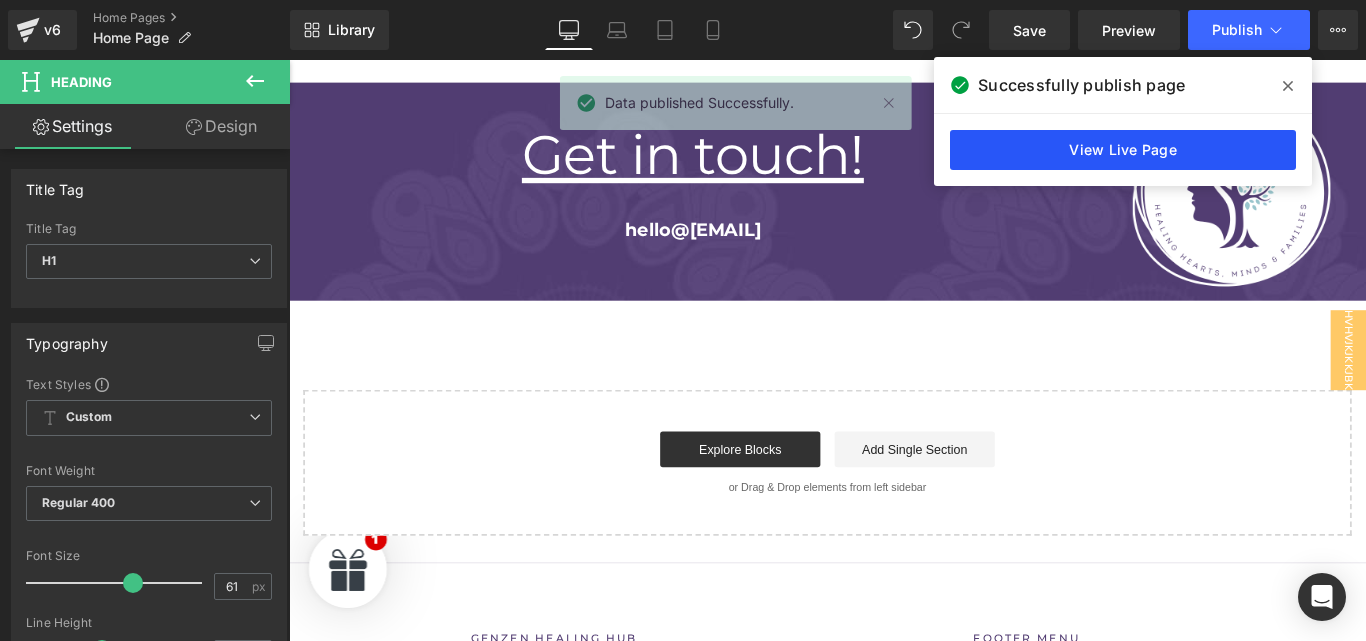 click on "View Live Page" at bounding box center [1123, 150] 